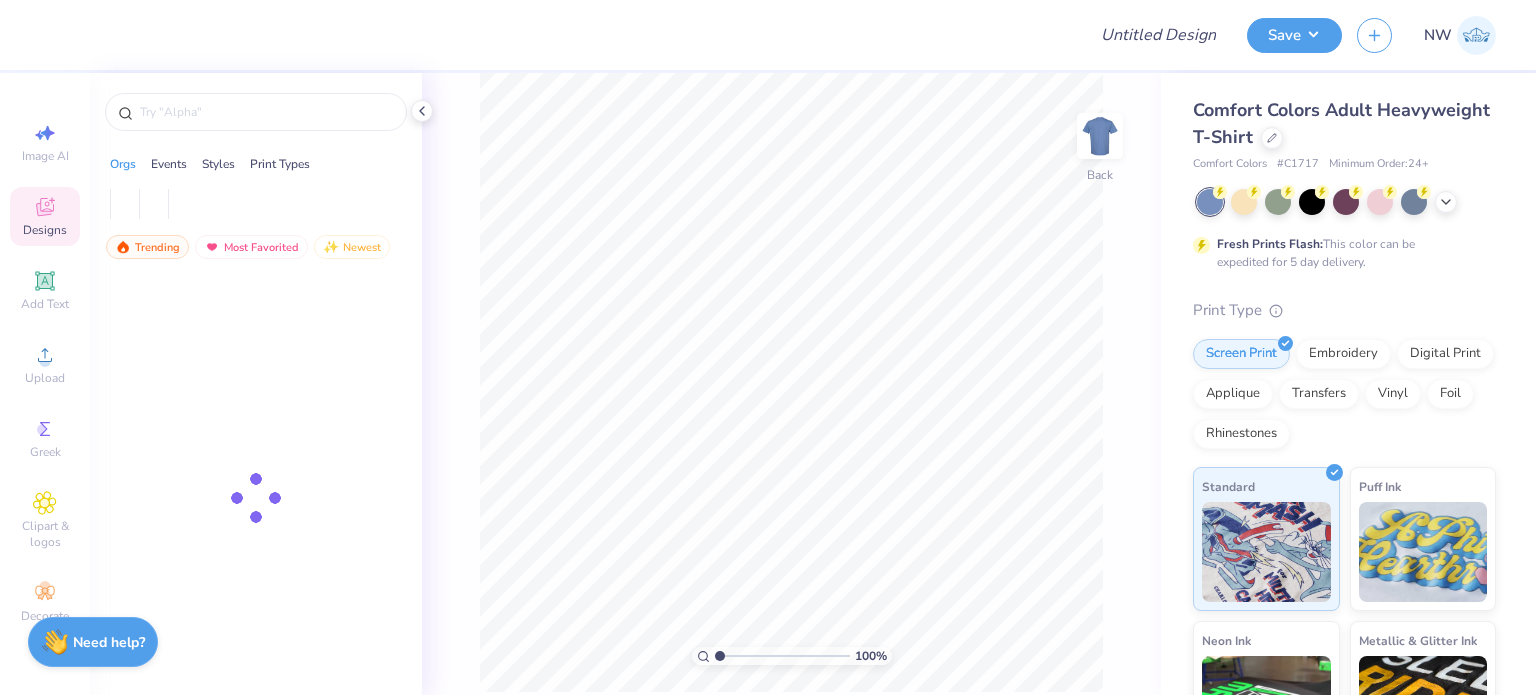 scroll, scrollTop: 0, scrollLeft: 0, axis: both 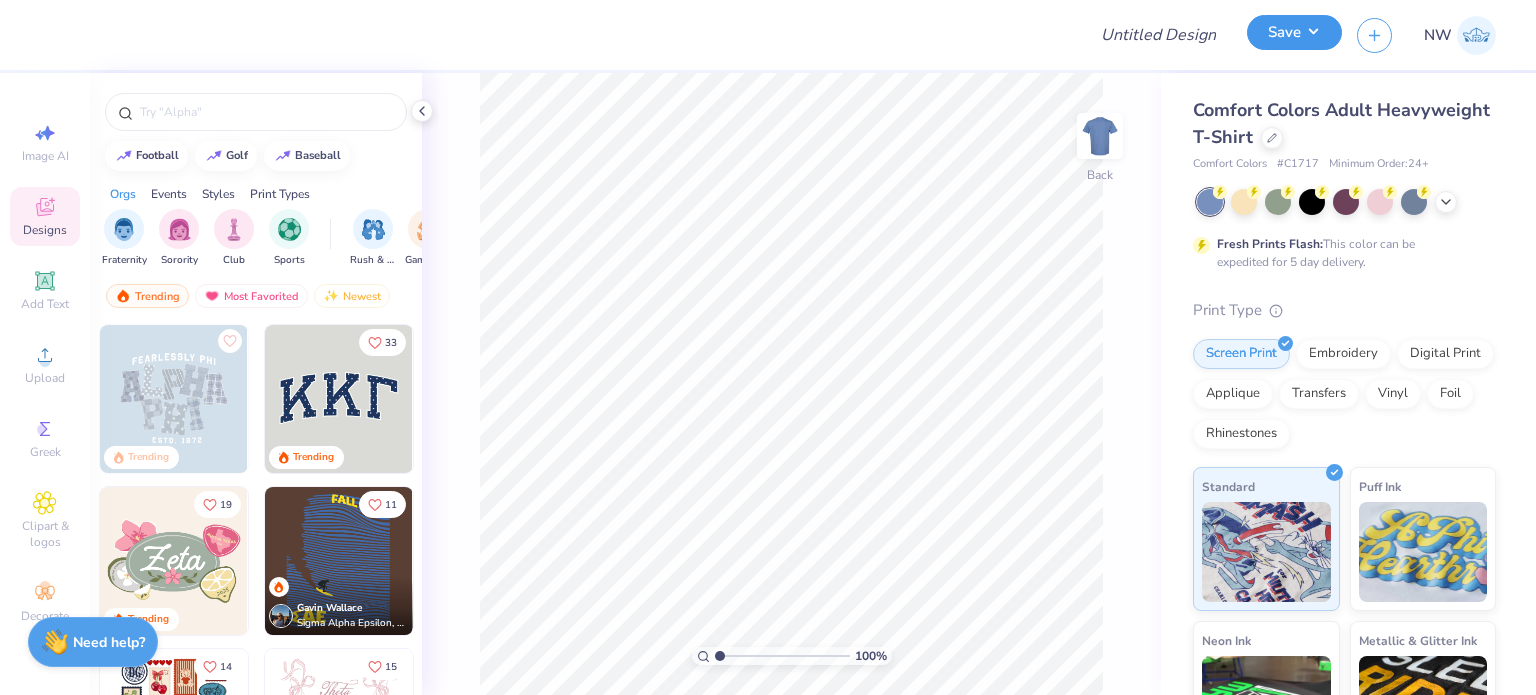 click on "Save" at bounding box center [1294, 32] 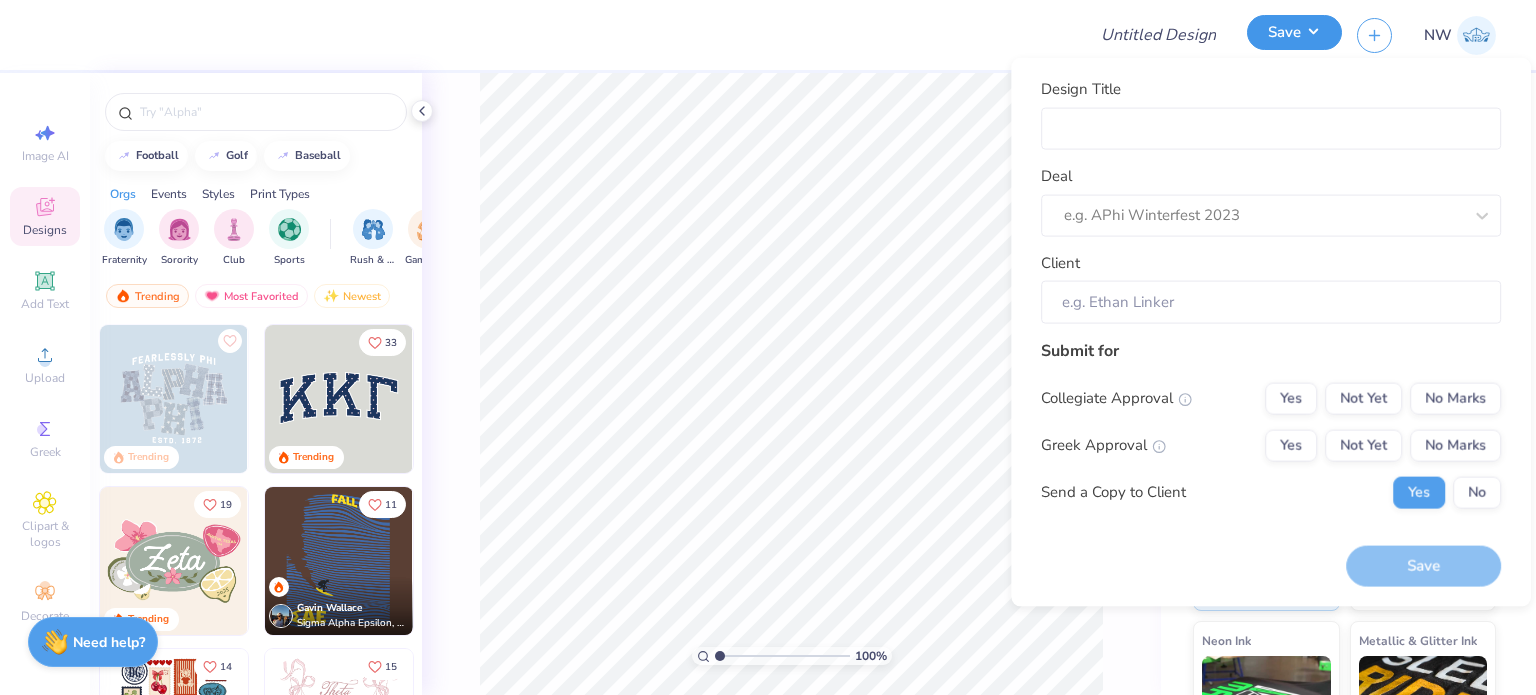 click on "Save" at bounding box center [1294, 32] 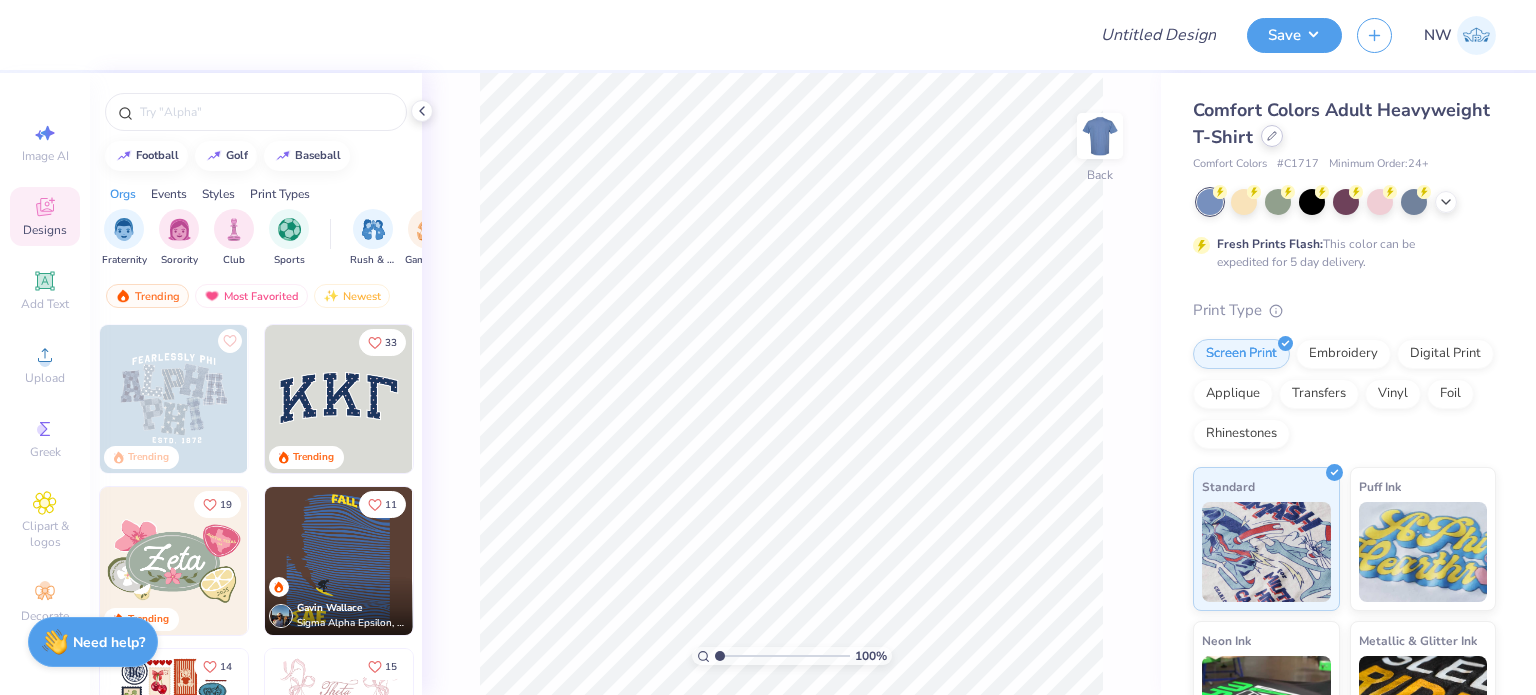 click at bounding box center (1272, 136) 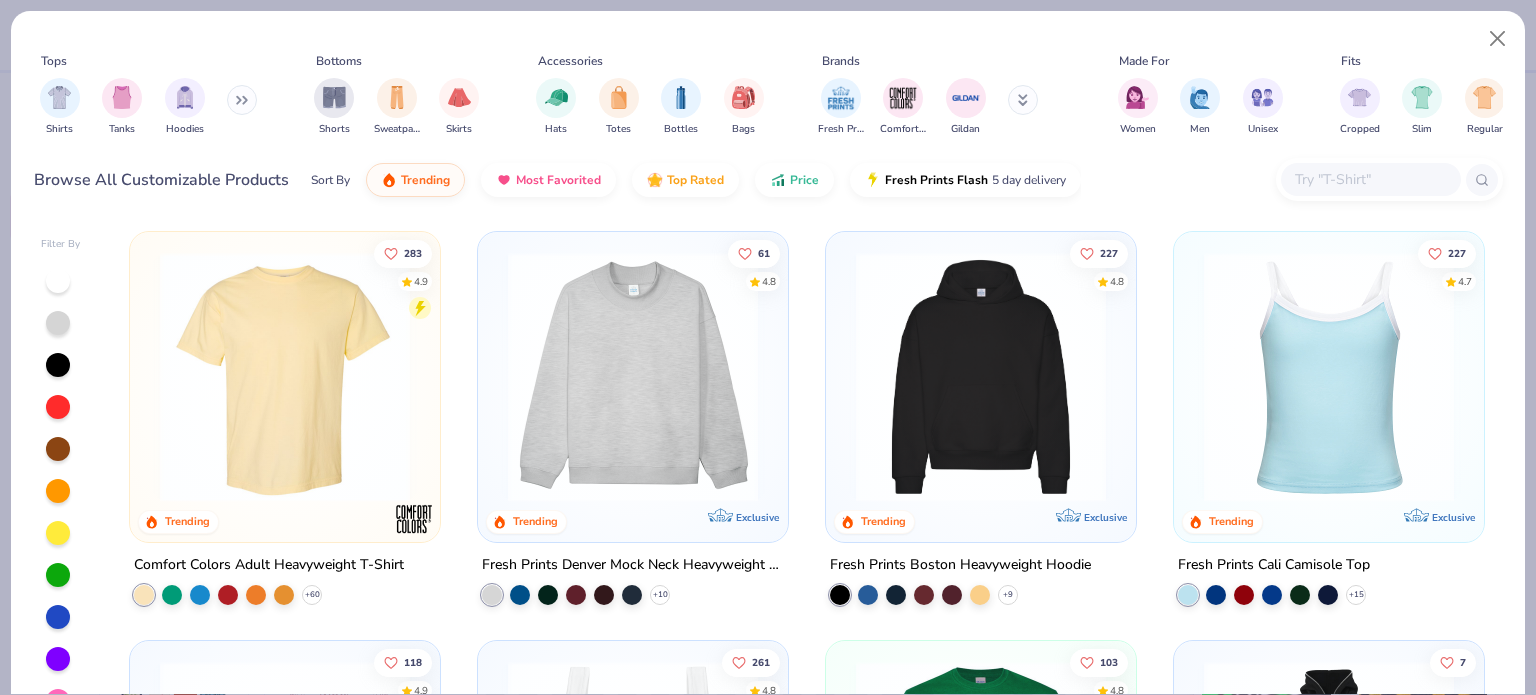 click at bounding box center (1329, 377) 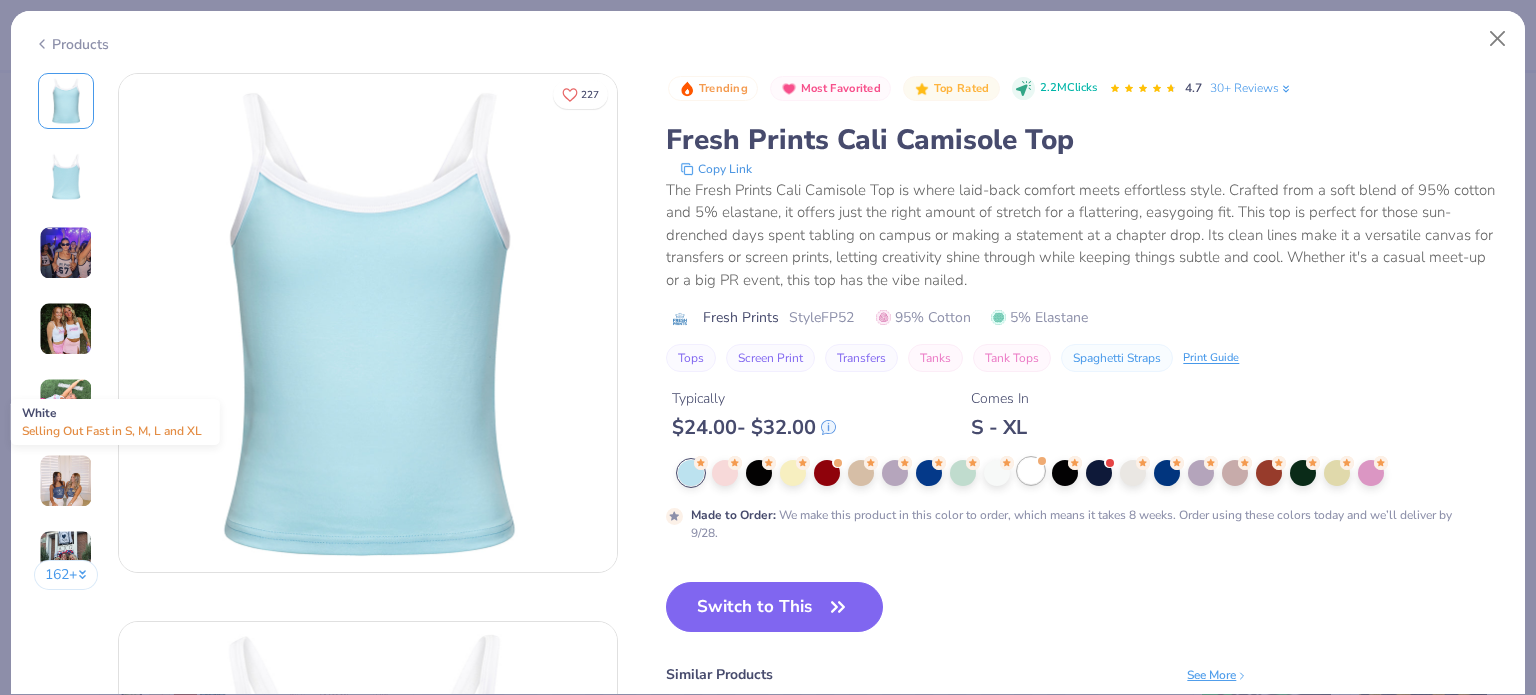 click at bounding box center (1031, 471) 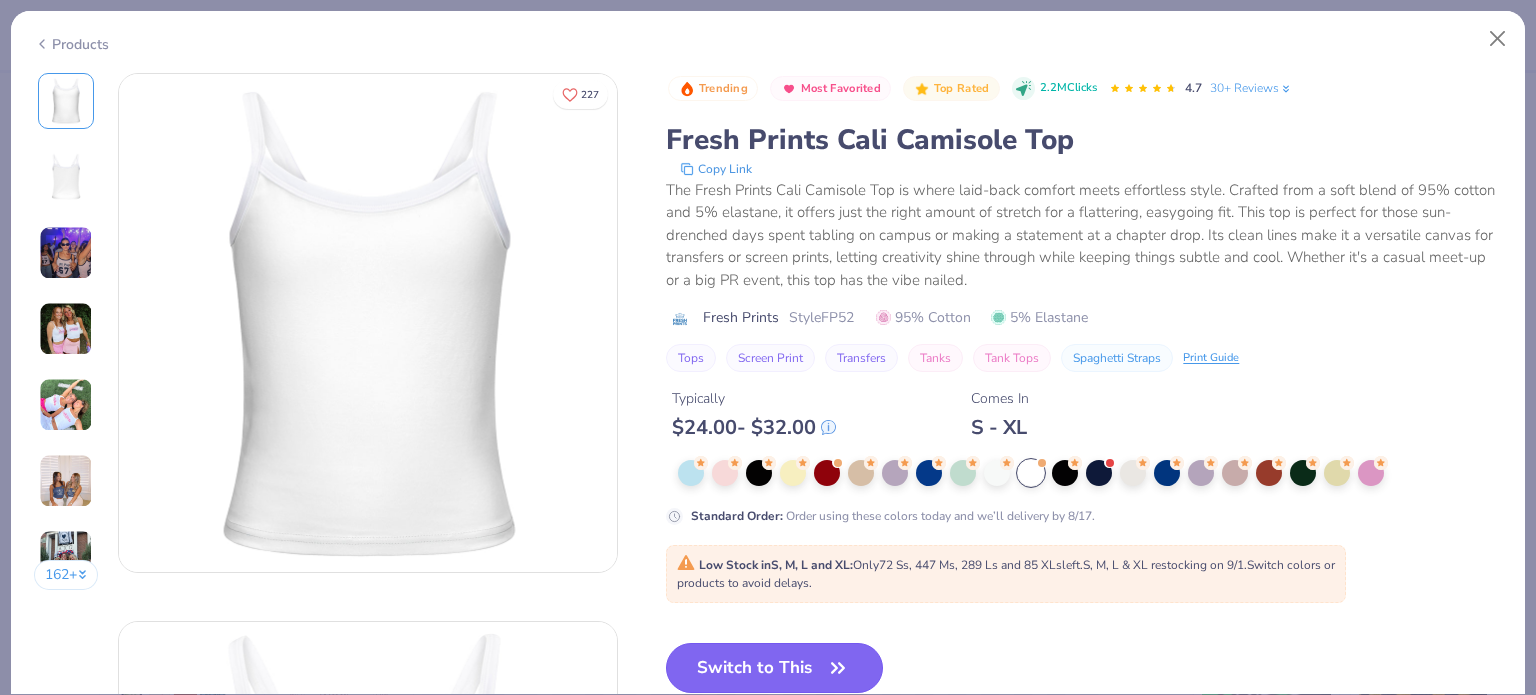 click on "Switch to This" at bounding box center [774, 668] 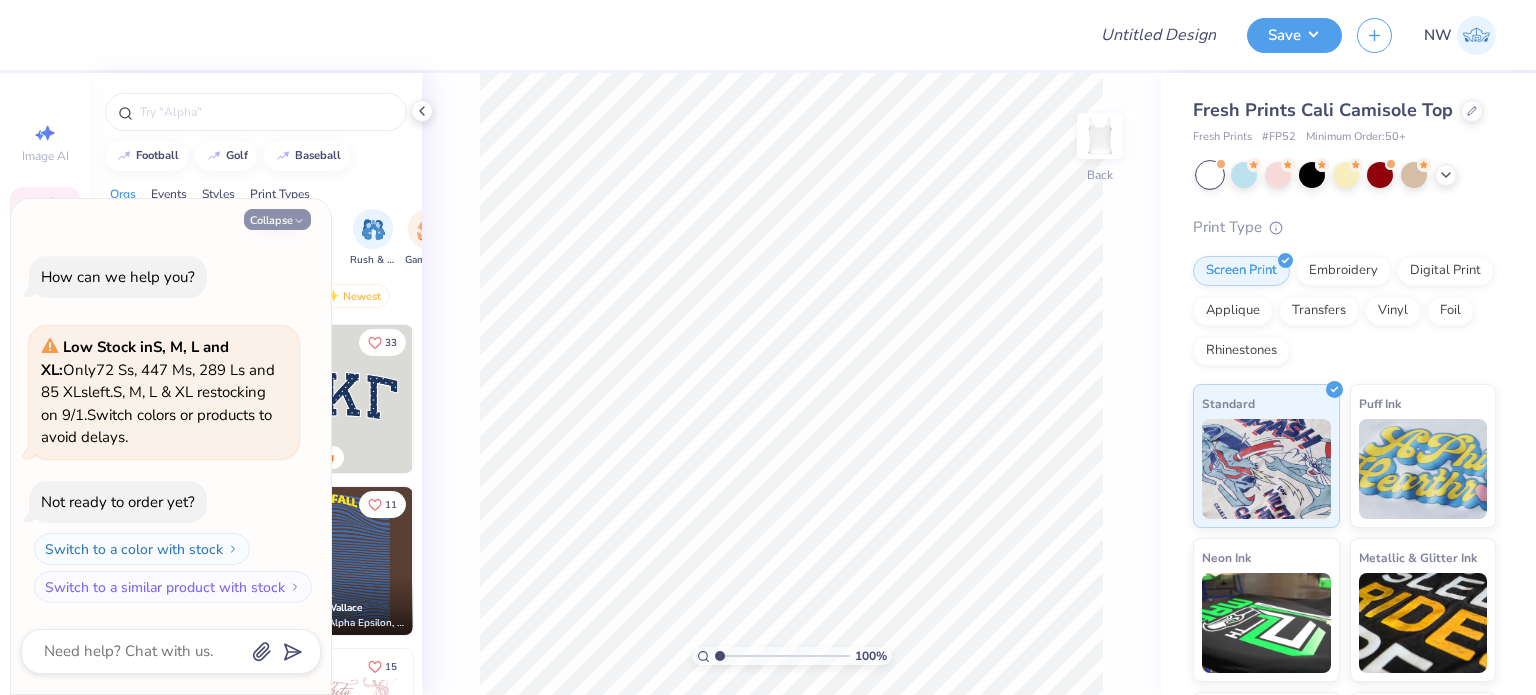 click on "Collapse" at bounding box center [277, 219] 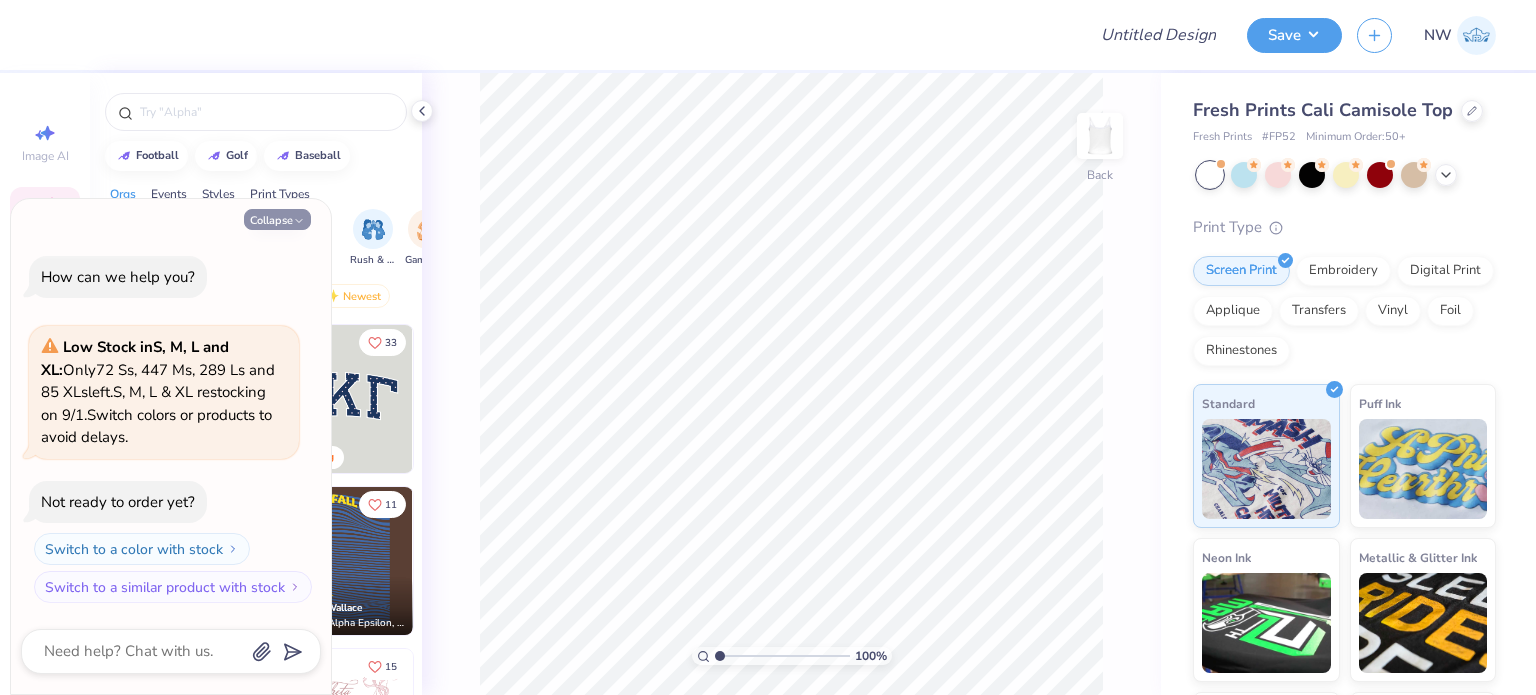 type on "x" 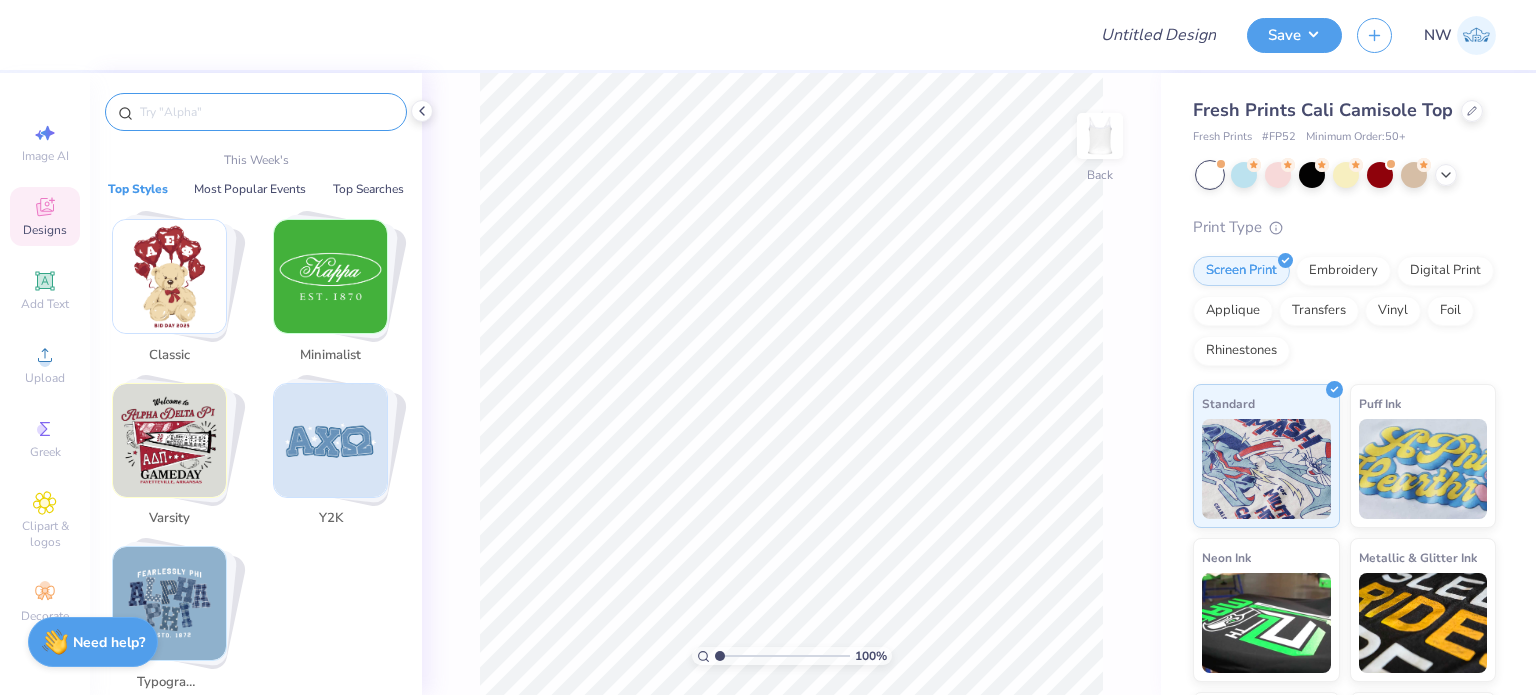 click at bounding box center [266, 112] 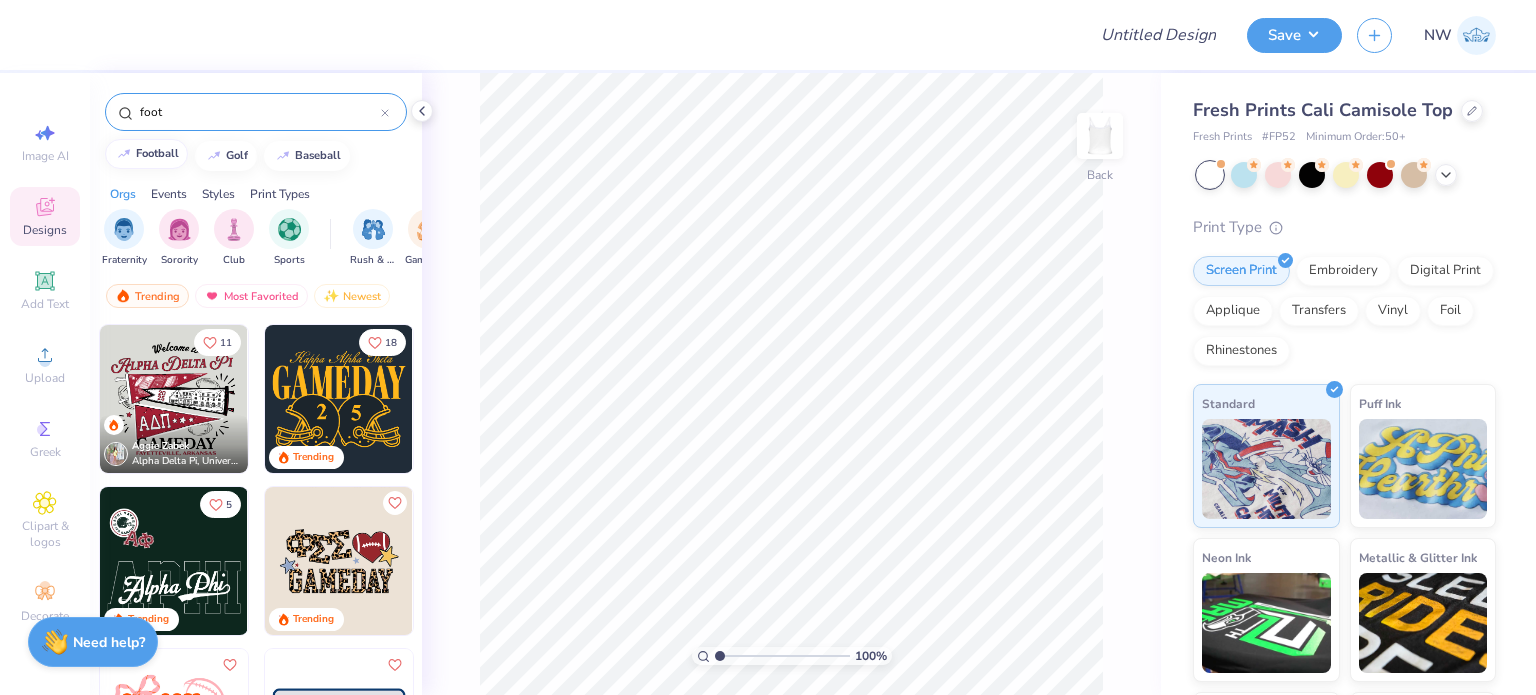click on "football" at bounding box center (157, 153) 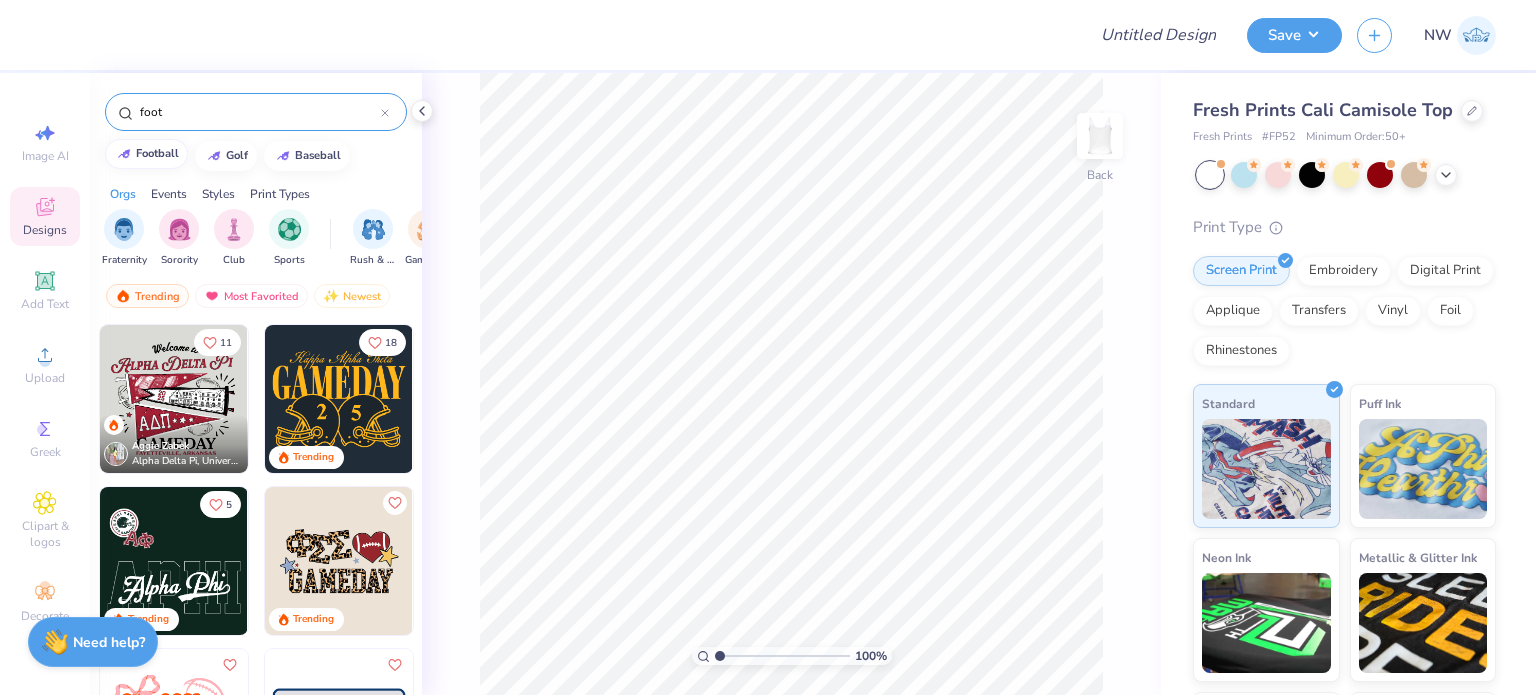 type on "football" 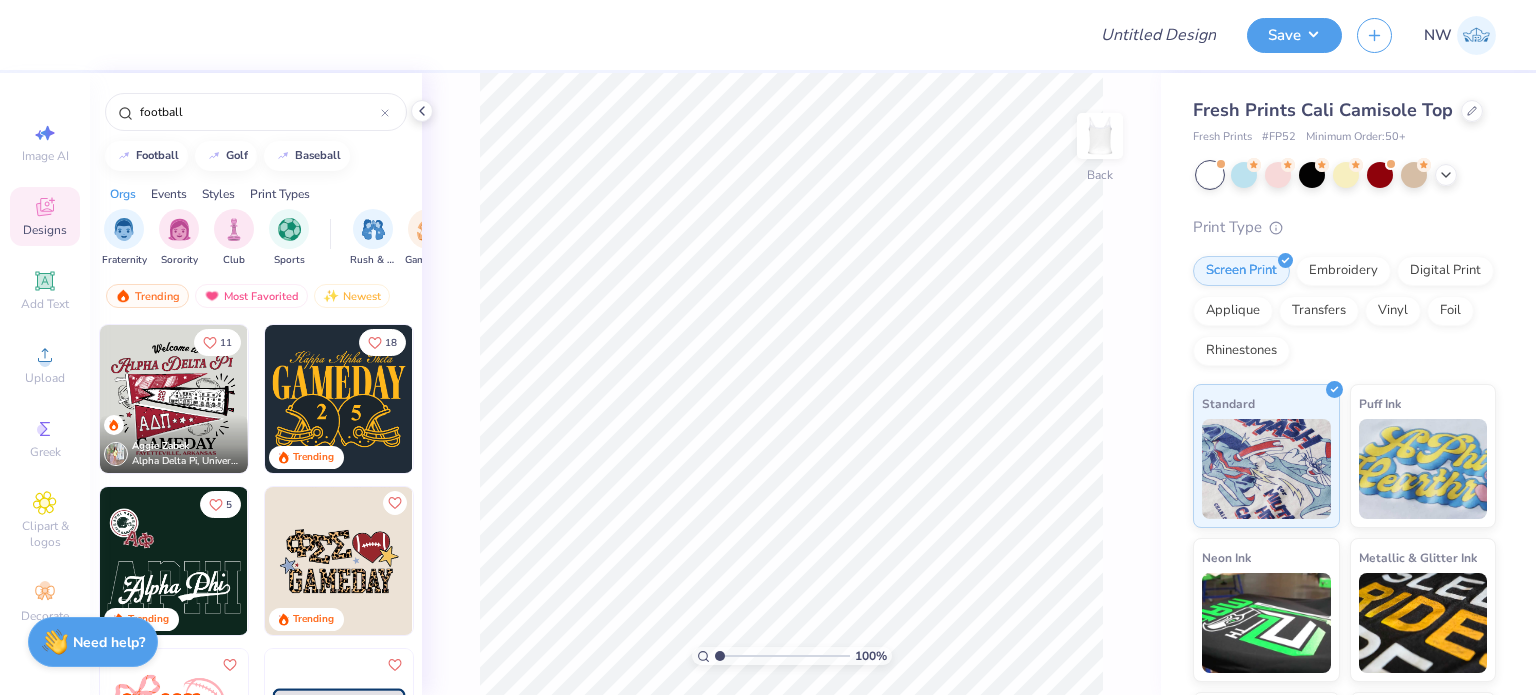 click at bounding box center (339, 399) 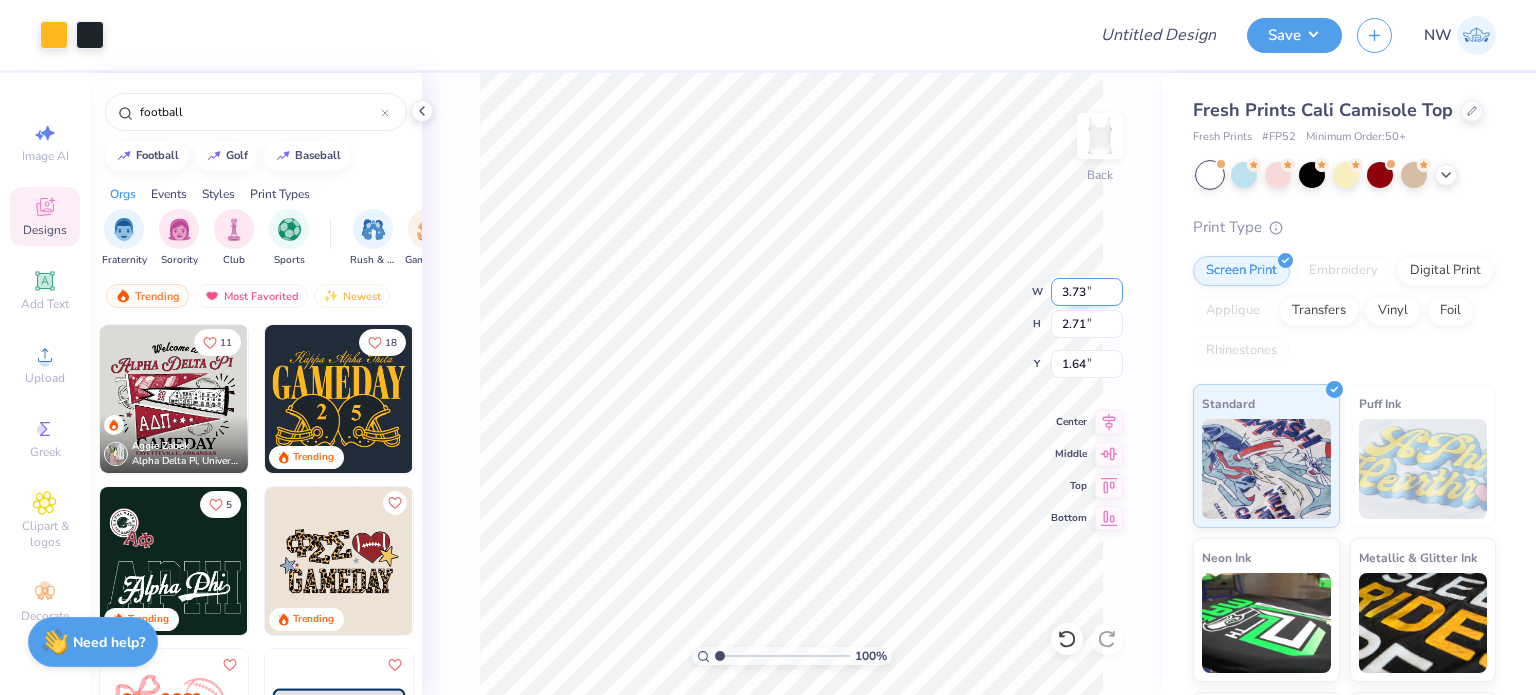 click on "3.73" at bounding box center [1087, 292] 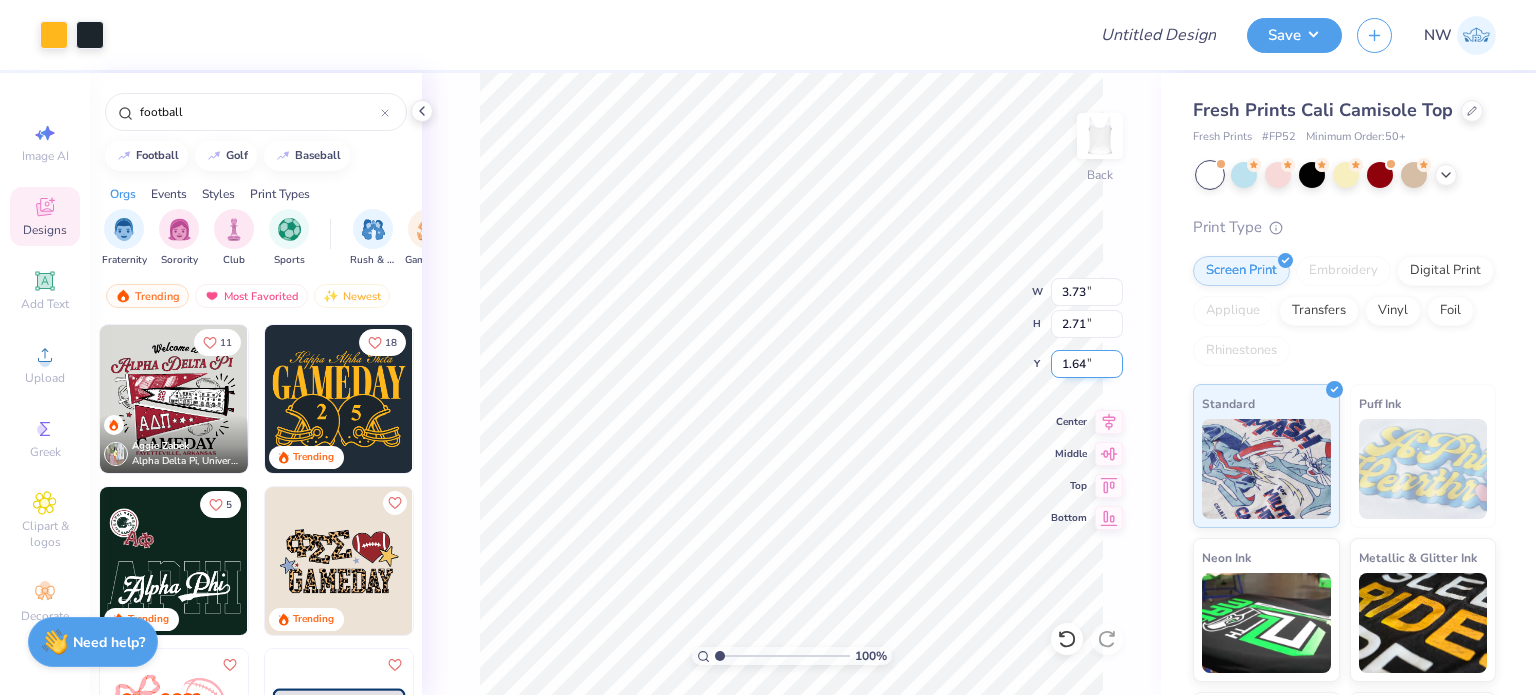 click on "1.64" at bounding box center [1087, 364] 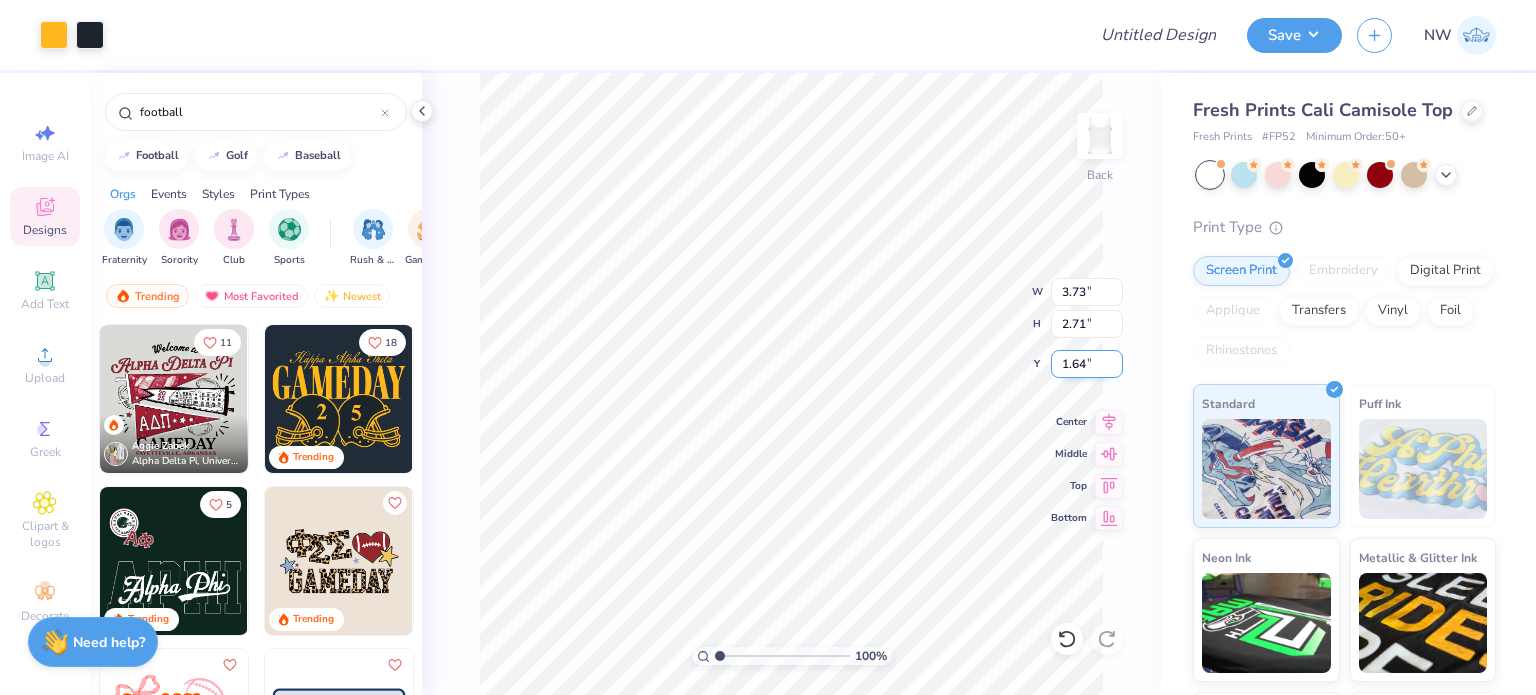 click on "1.64" at bounding box center (1087, 364) 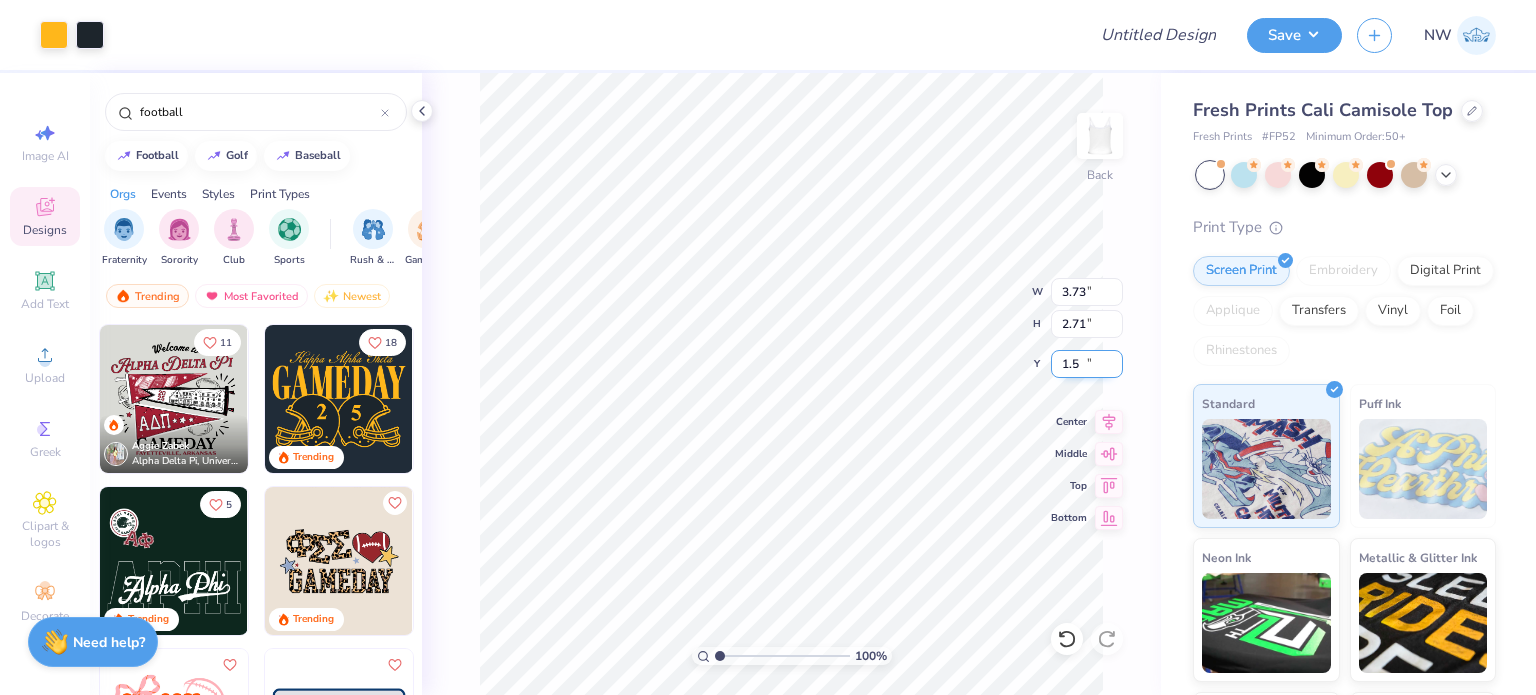 type on "1.50" 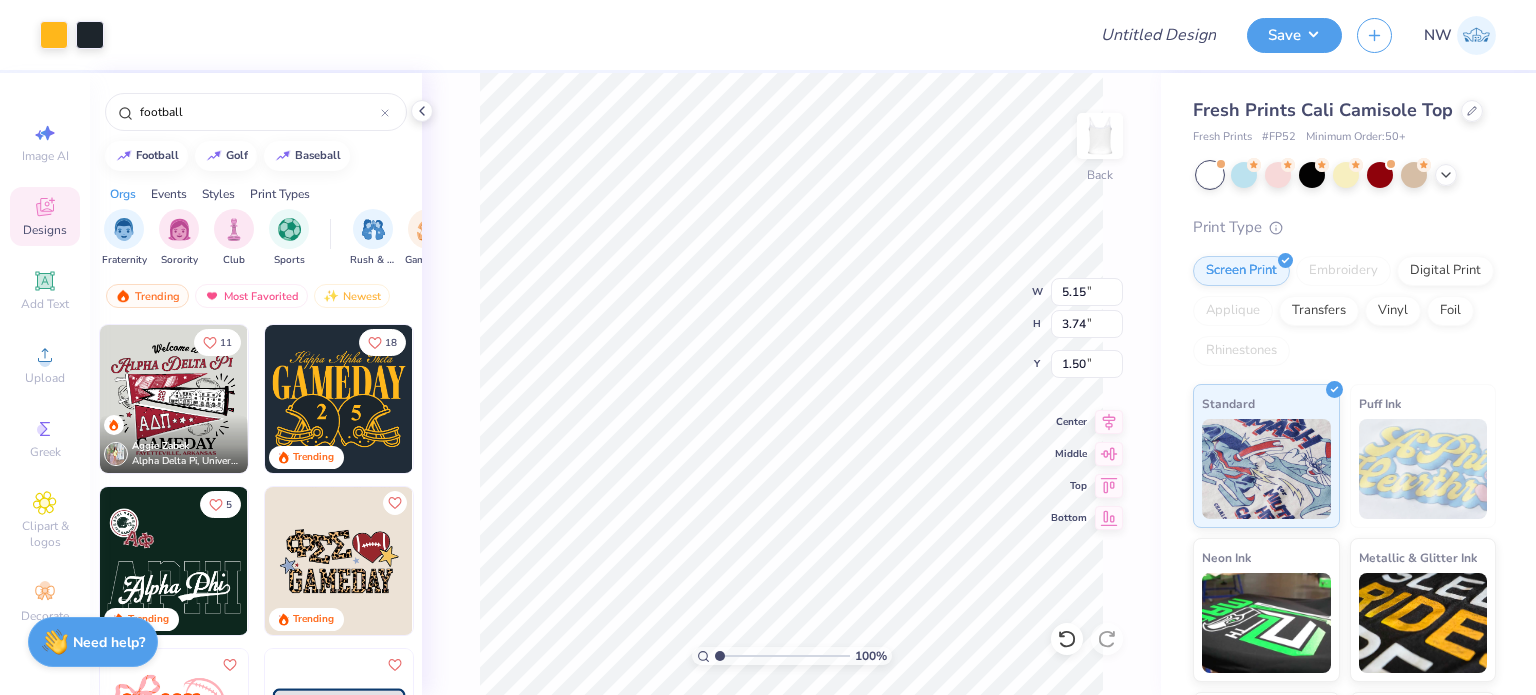 type on "5.15" 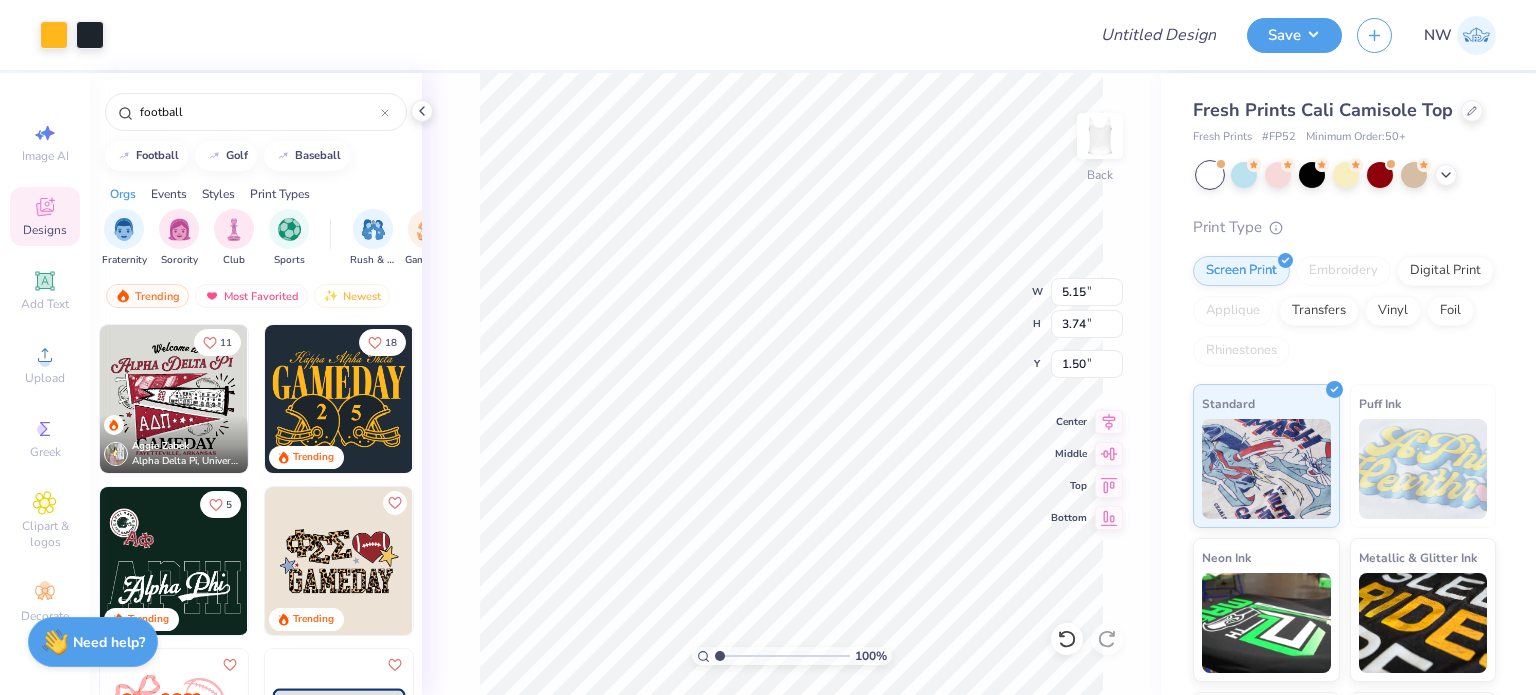 type on "3.74" 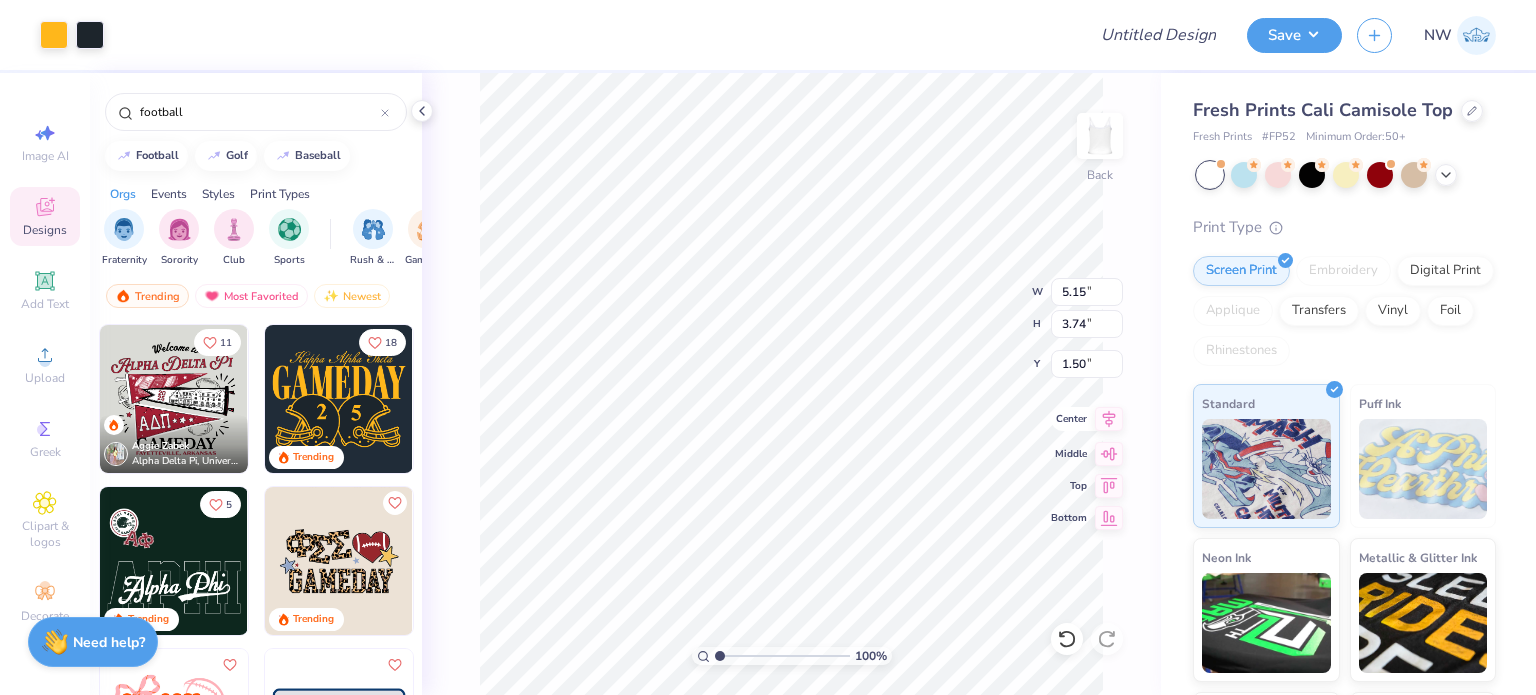 click 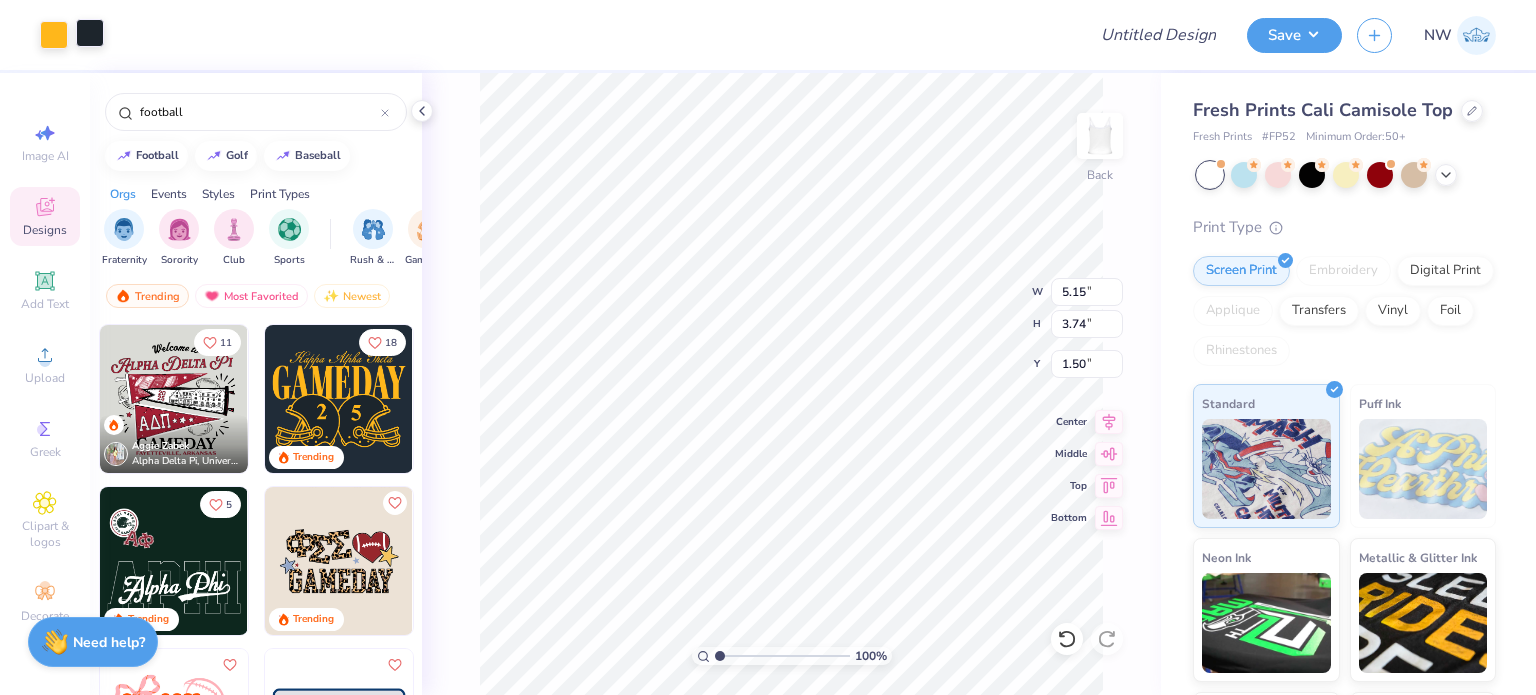 click at bounding box center (90, 33) 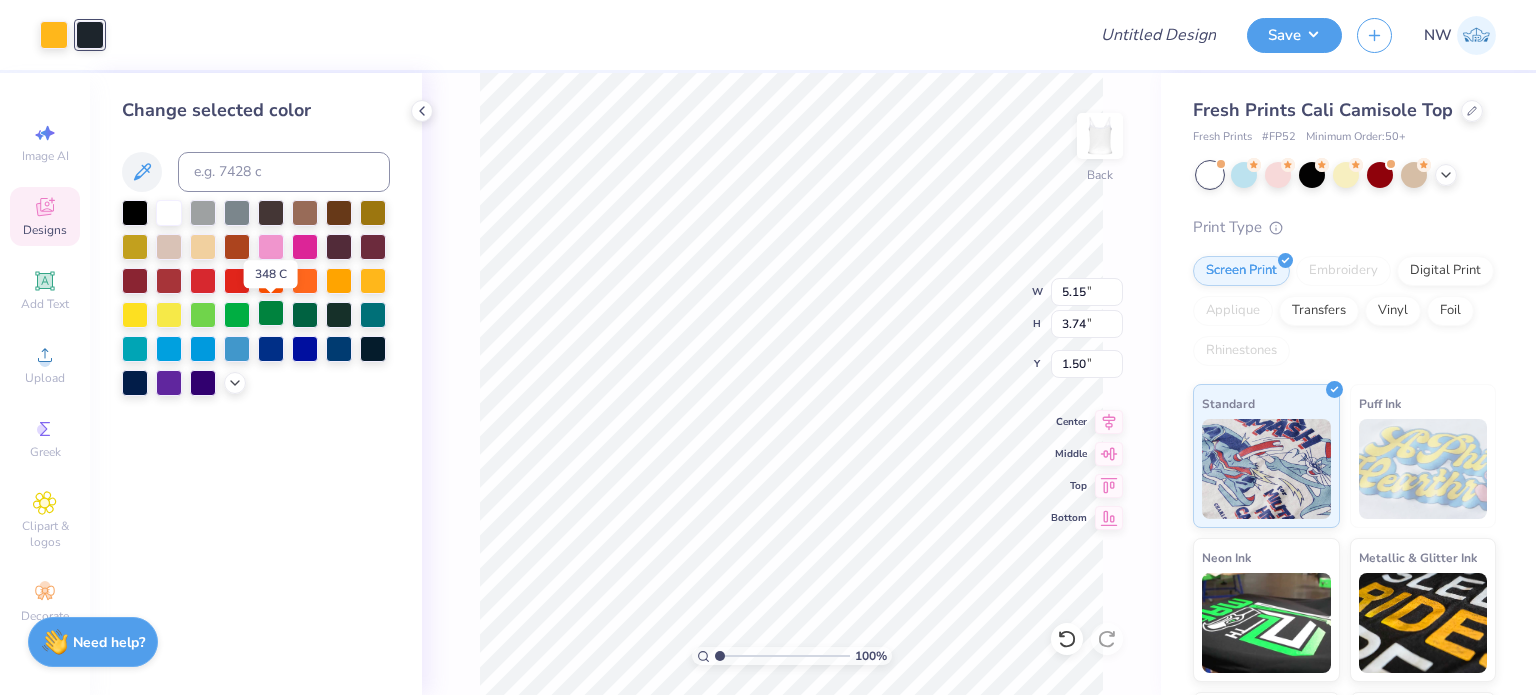 click at bounding box center [271, 313] 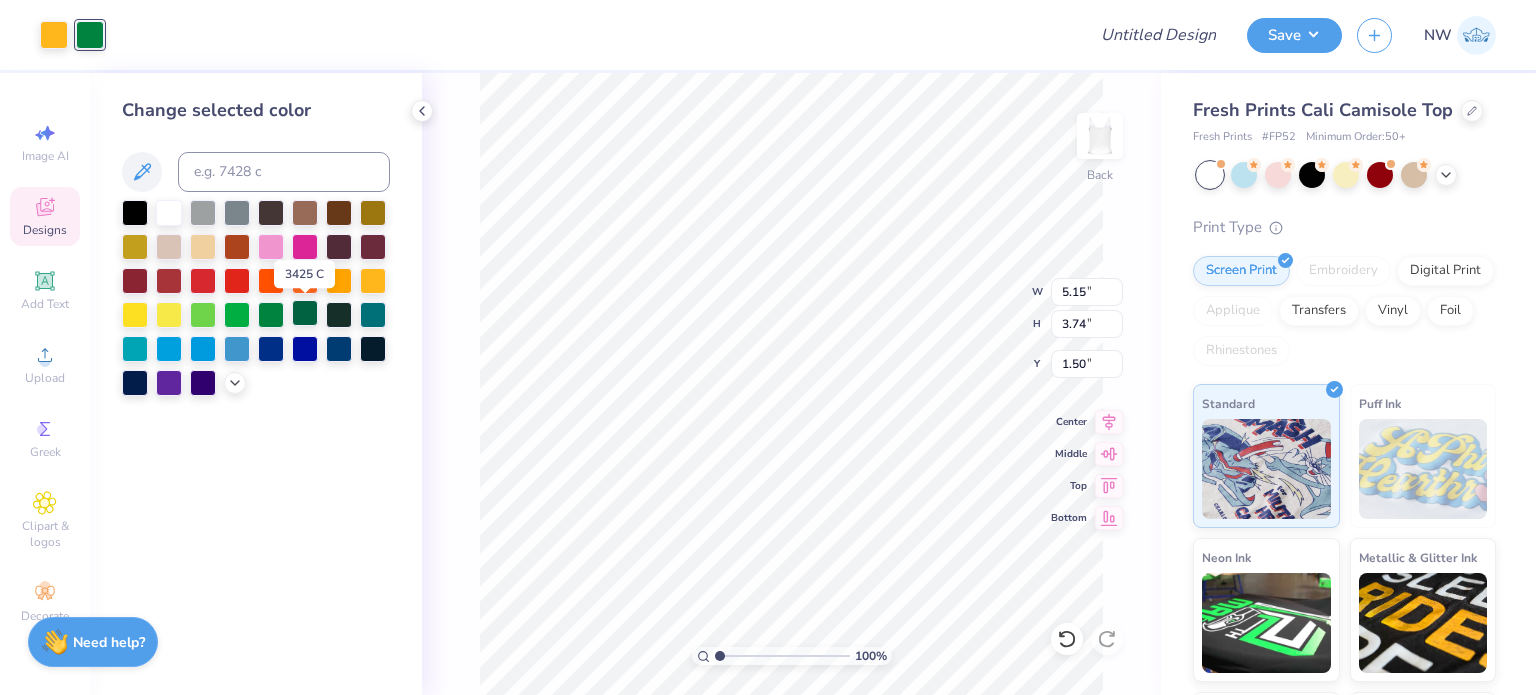click at bounding box center (305, 313) 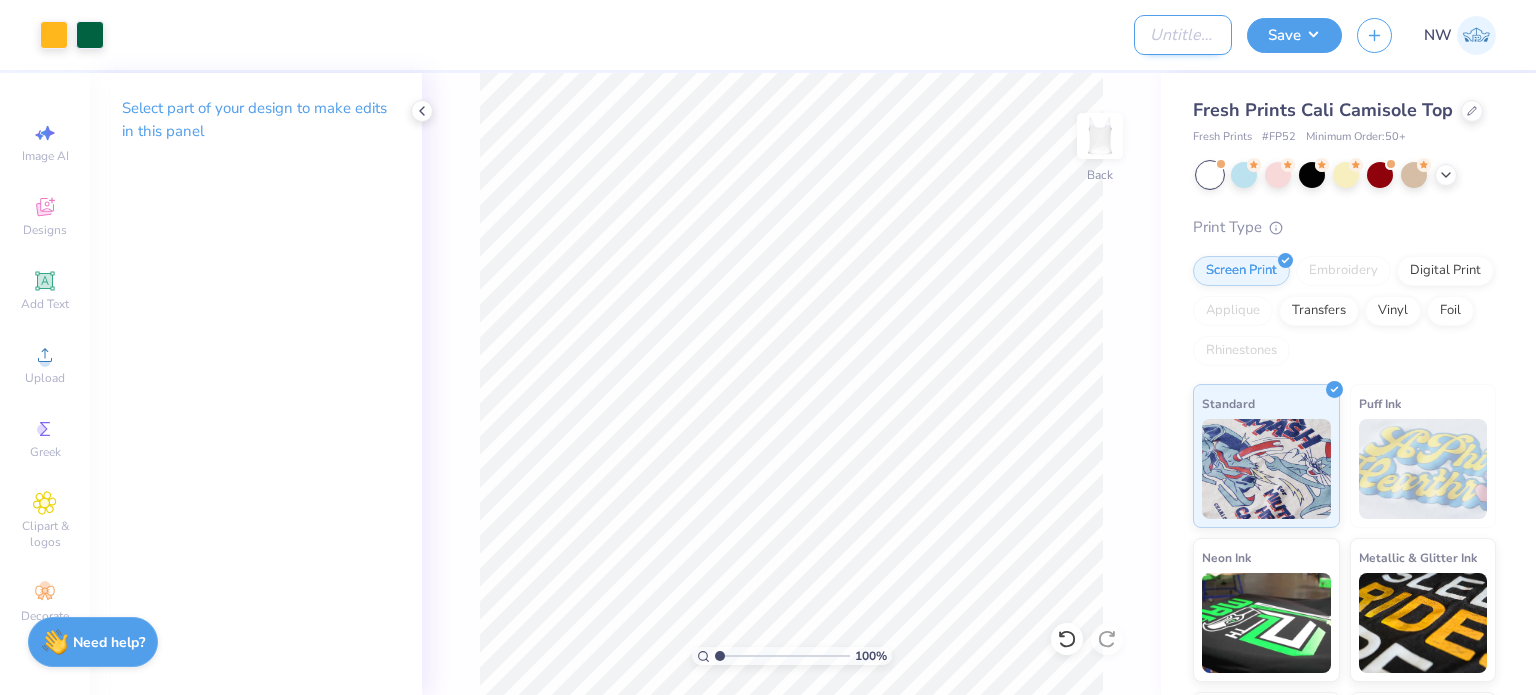 click on "Design Title" at bounding box center [1183, 35] 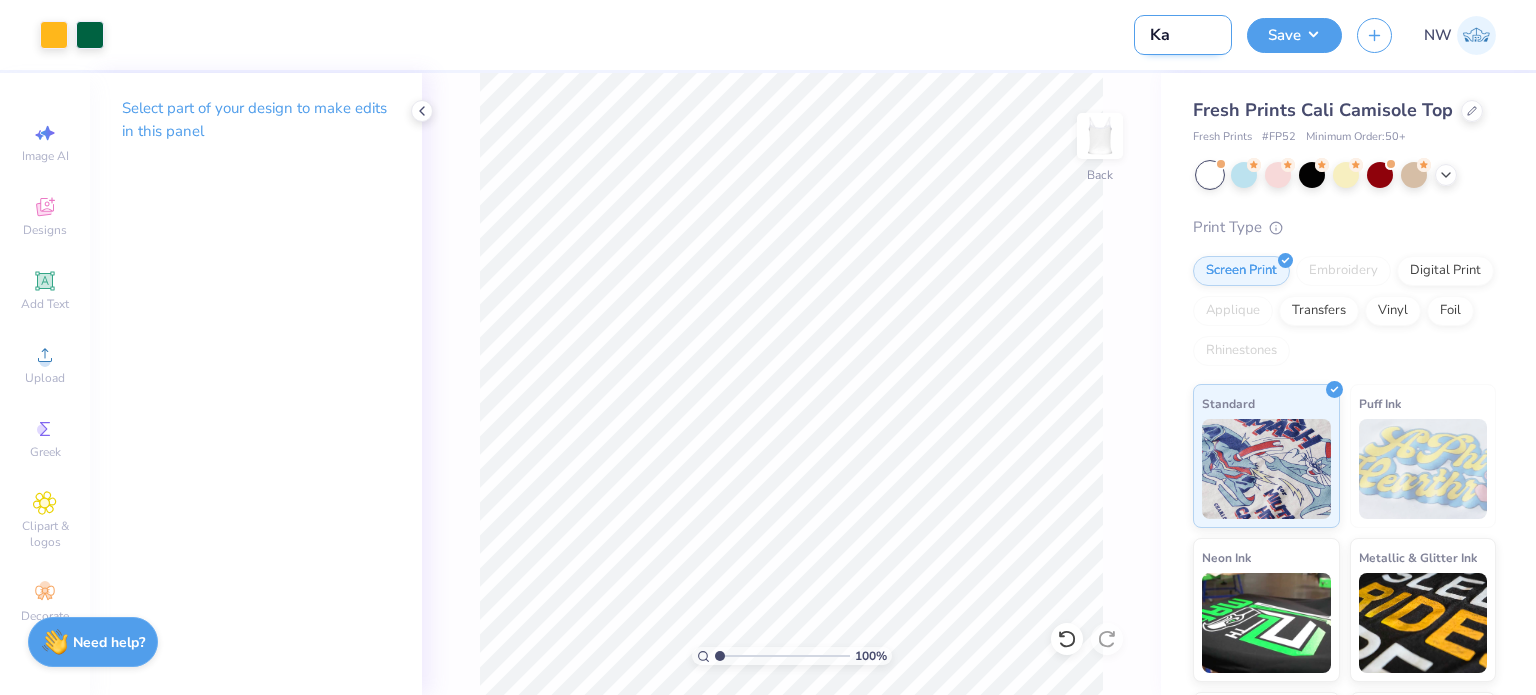 type on "K" 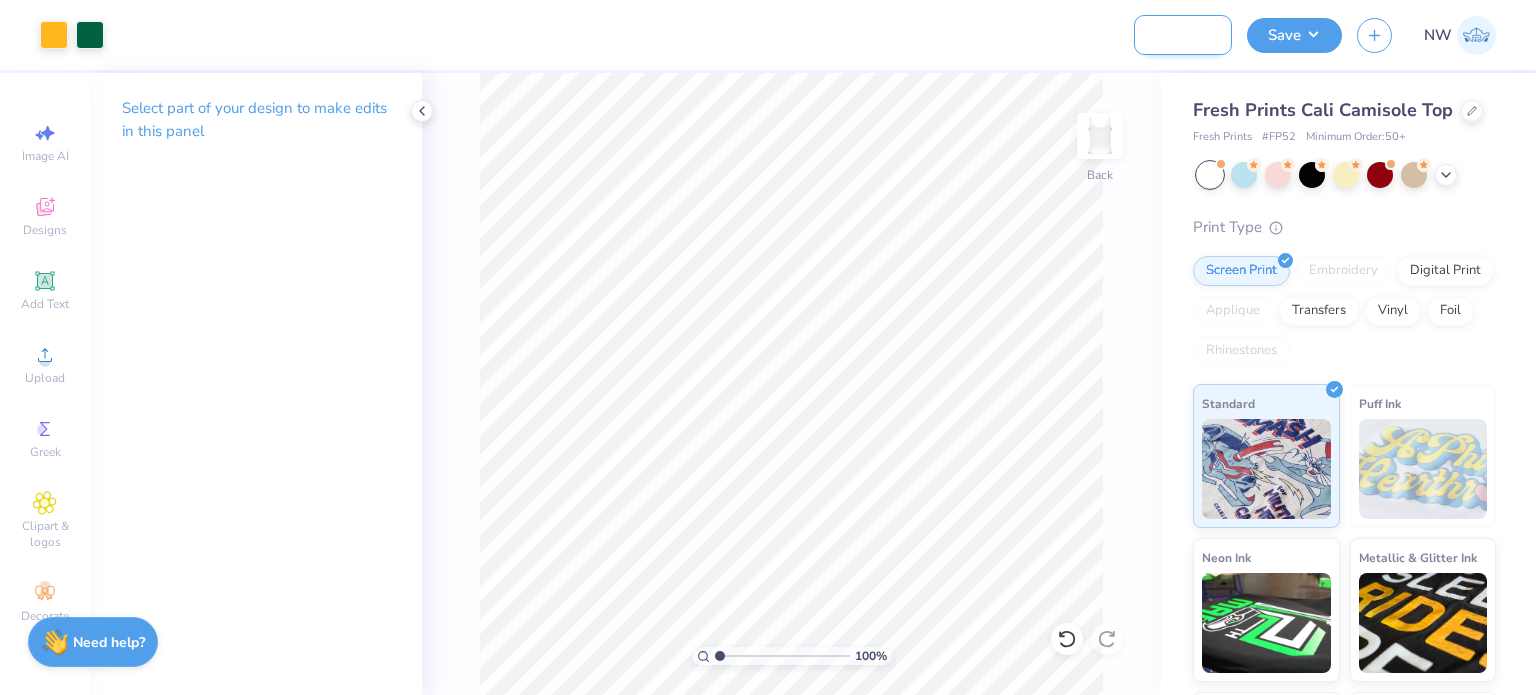 scroll, scrollTop: 0, scrollLeft: 89, axis: horizontal 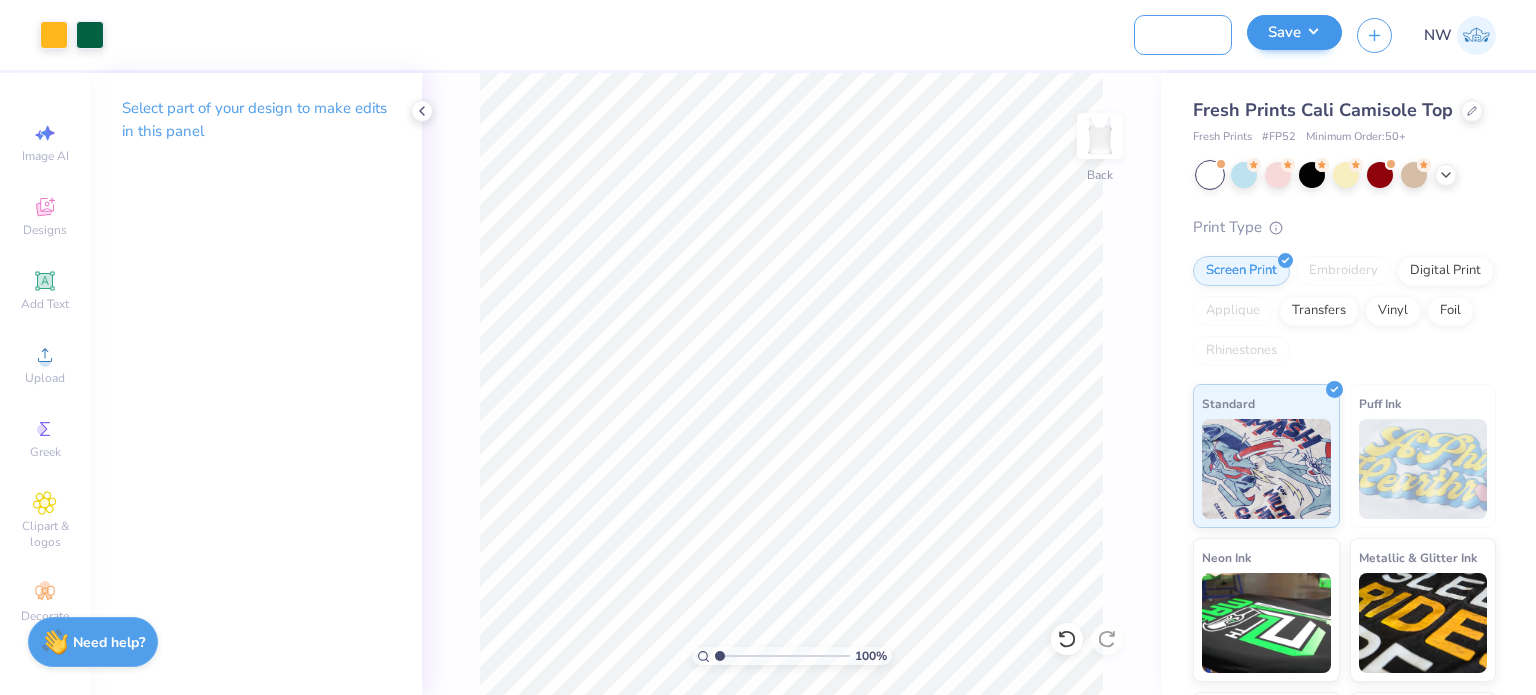 type on "Theta Football Tanks" 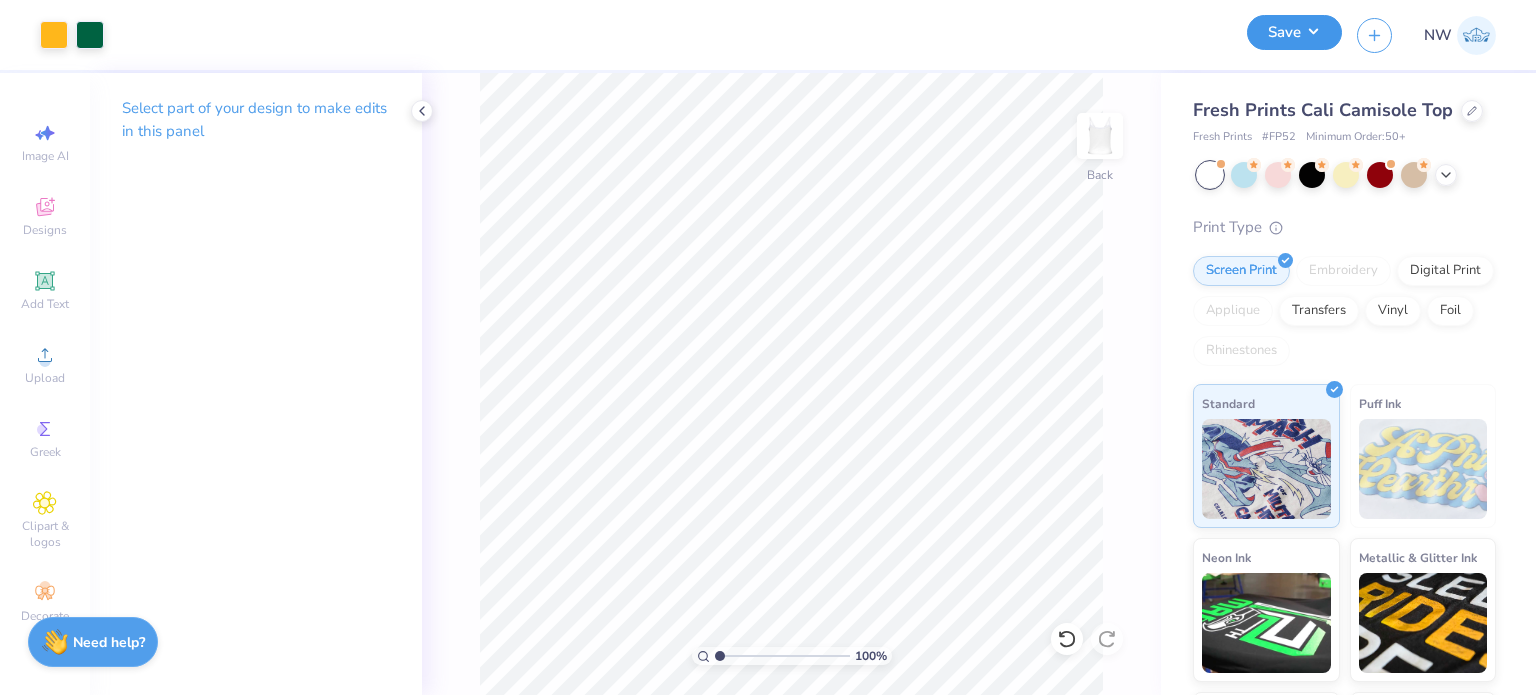 click on "Save" at bounding box center [1294, 32] 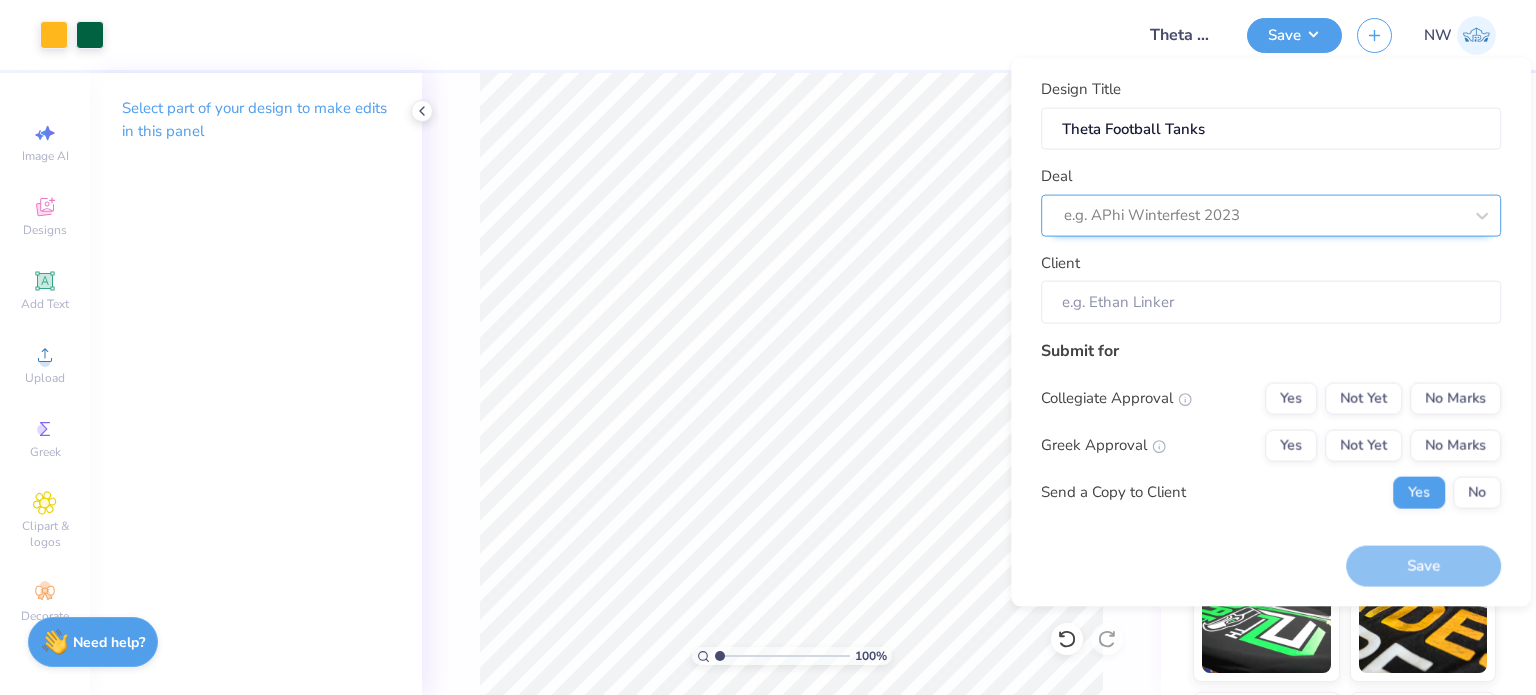 click at bounding box center [1263, 215] 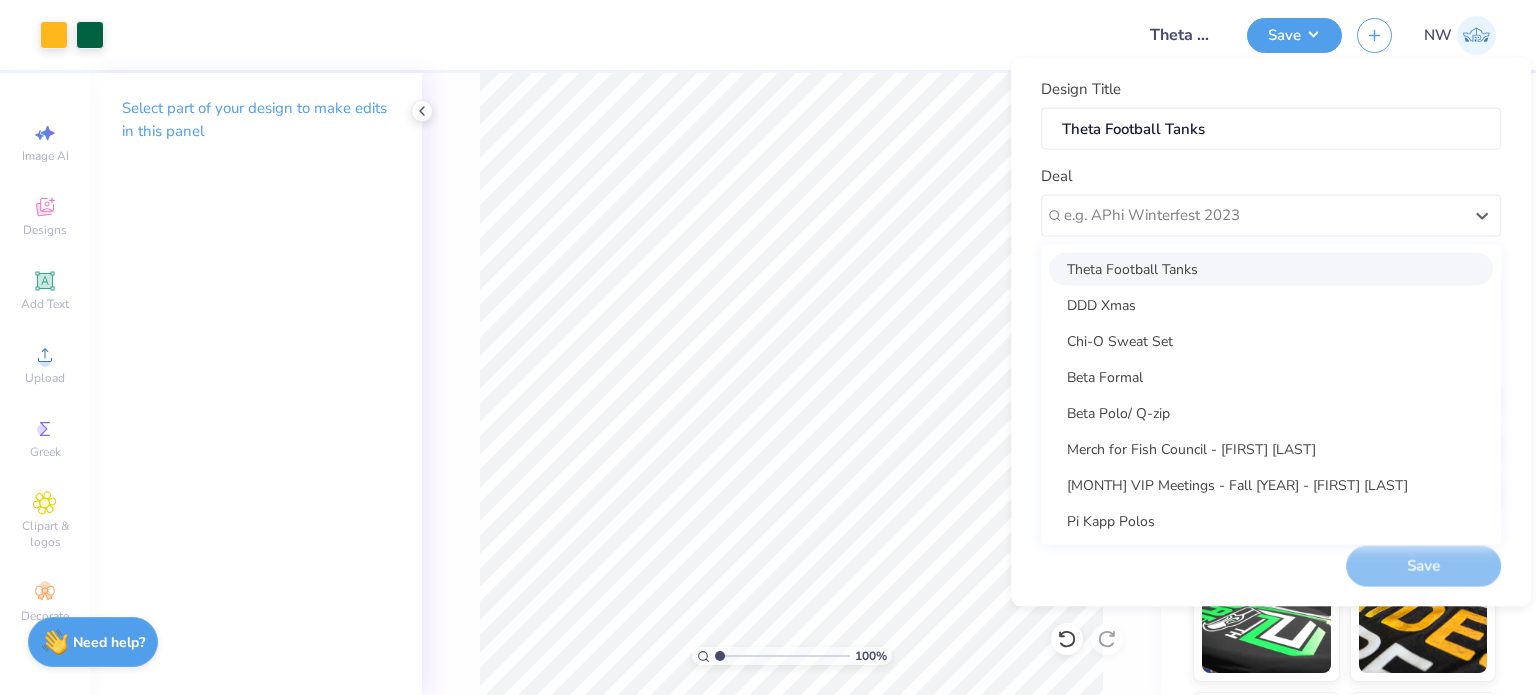 click on "Theta Football Tanks" at bounding box center (1271, 268) 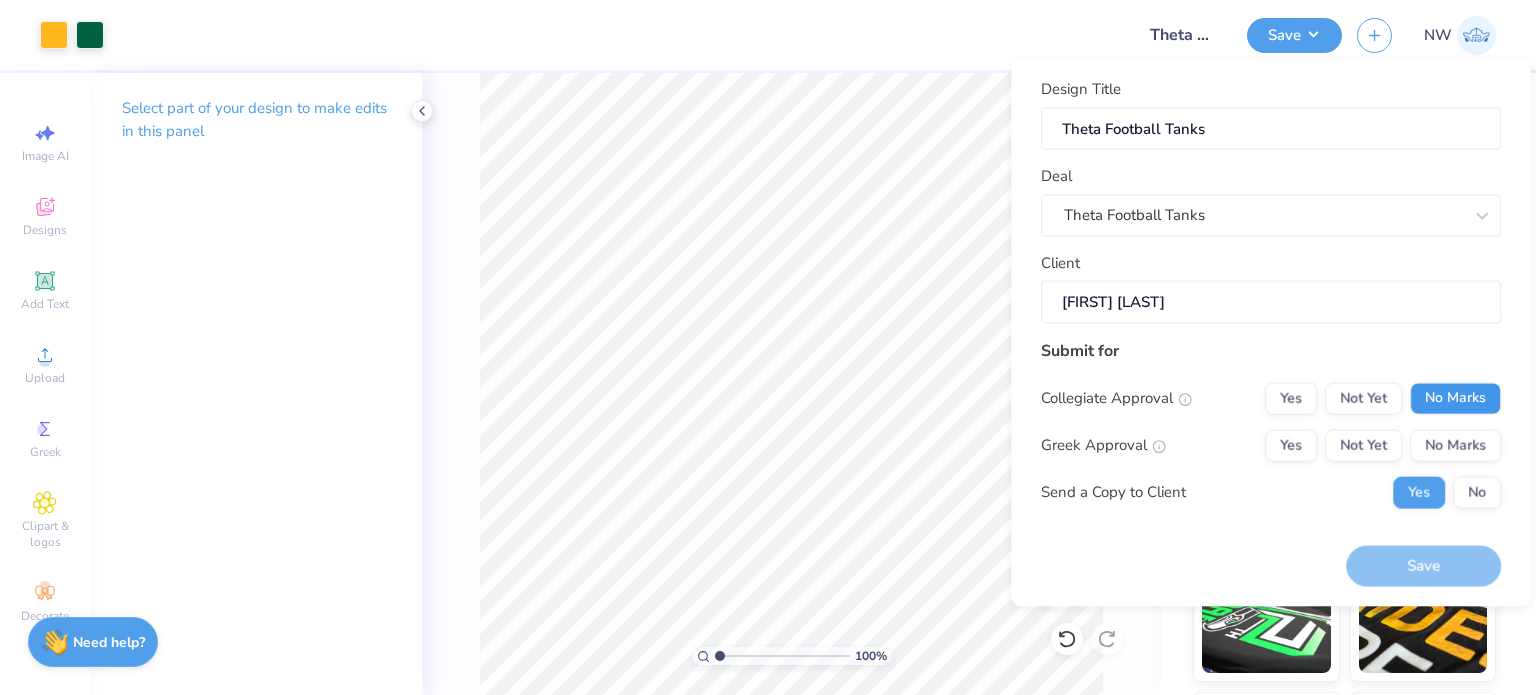 click on "No Marks" at bounding box center [1455, 398] 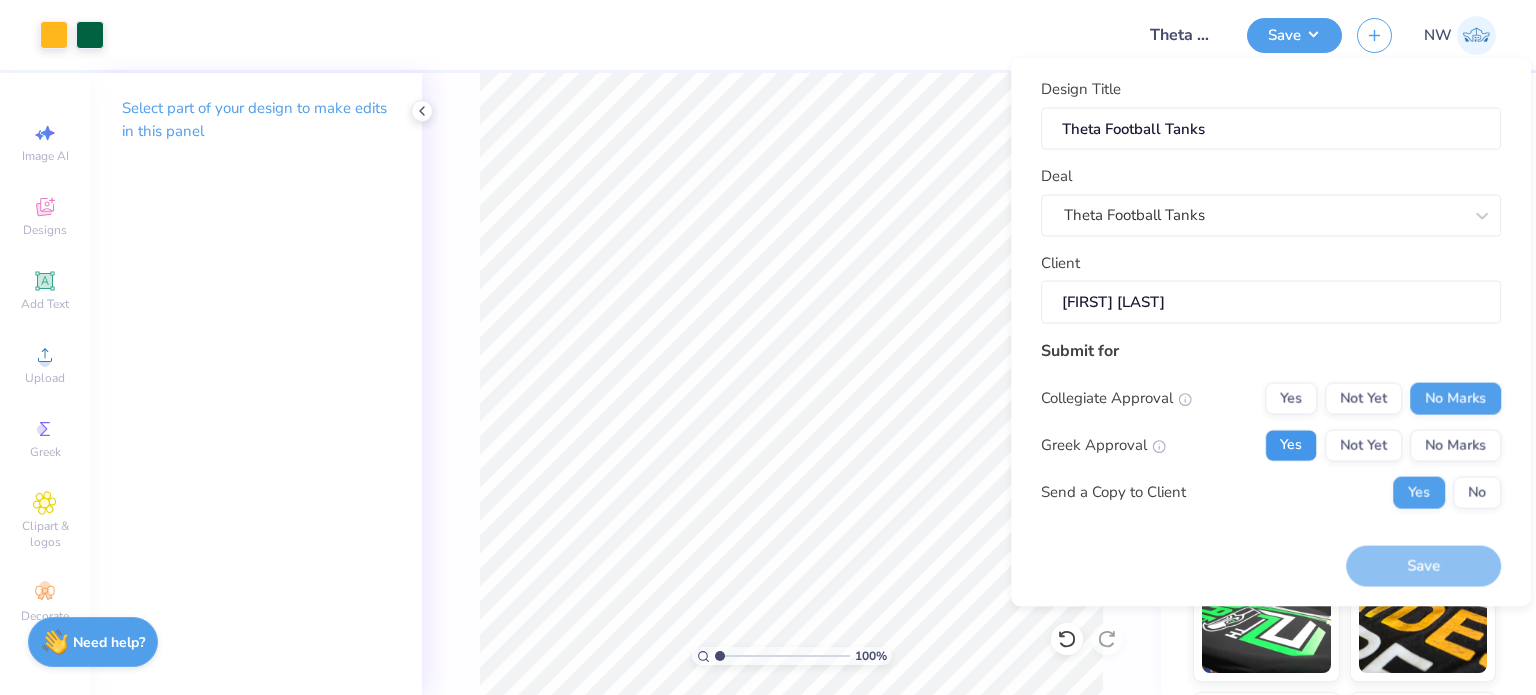 click on "Yes" at bounding box center [1291, 445] 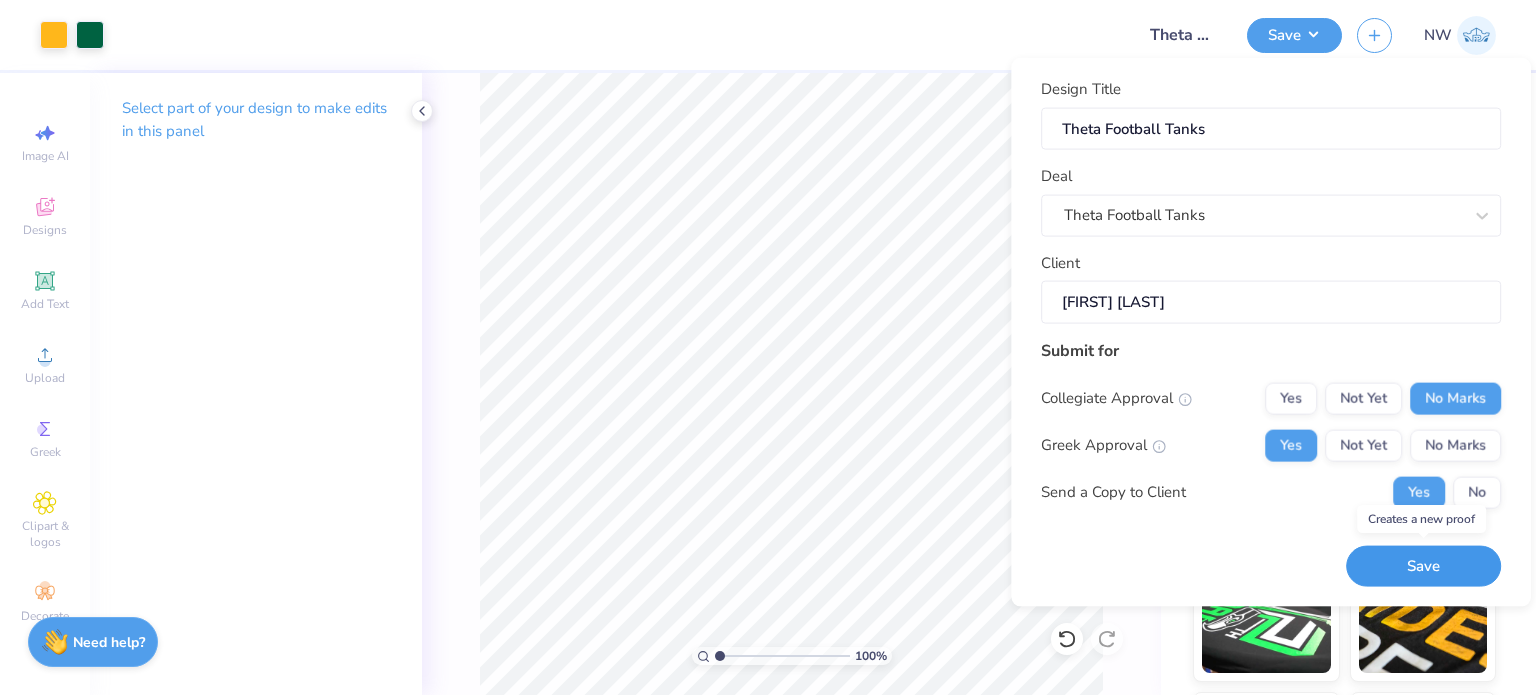 click on "Save" at bounding box center [1423, 566] 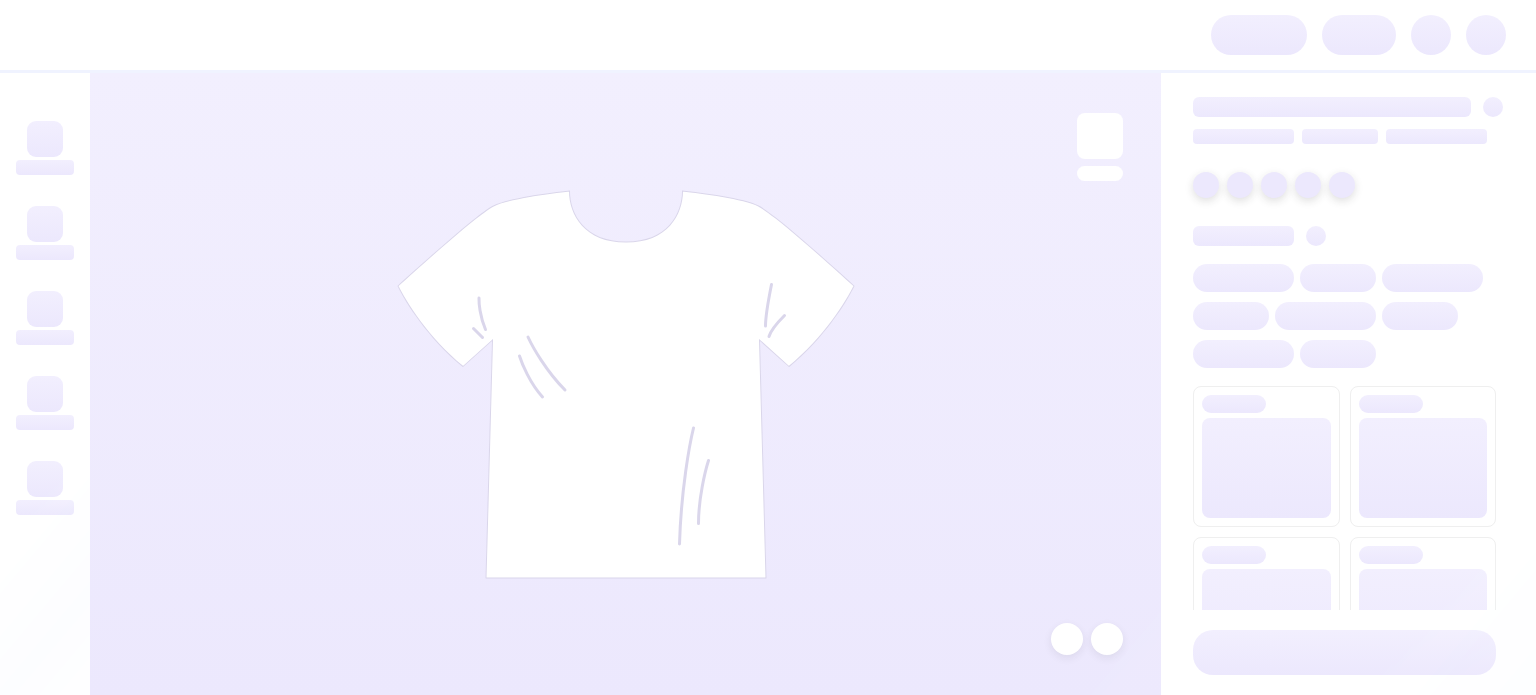 scroll, scrollTop: 0, scrollLeft: 0, axis: both 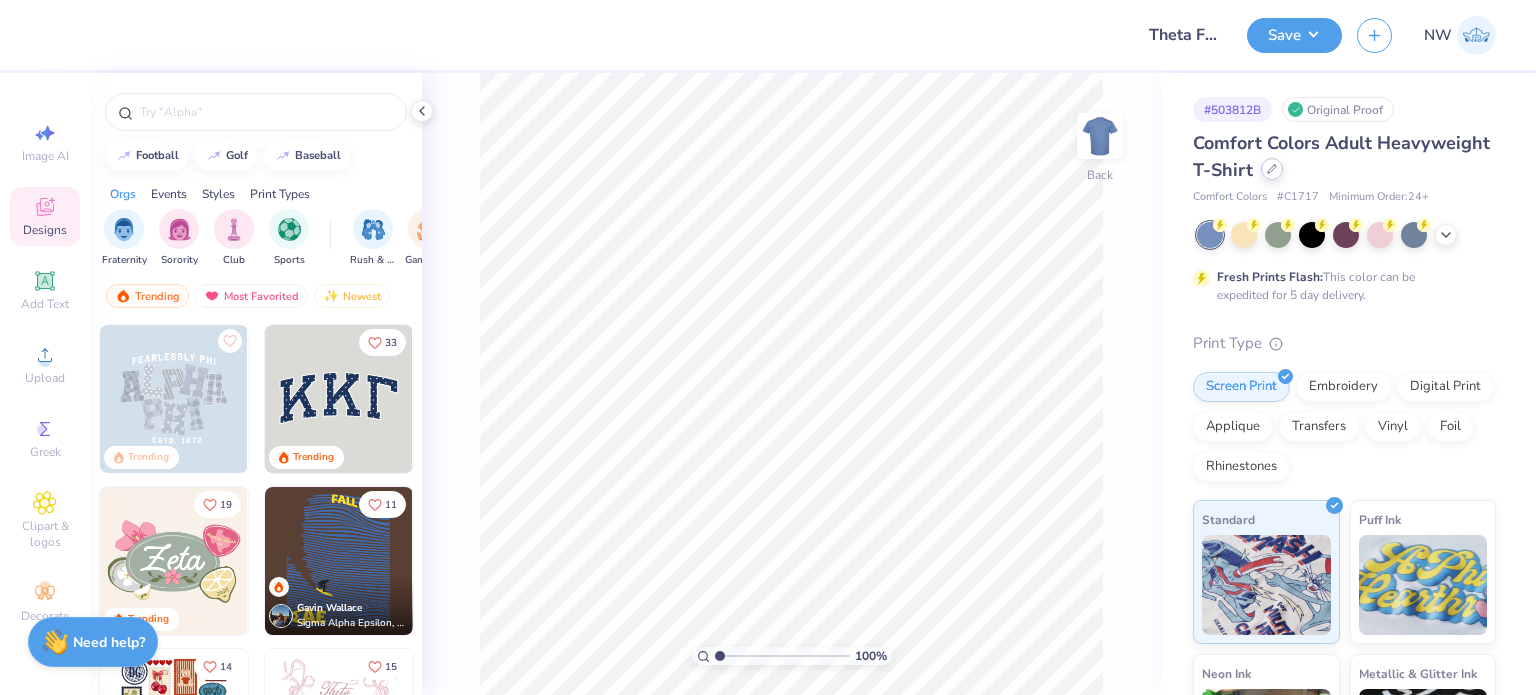 click 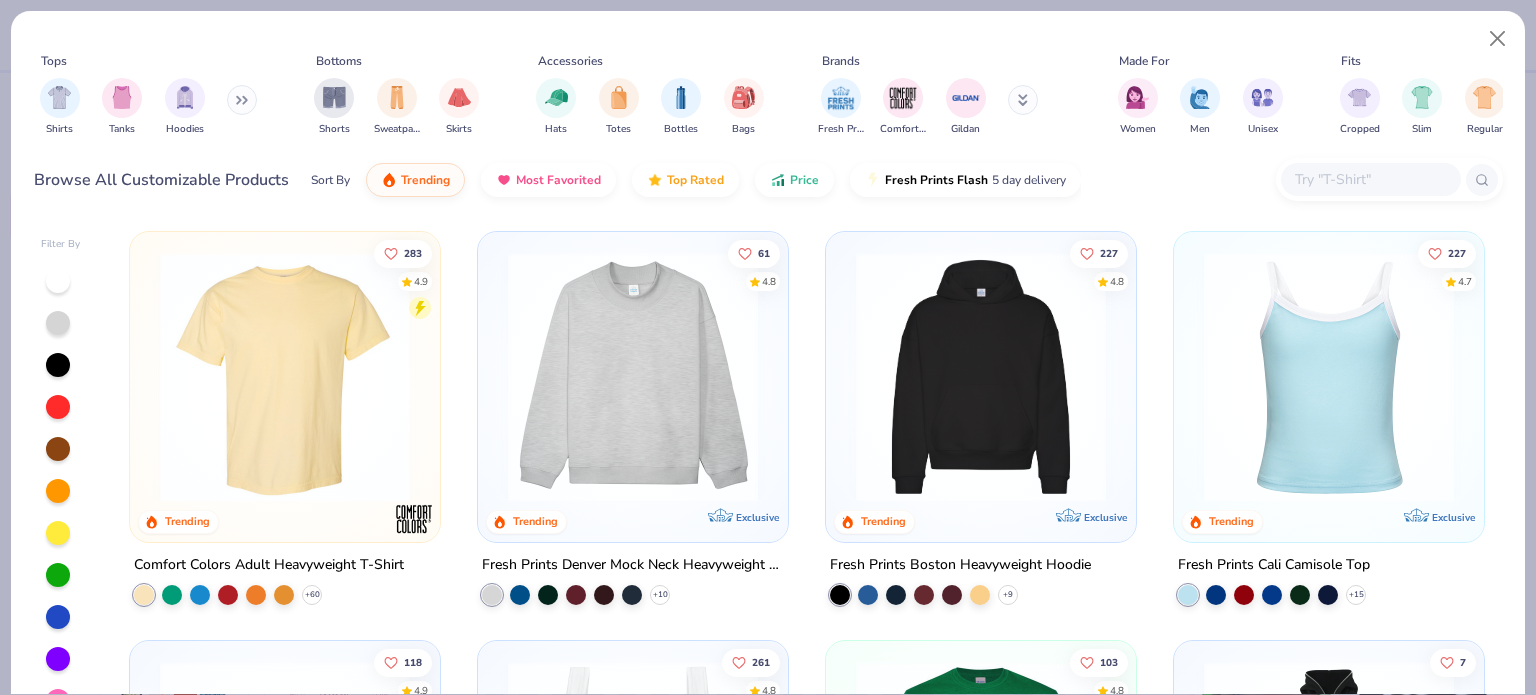 click at bounding box center (1329, 377) 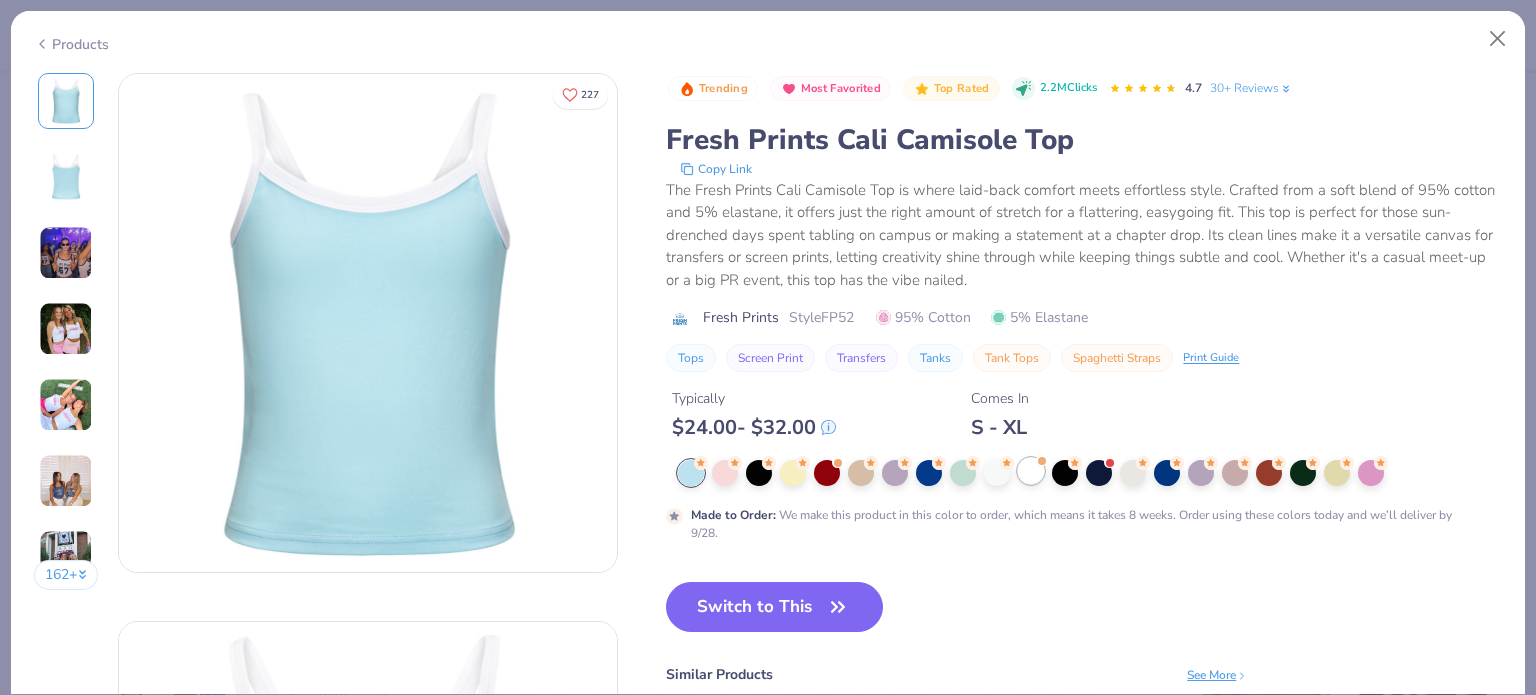 click at bounding box center (1031, 471) 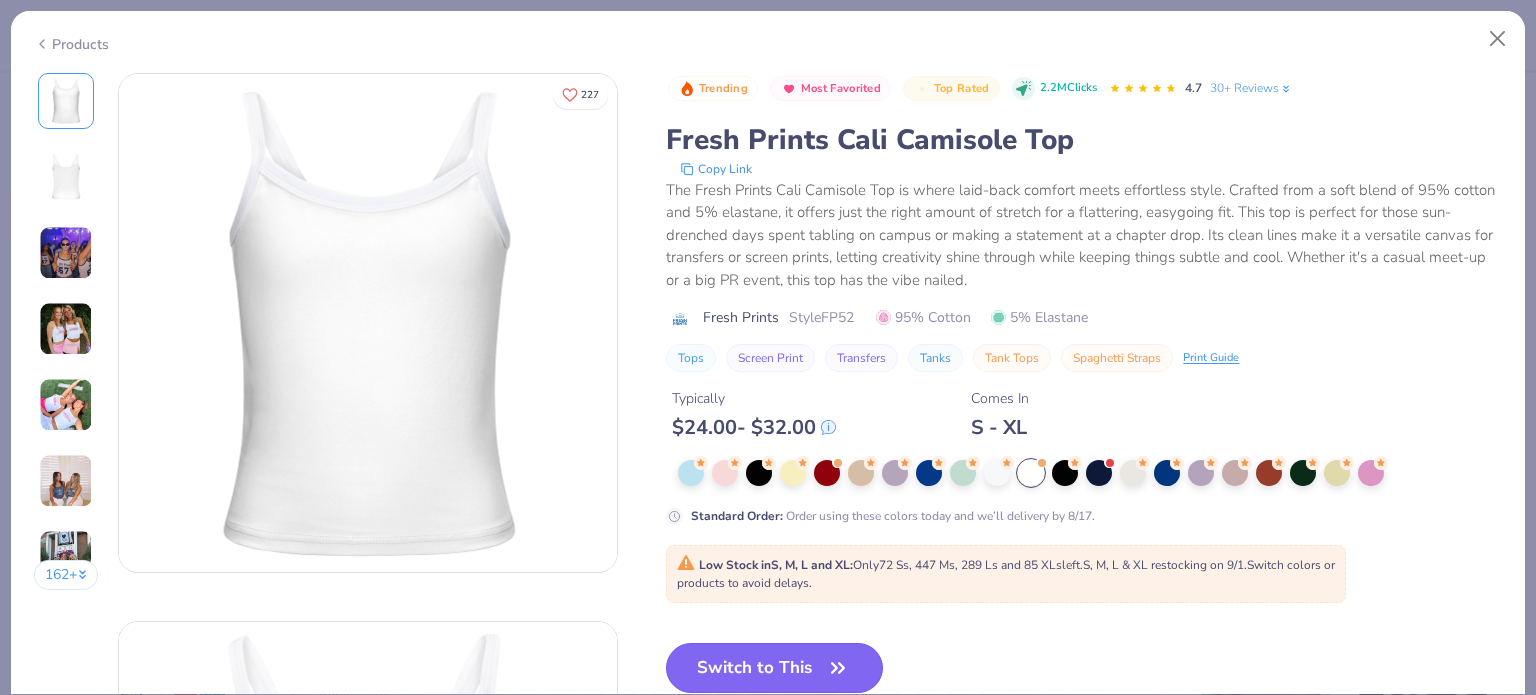 click on "Switch to This" at bounding box center [774, 668] 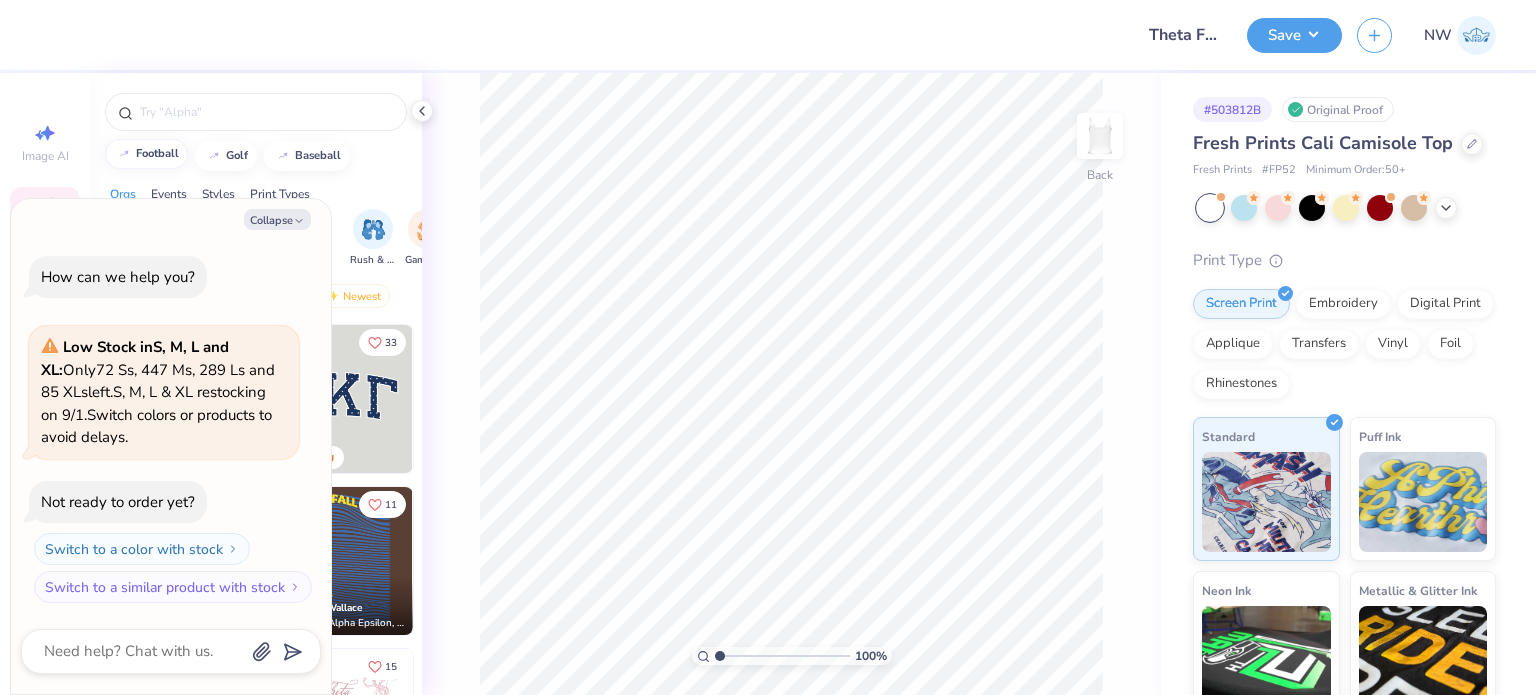 click on "football" at bounding box center [157, 153] 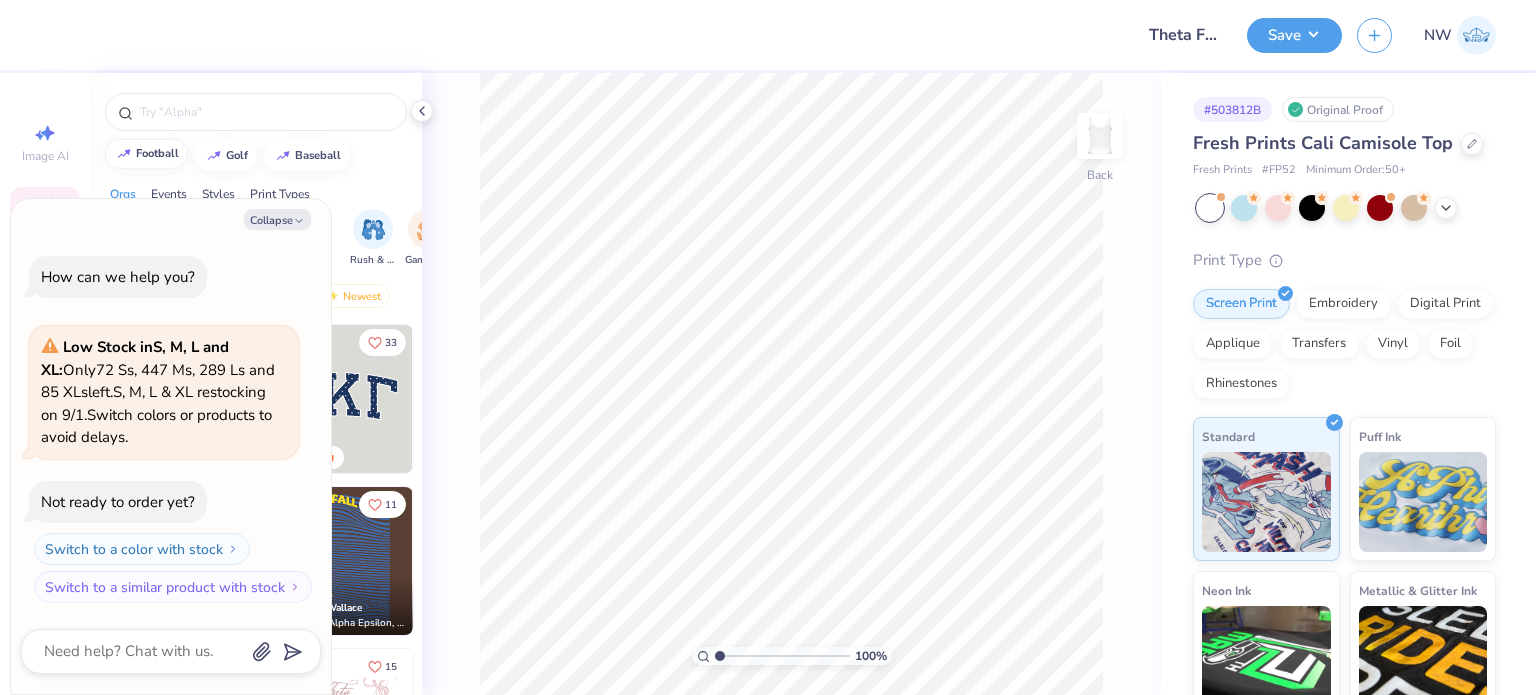 type on "football" 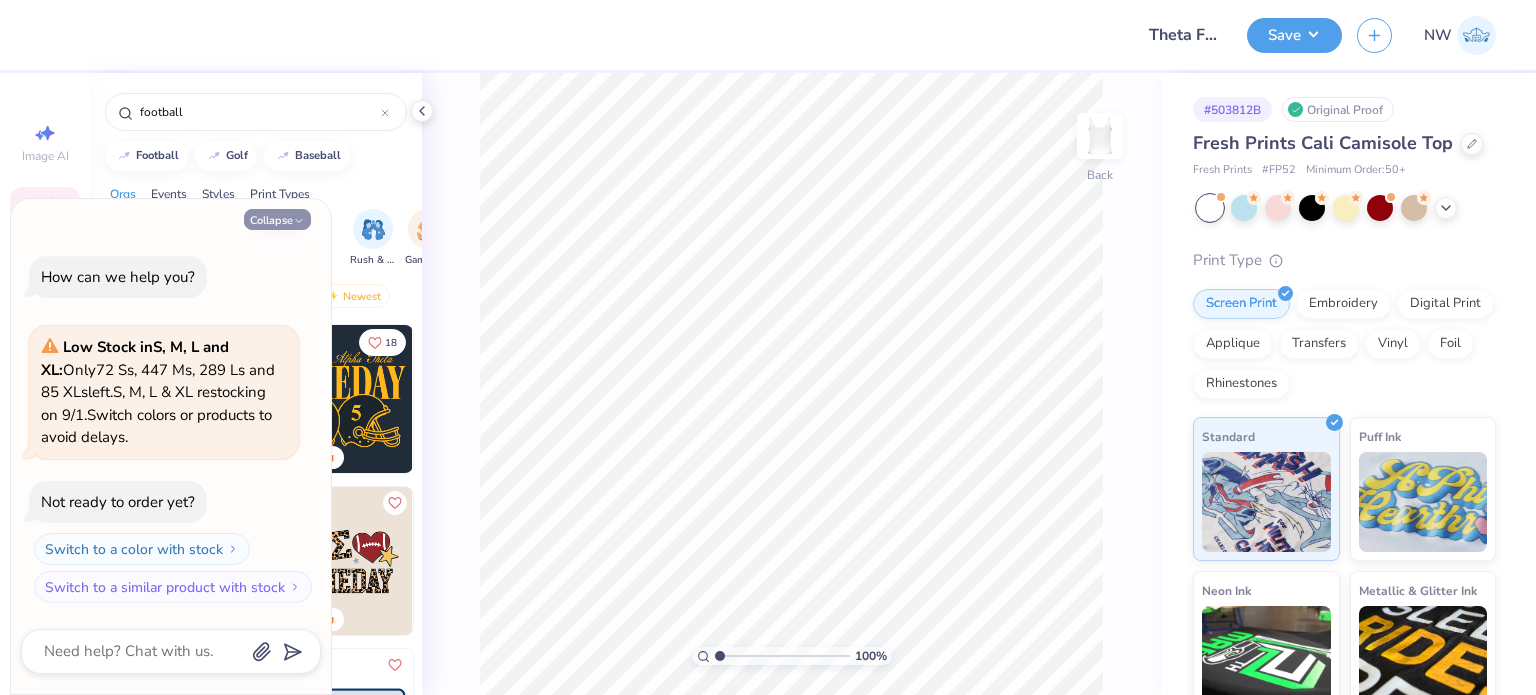 click on "Collapse" at bounding box center (277, 219) 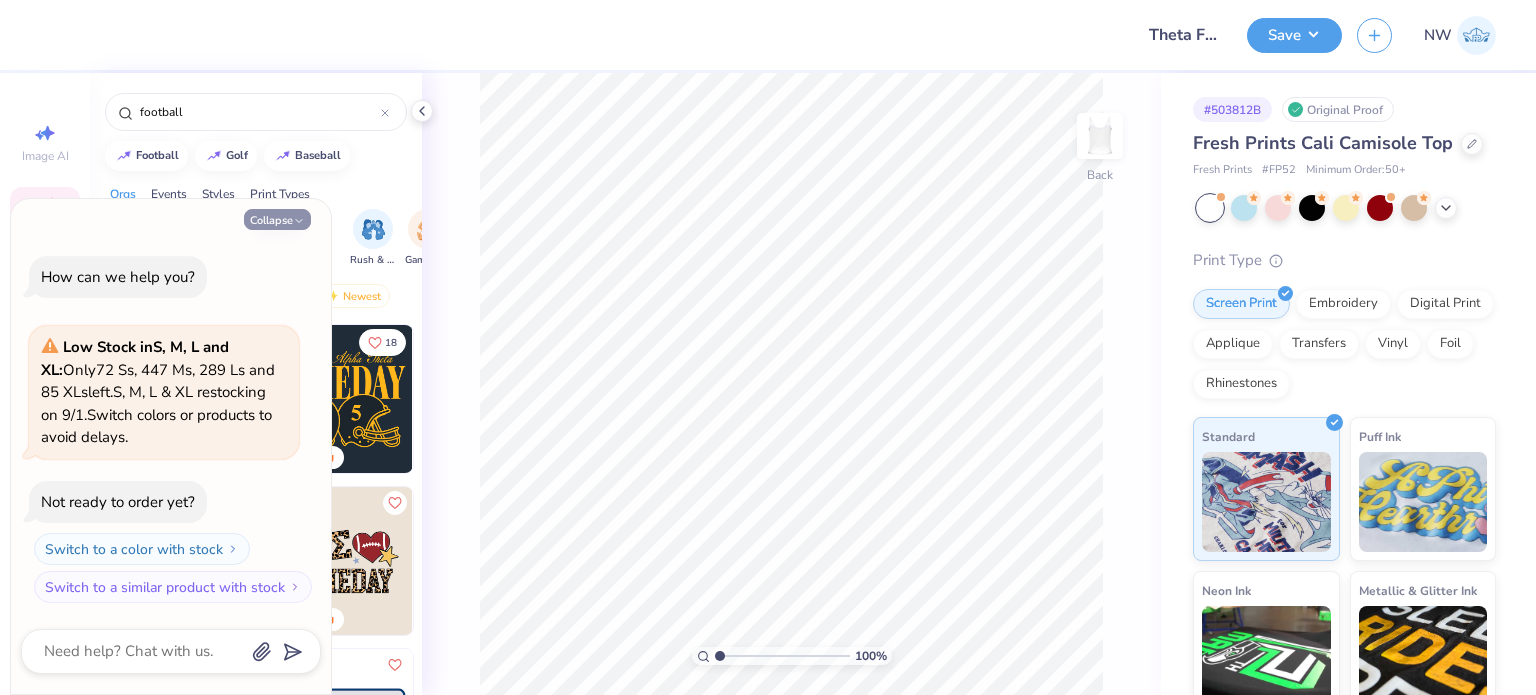 type on "x" 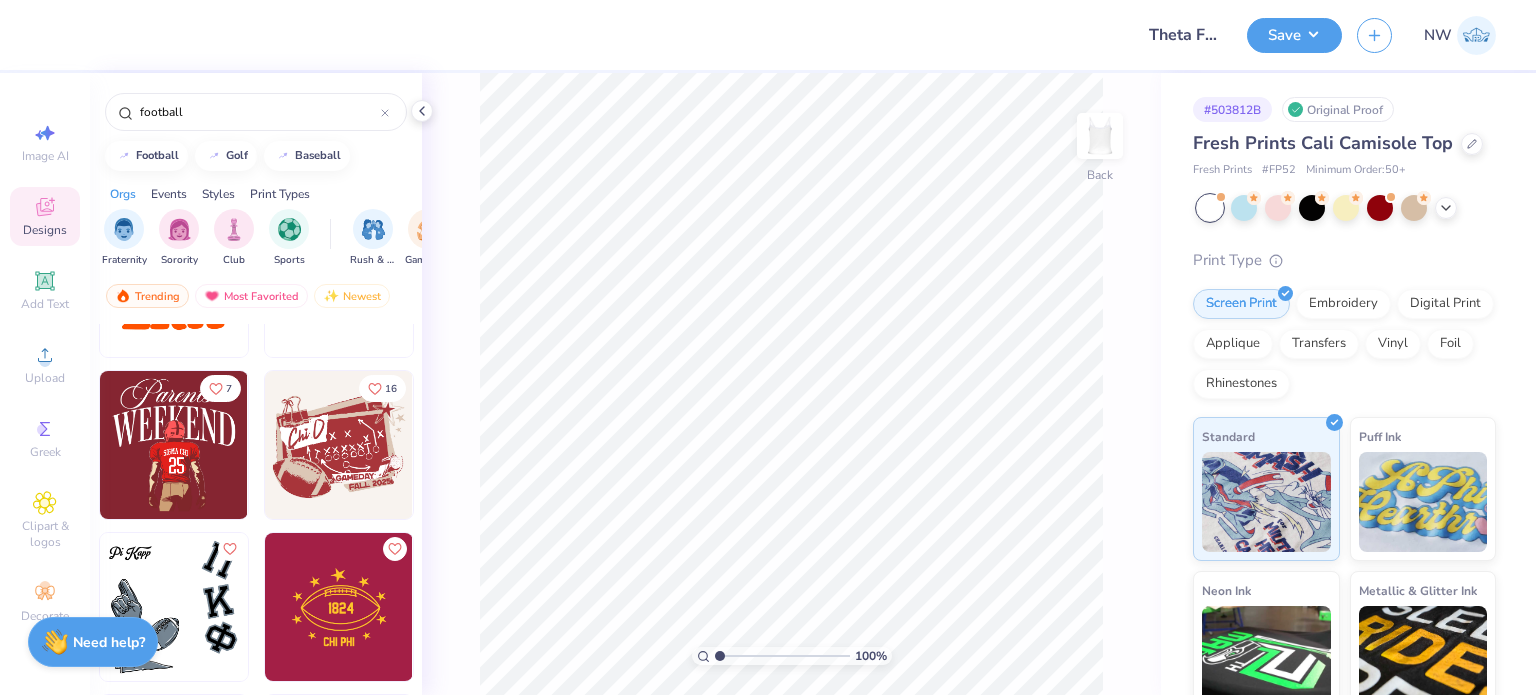 scroll, scrollTop: 440, scrollLeft: 0, axis: vertical 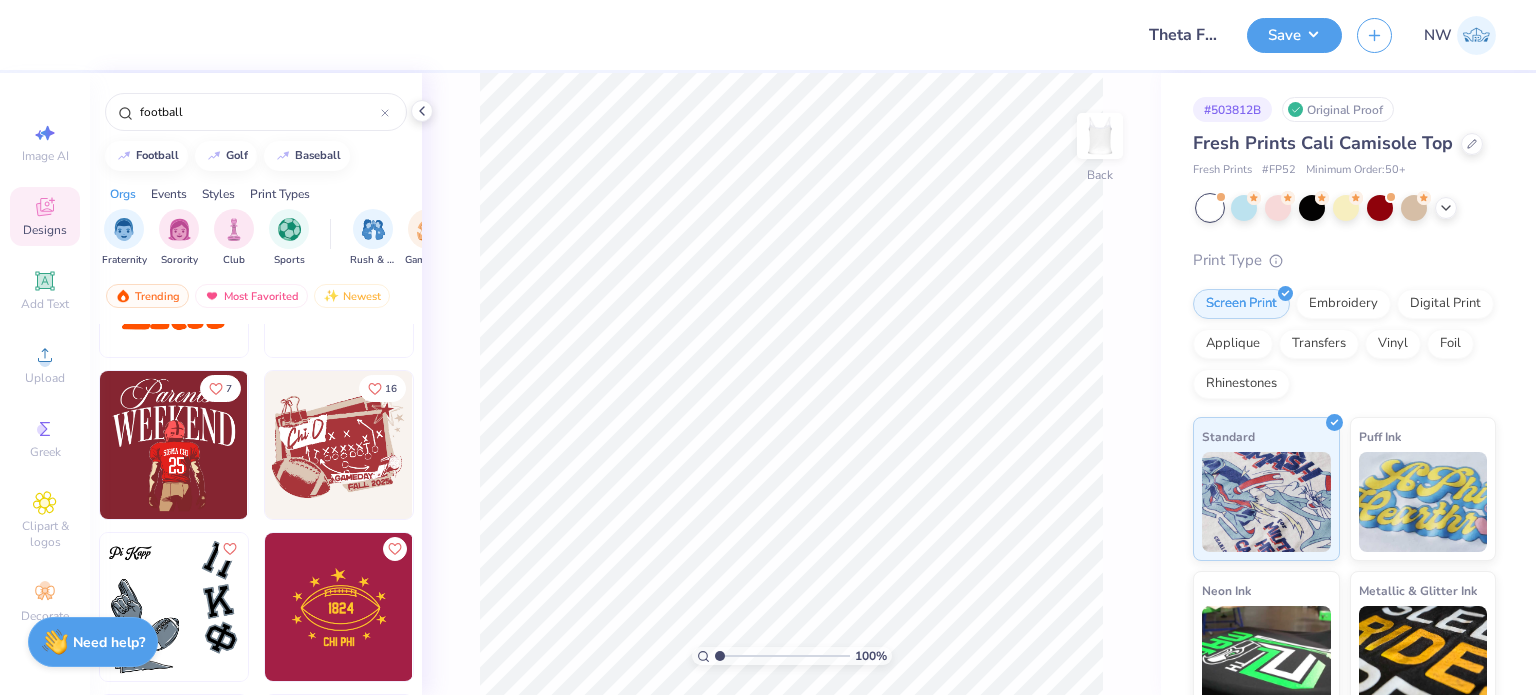 click at bounding box center (190, 445) 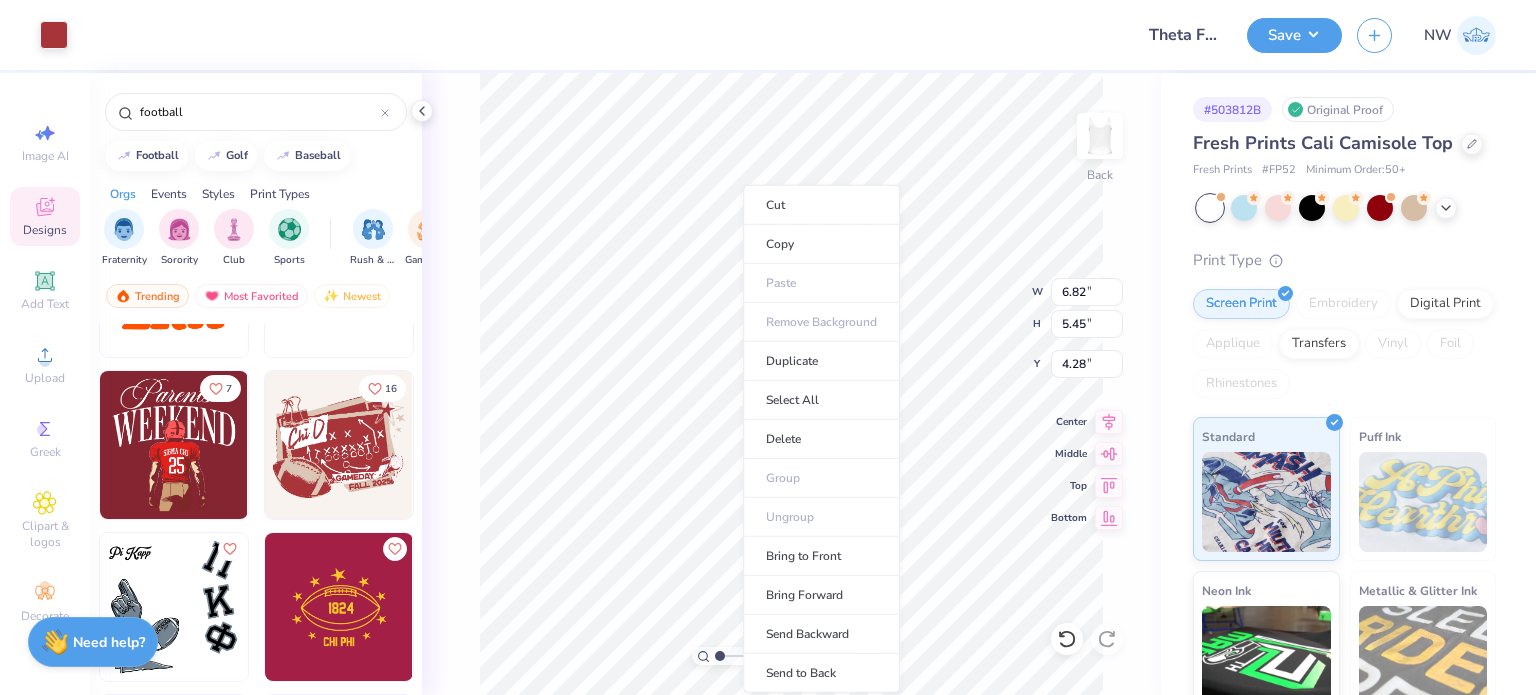 type on "1.85" 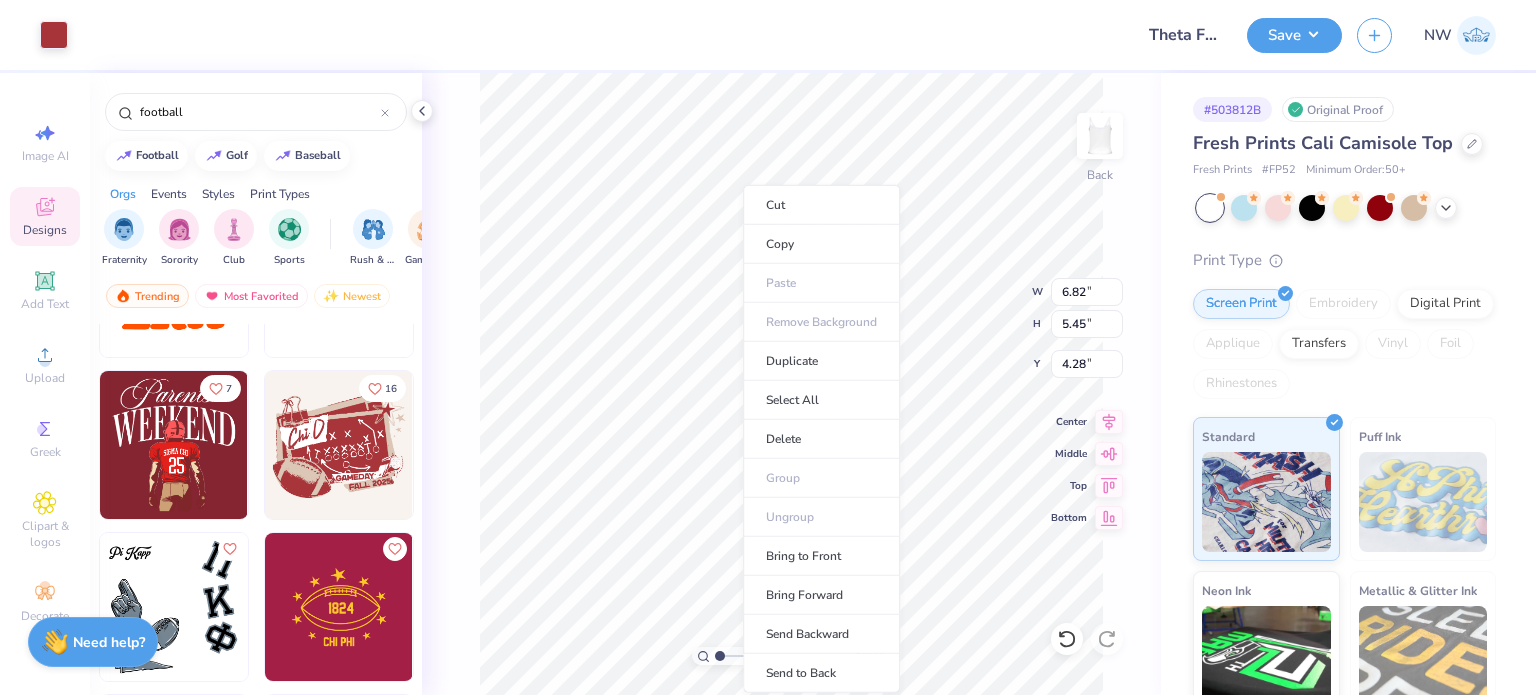 type on "1.49" 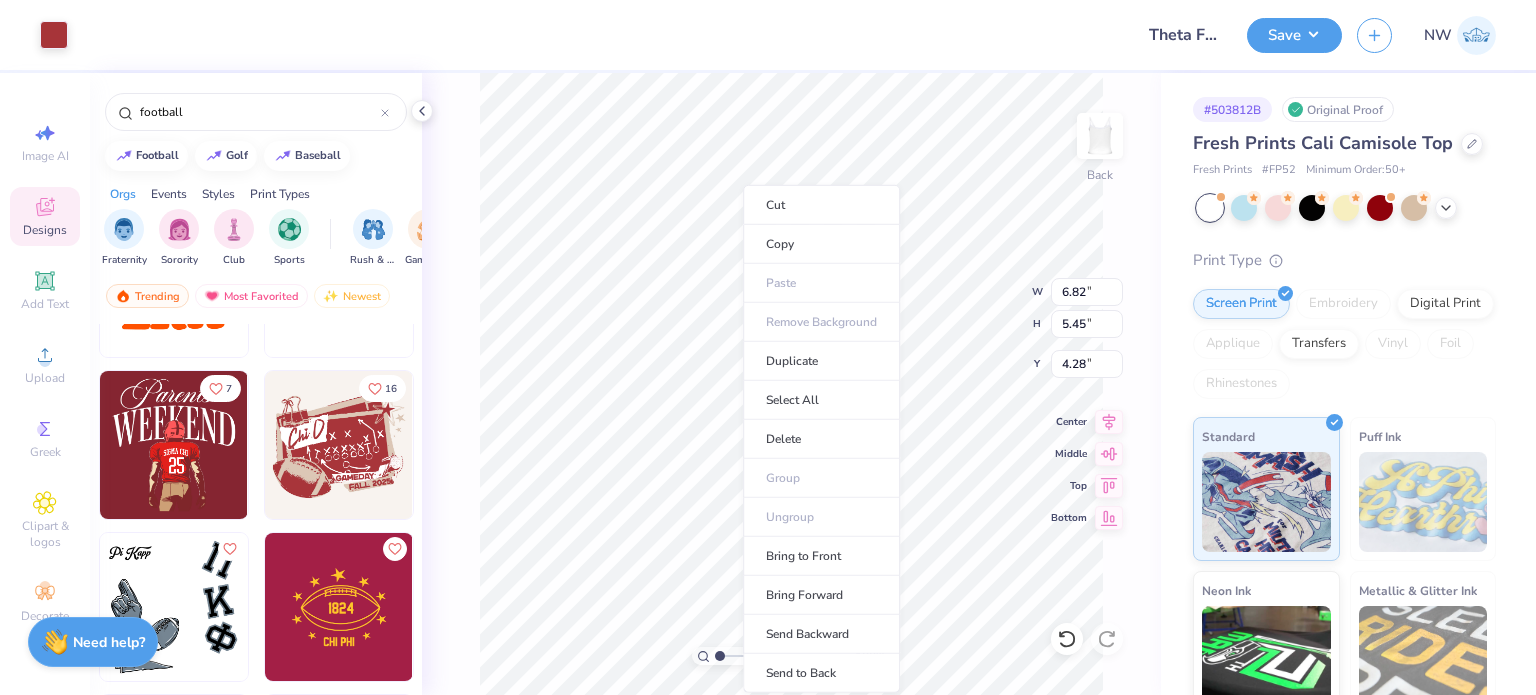 type on "5.68" 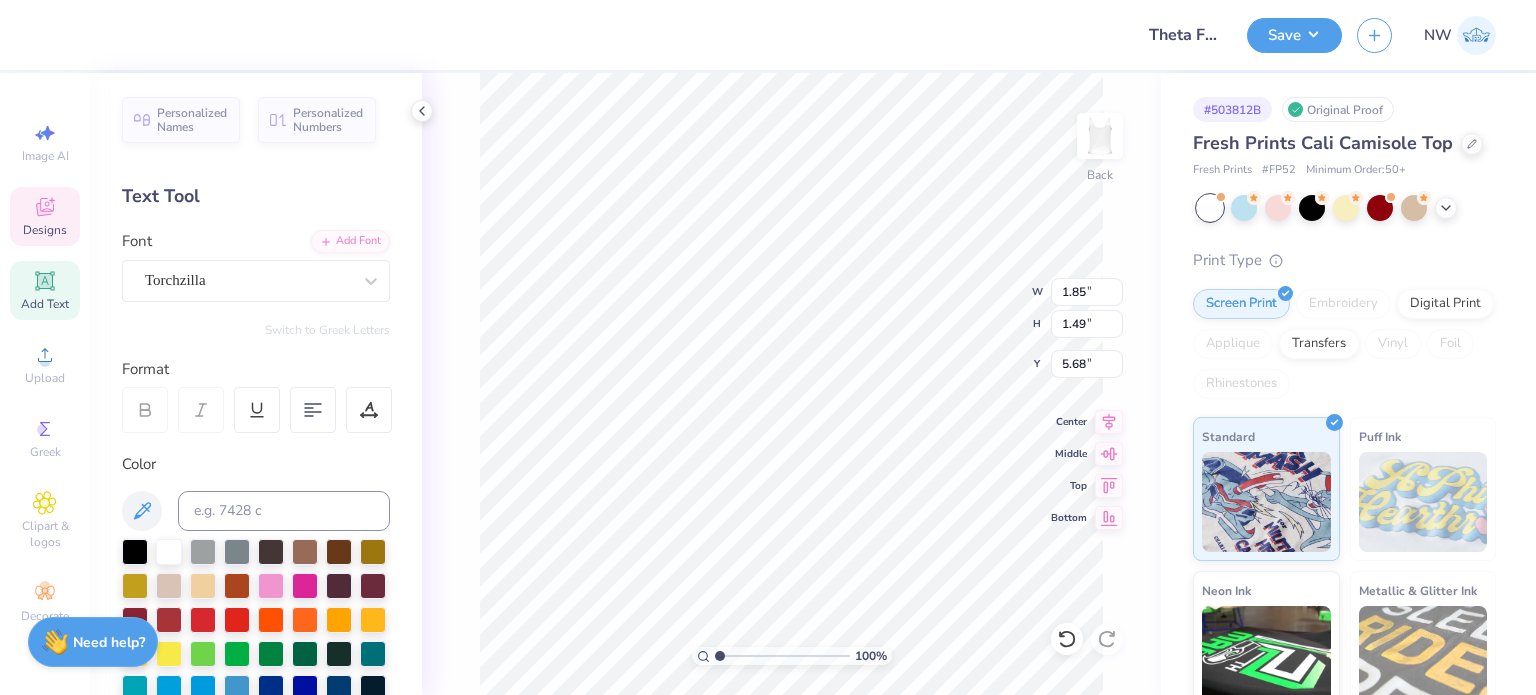scroll, scrollTop: 16, scrollLeft: 2, axis: both 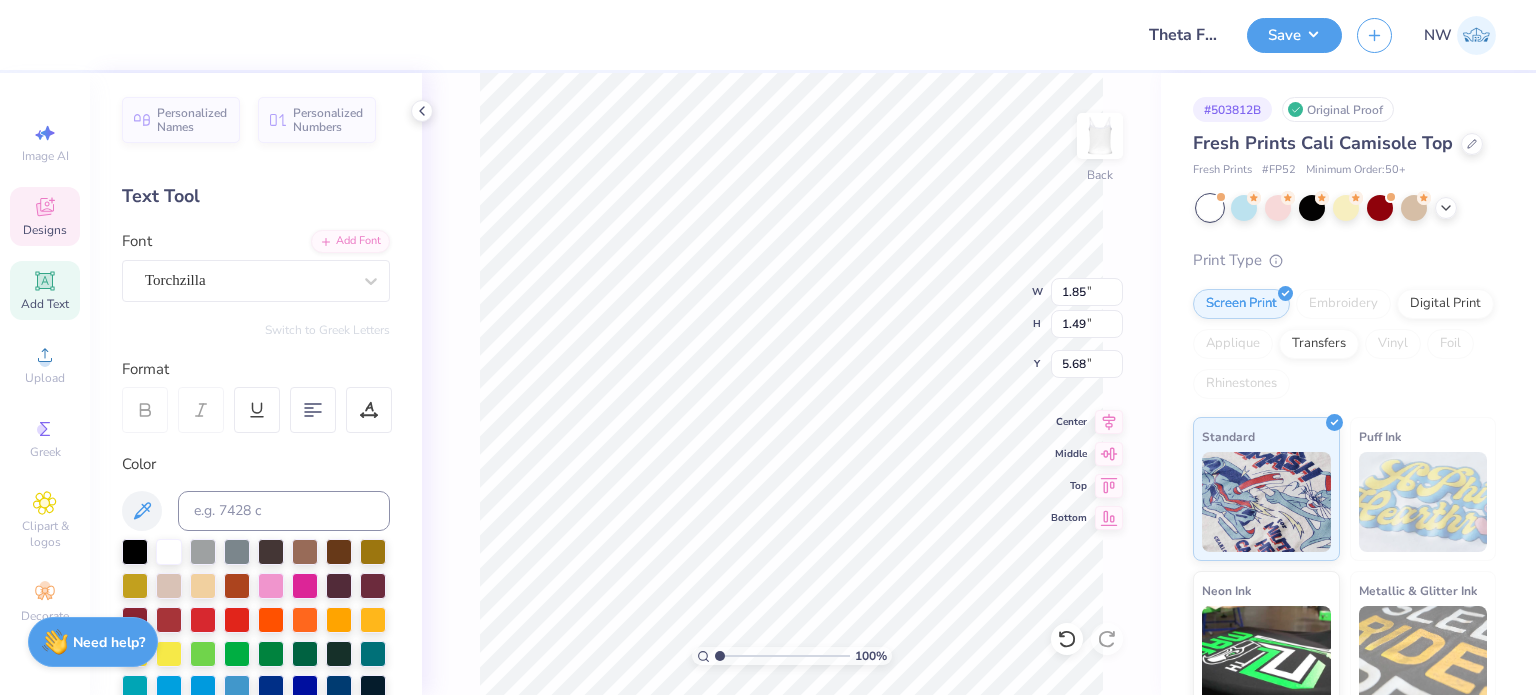 type on "Theta" 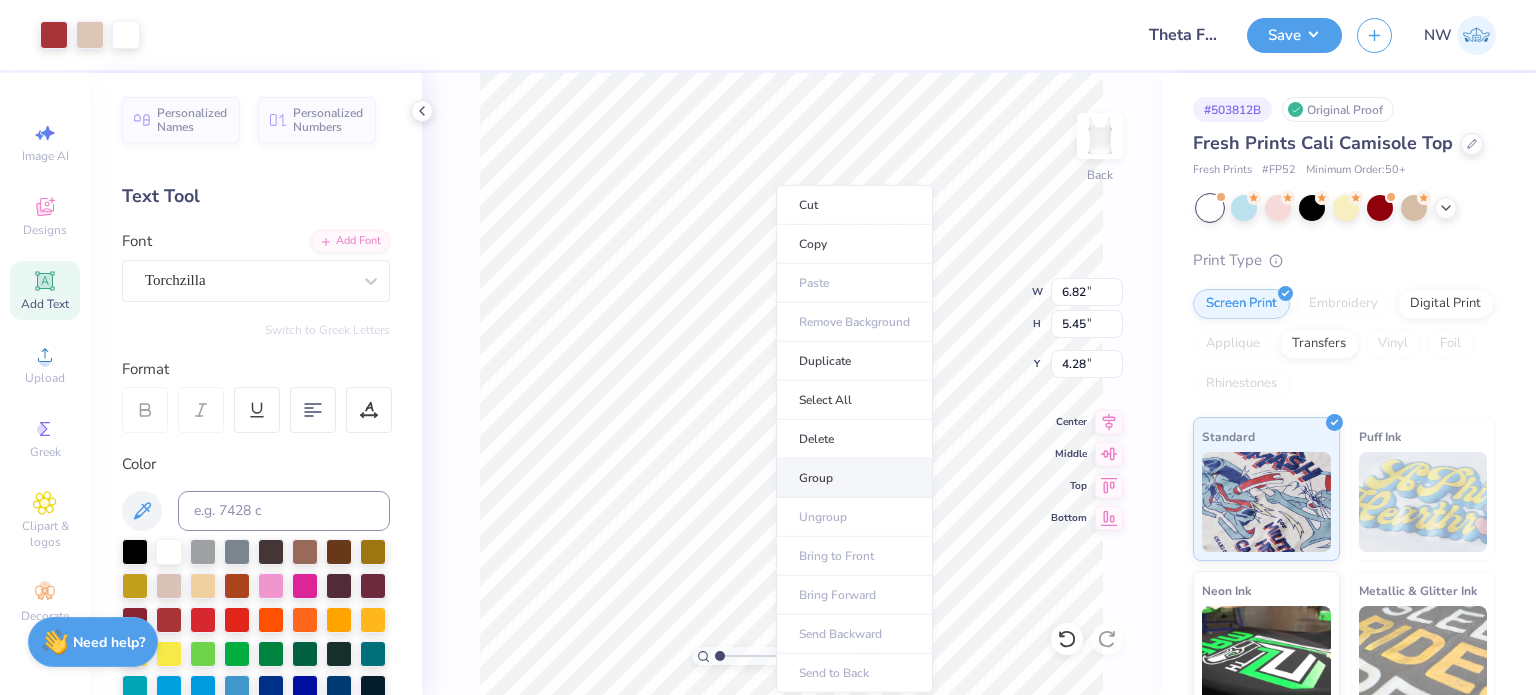 click on "Group" at bounding box center [854, 478] 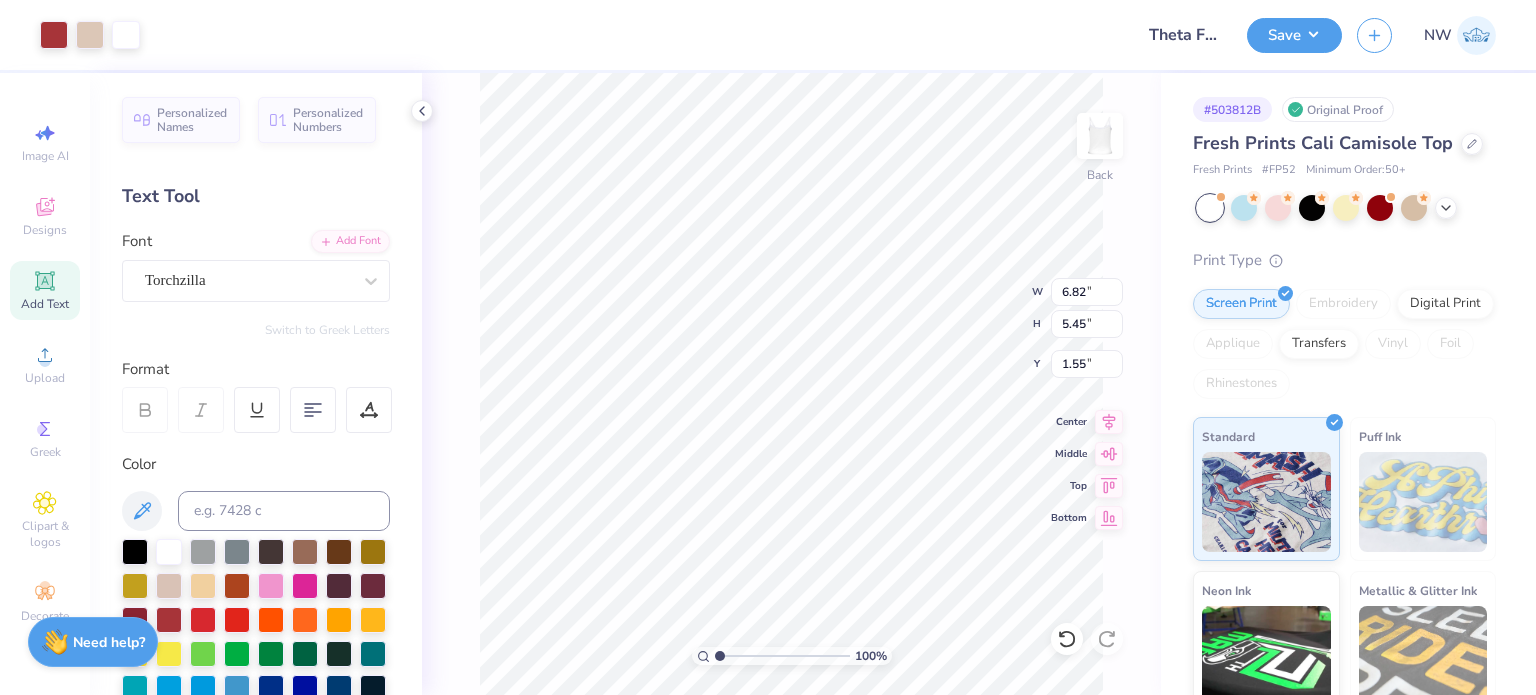 type on "1.55" 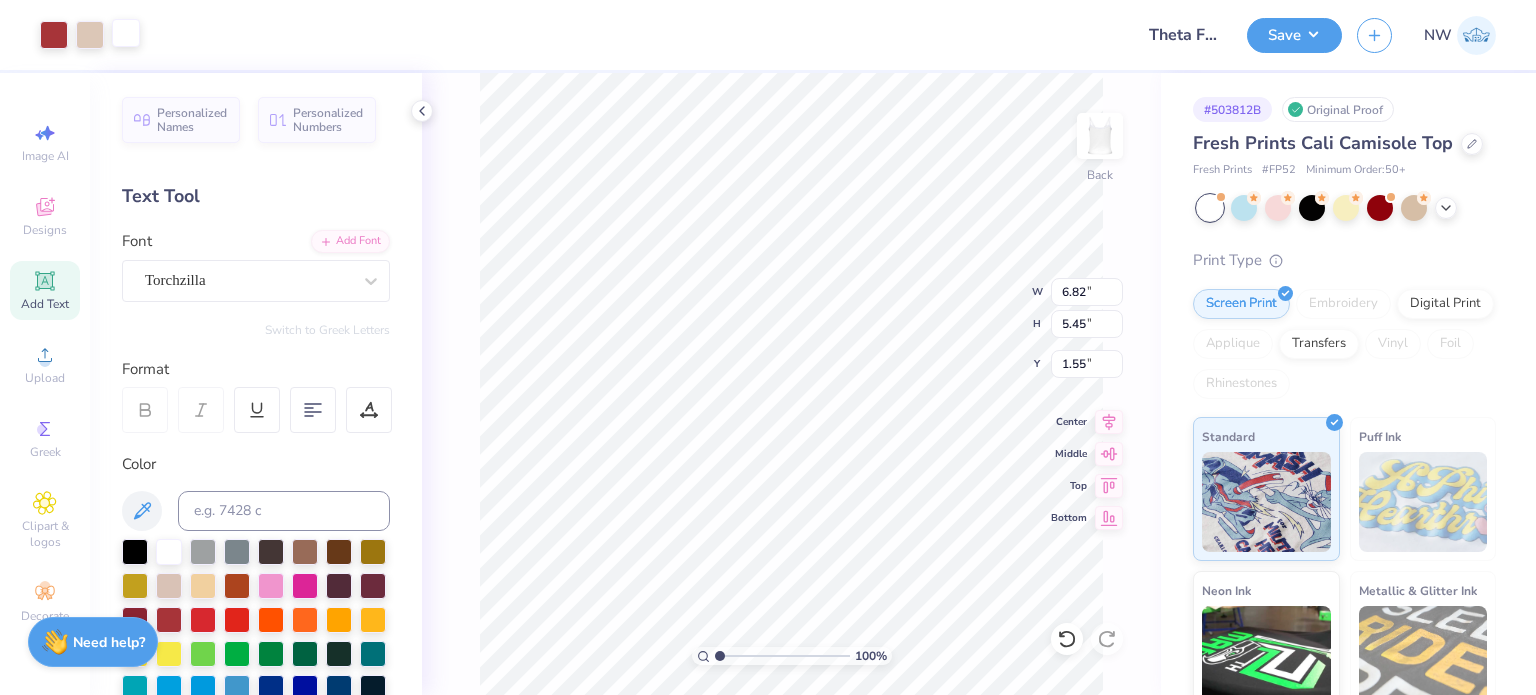 click at bounding box center (126, 33) 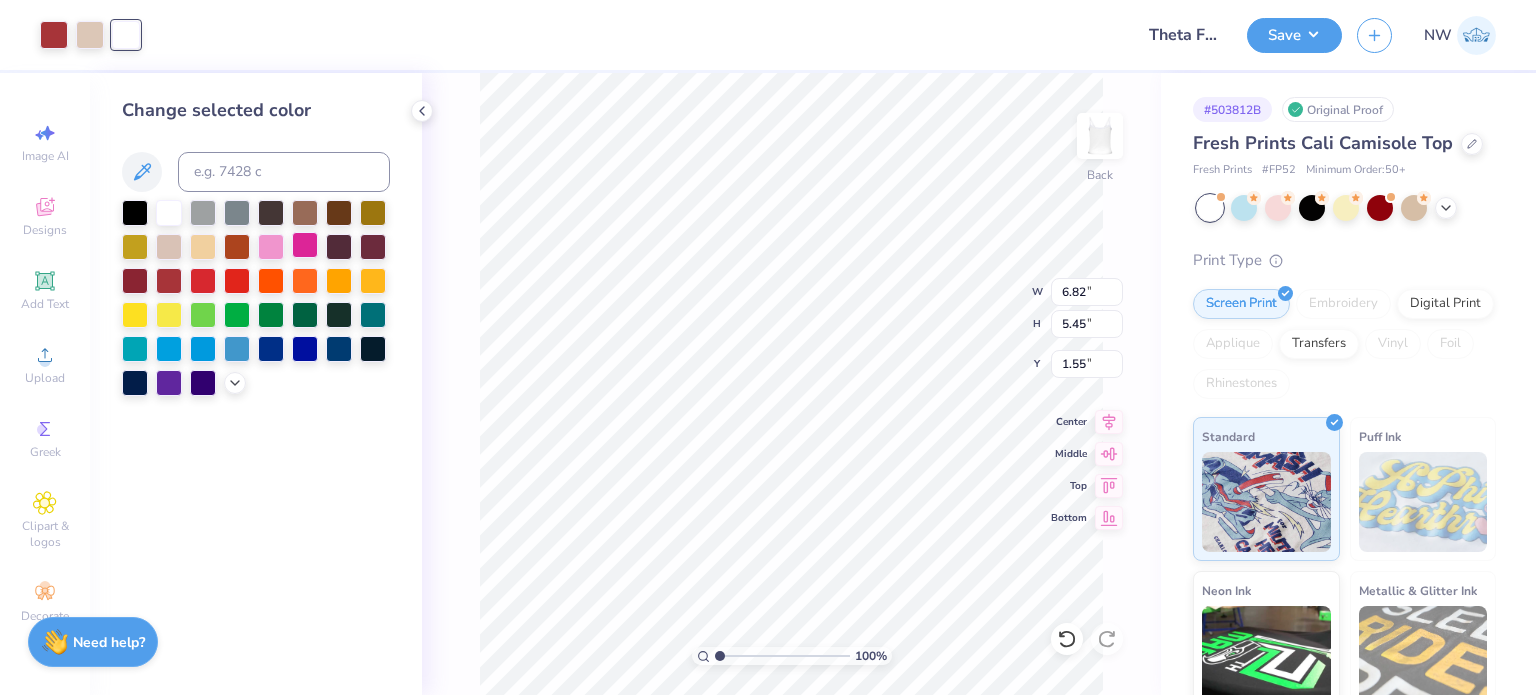 click at bounding box center [305, 245] 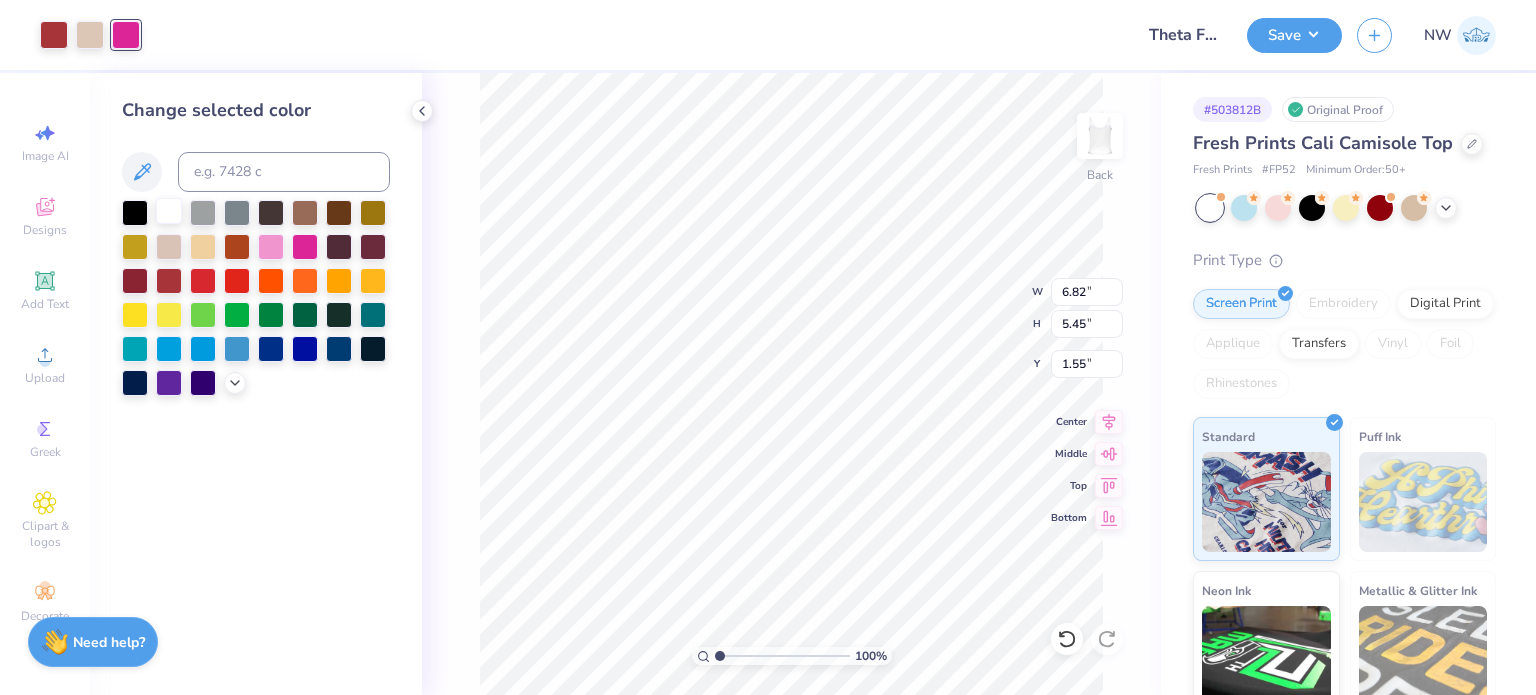 click at bounding box center [169, 211] 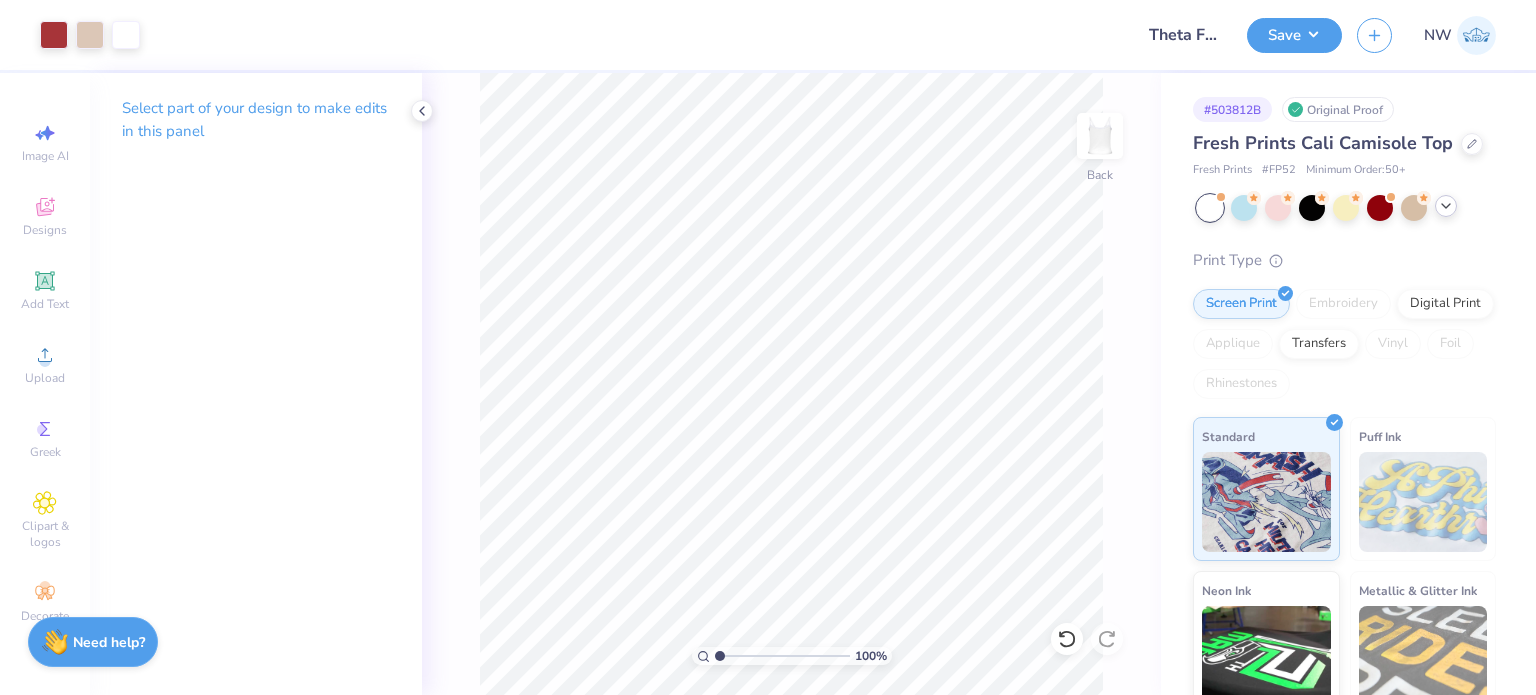click 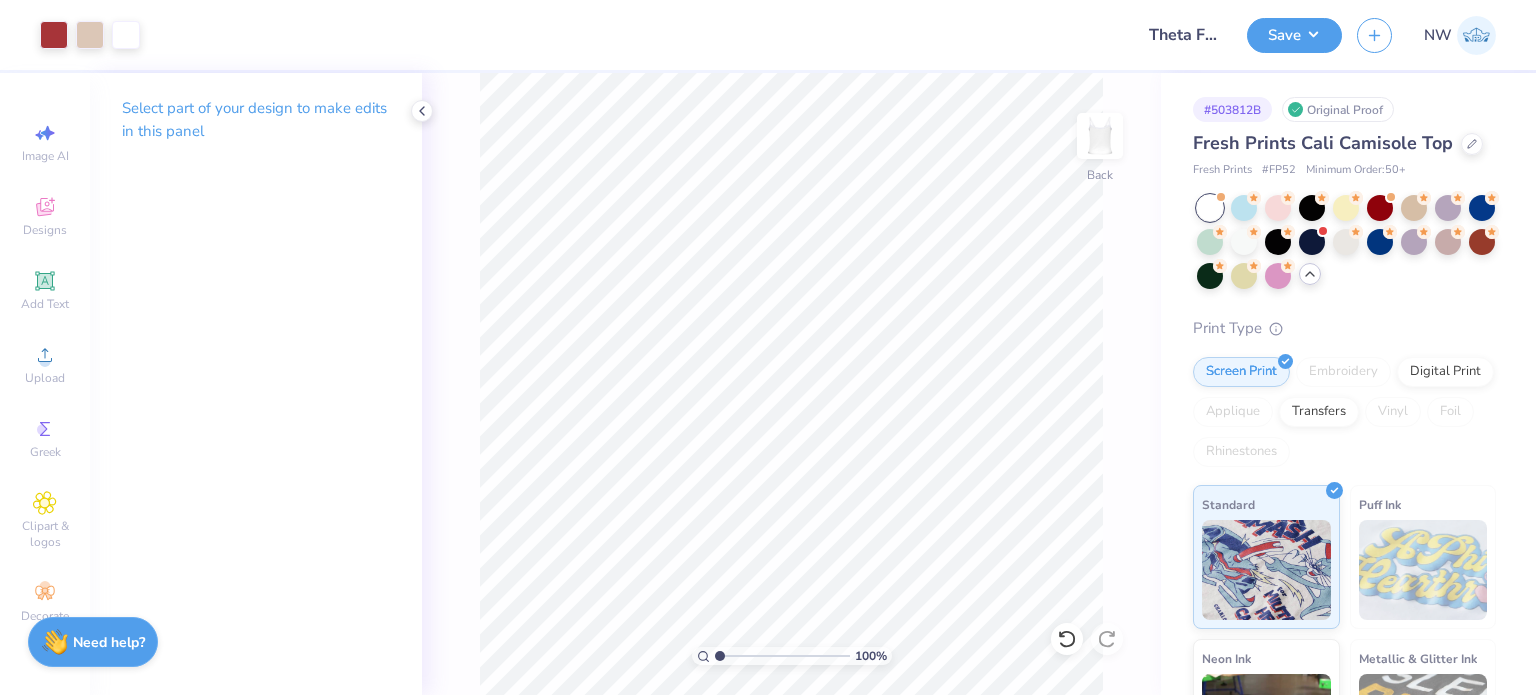 click 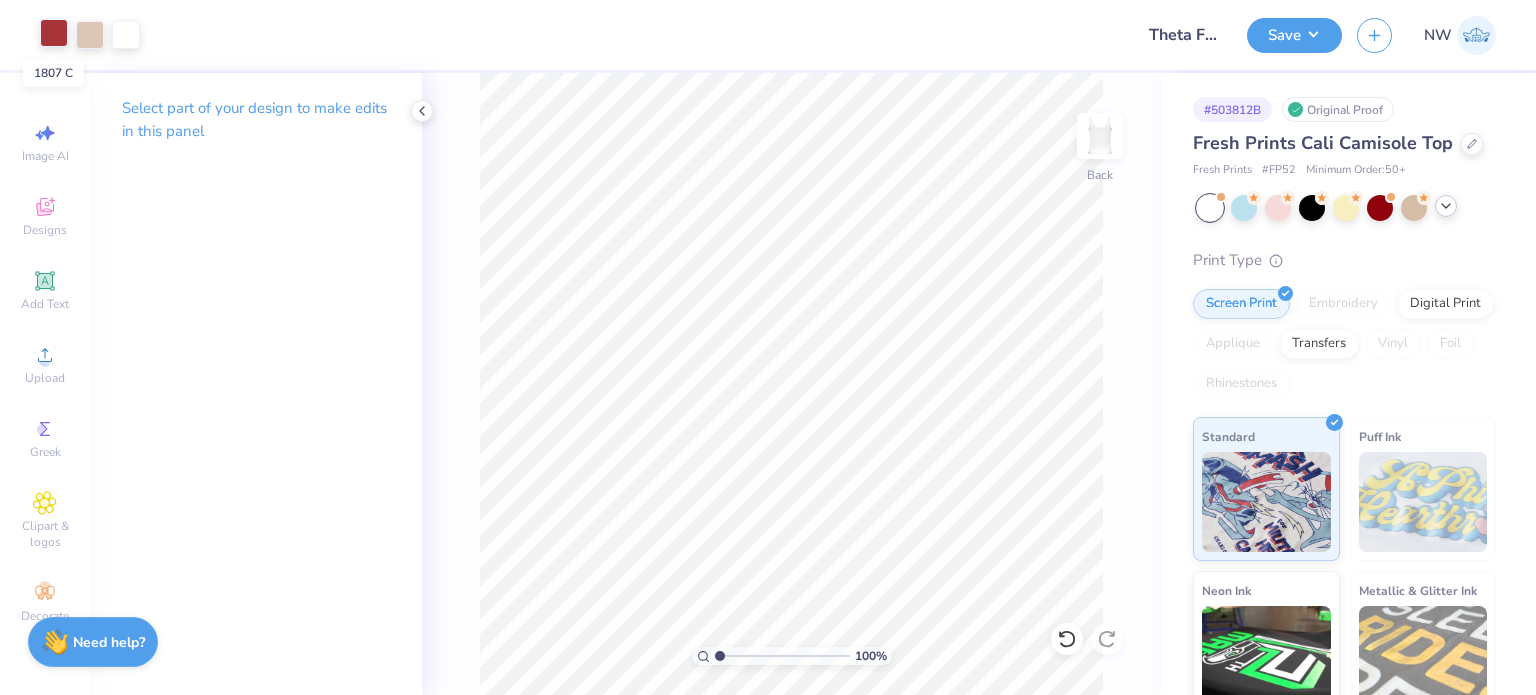 click at bounding box center (54, 33) 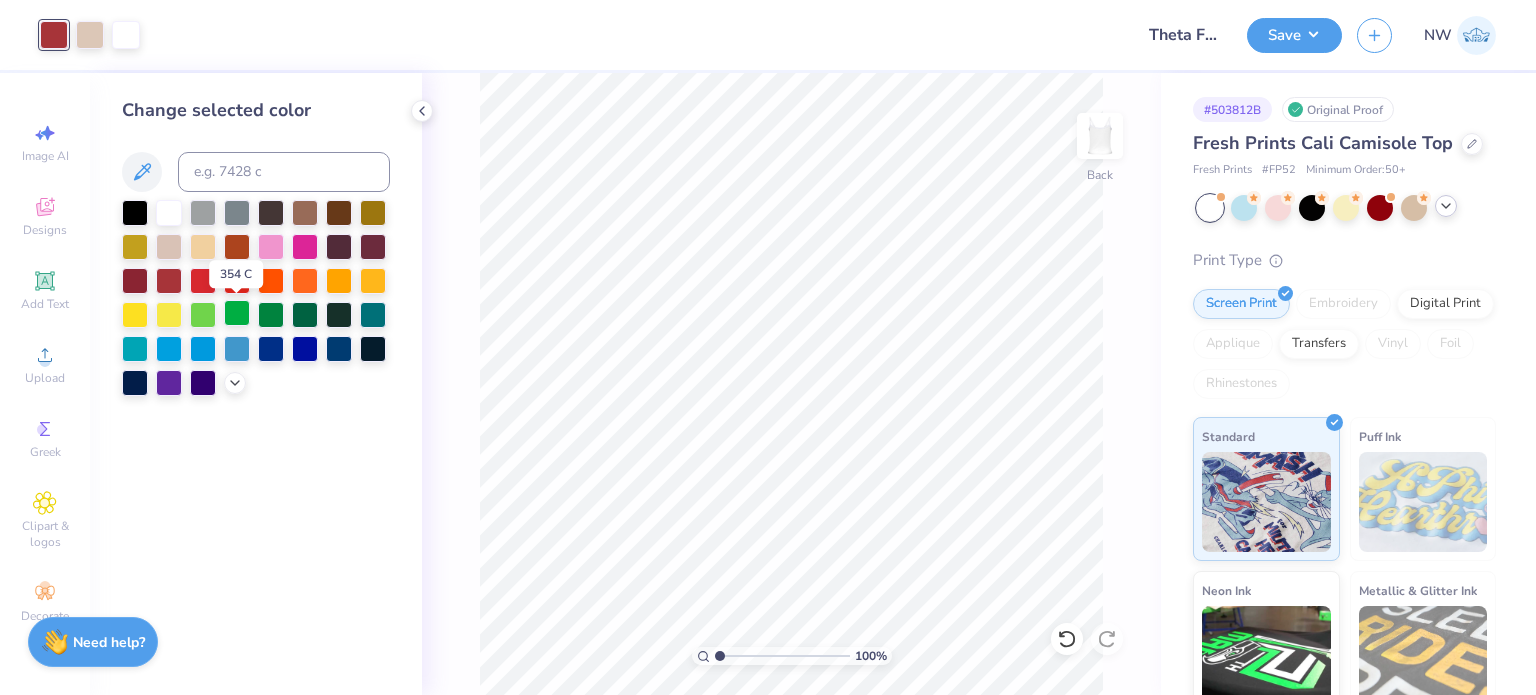 click at bounding box center (237, 313) 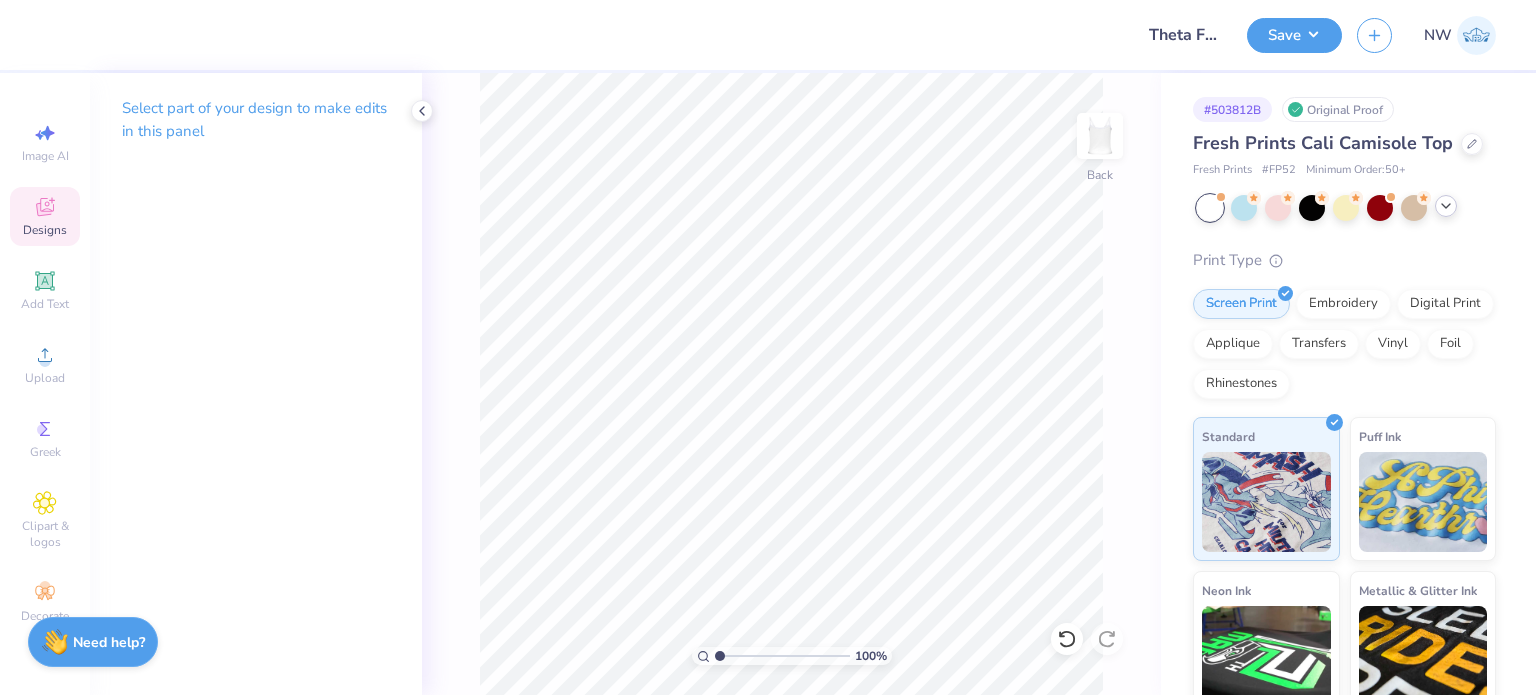 click on "Designs" at bounding box center [45, 230] 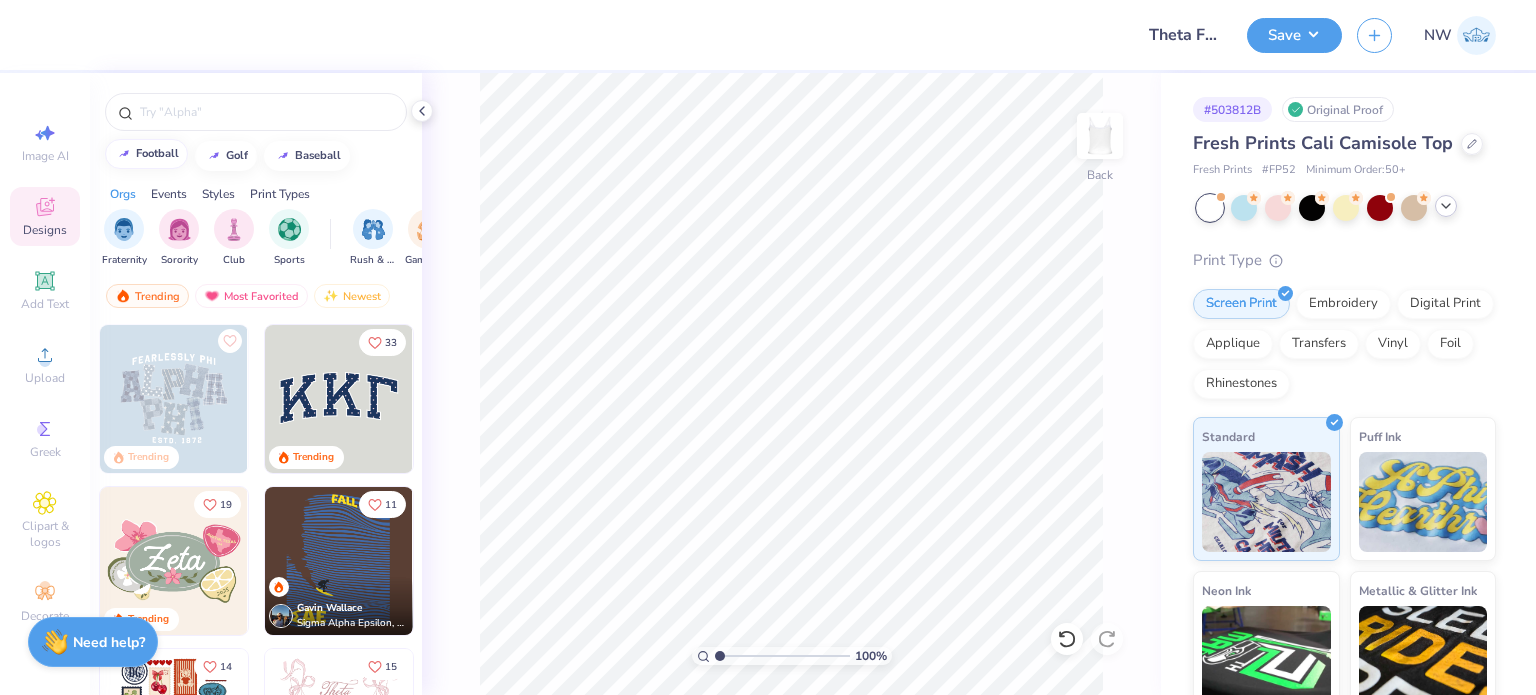 click on "football" at bounding box center (157, 153) 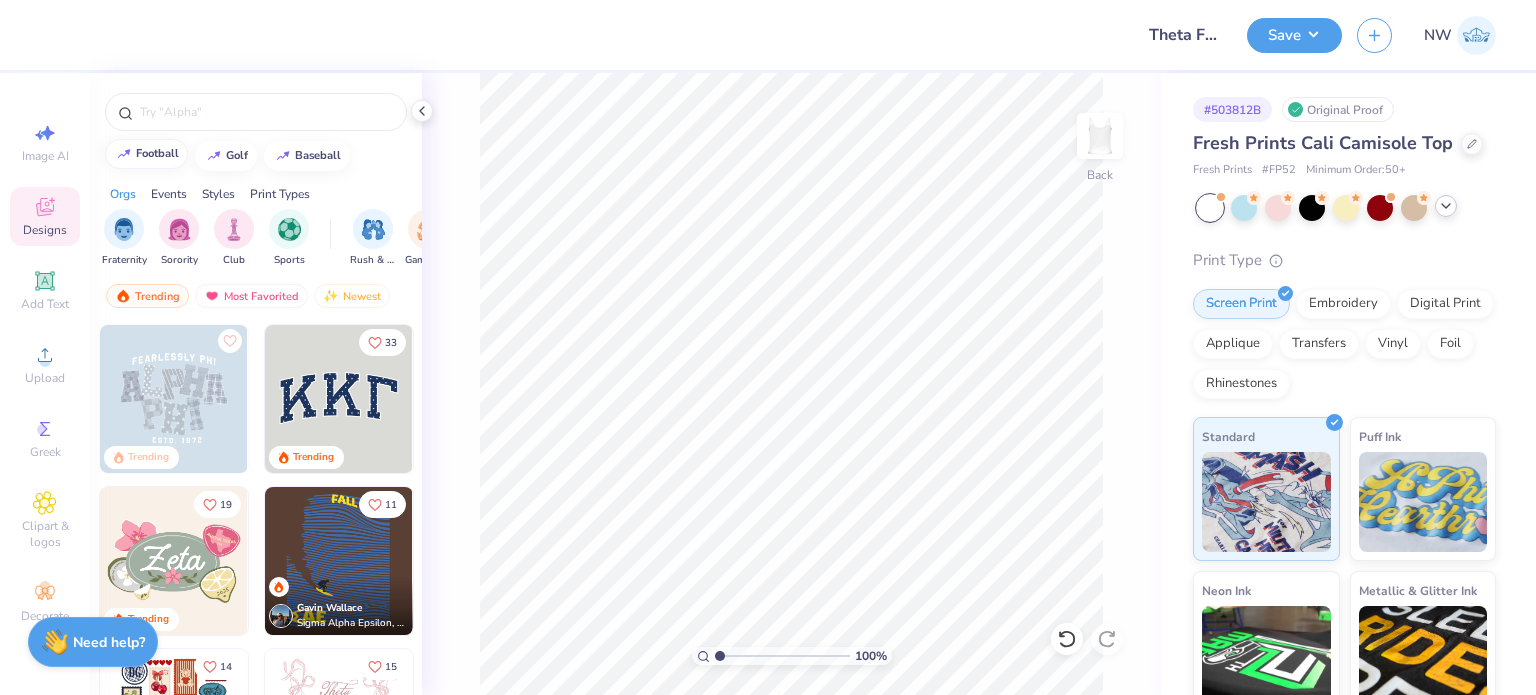 type on "football" 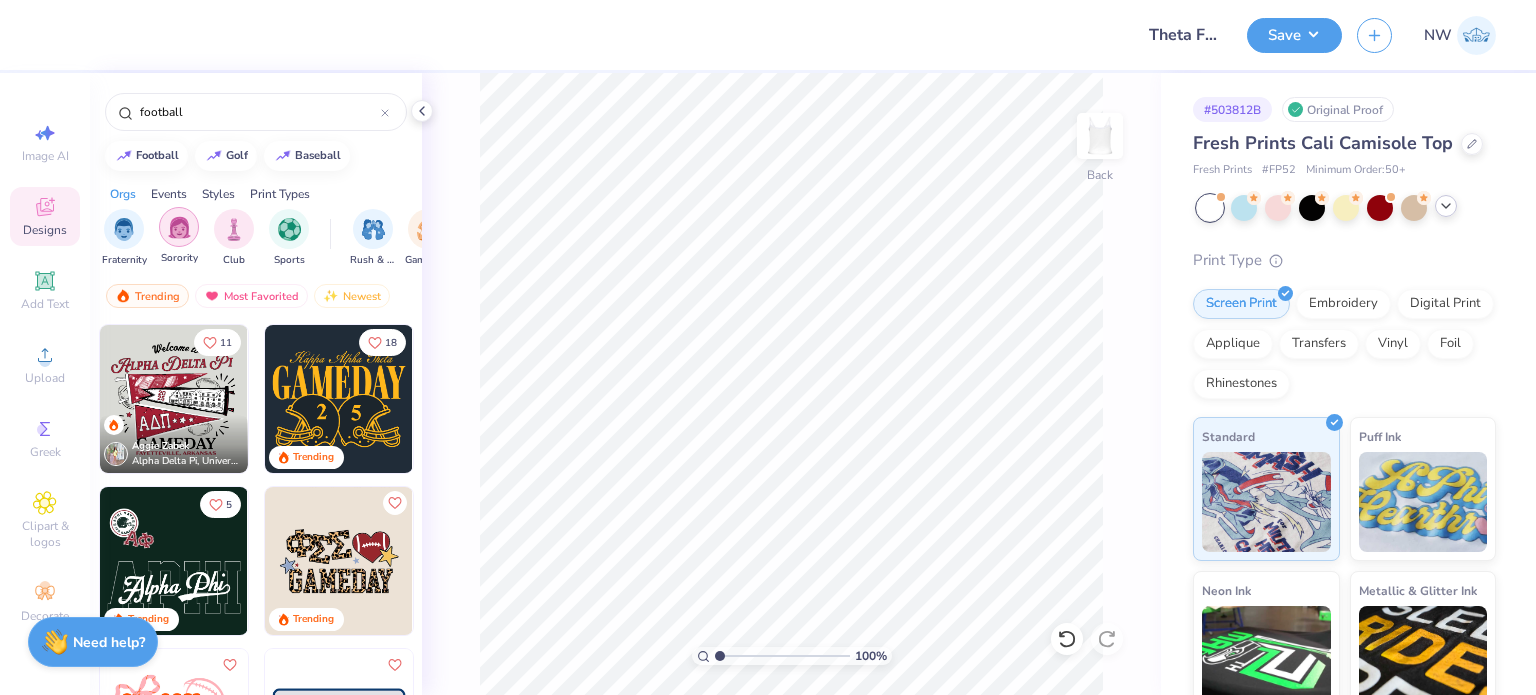 click at bounding box center [179, 227] 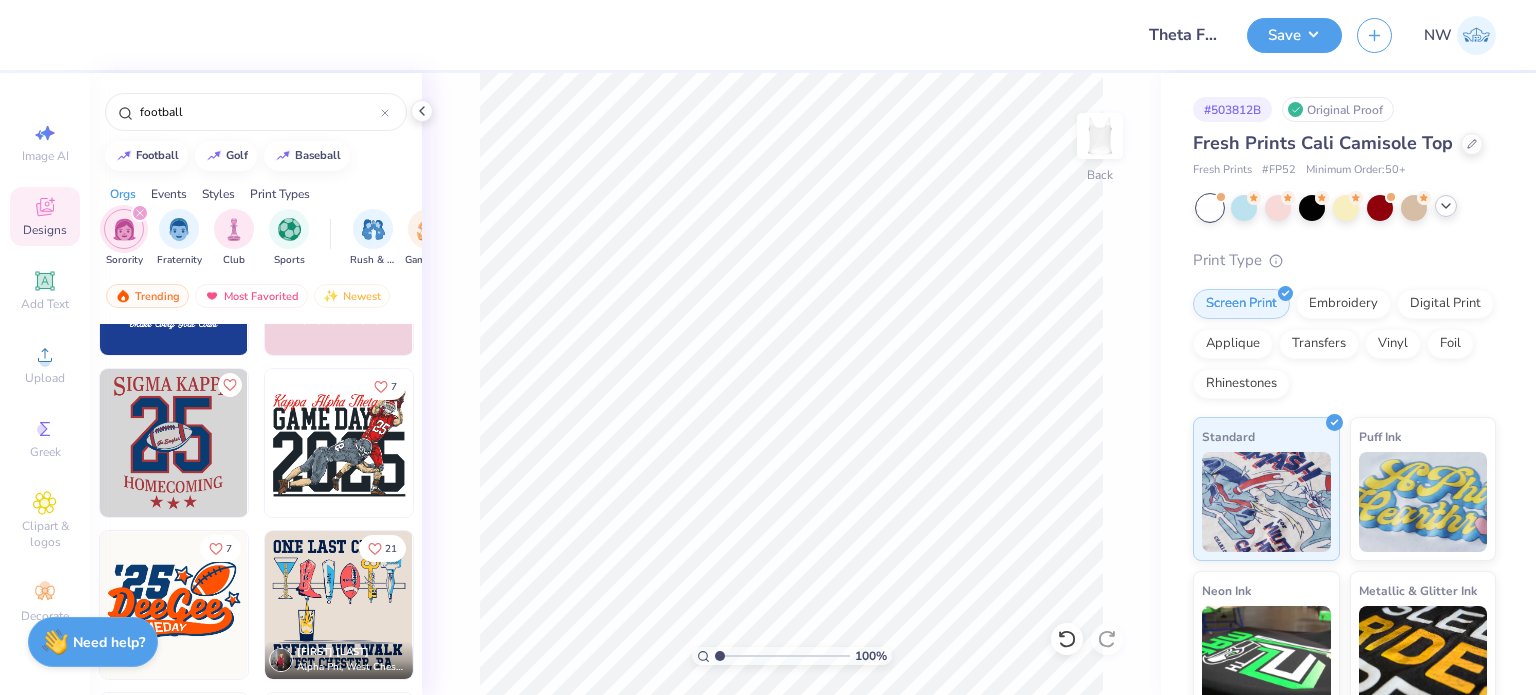 scroll, scrollTop: 944, scrollLeft: 0, axis: vertical 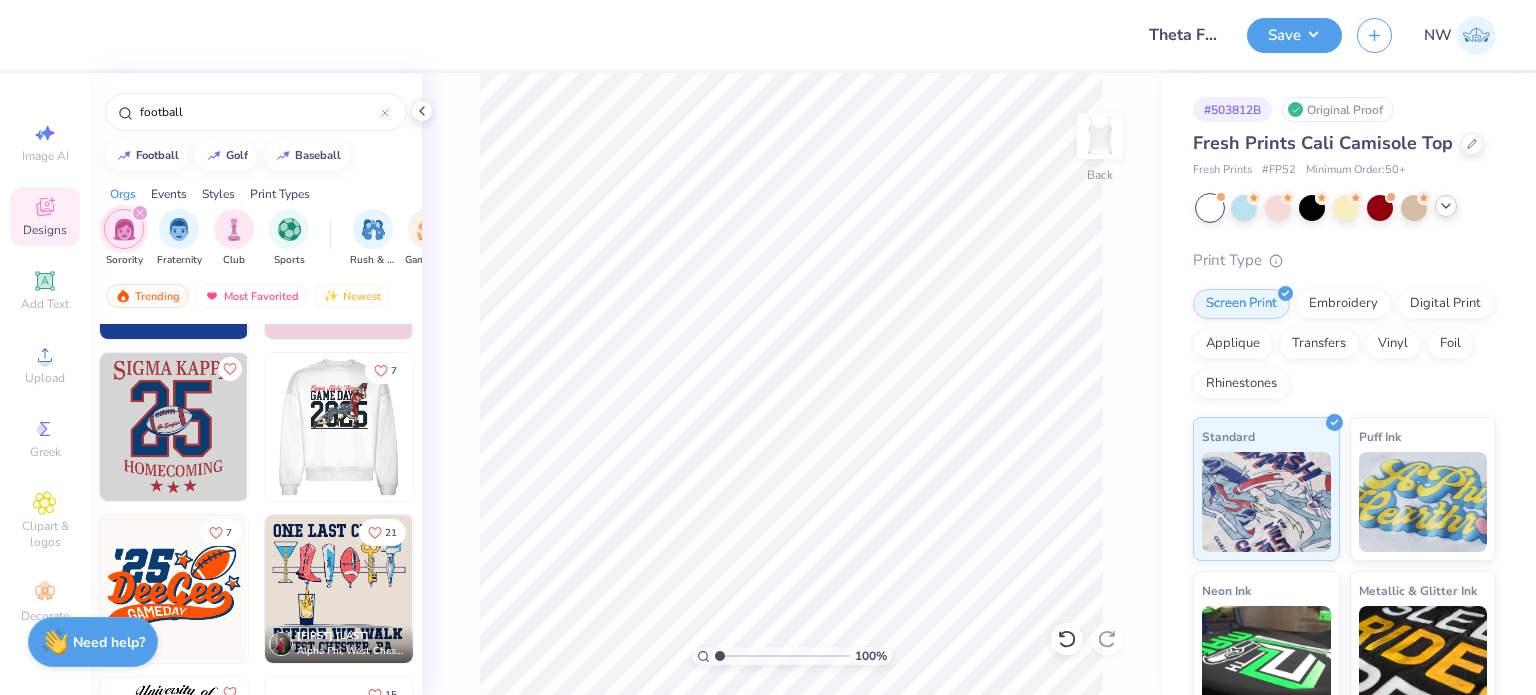 click at bounding box center (338, 427) 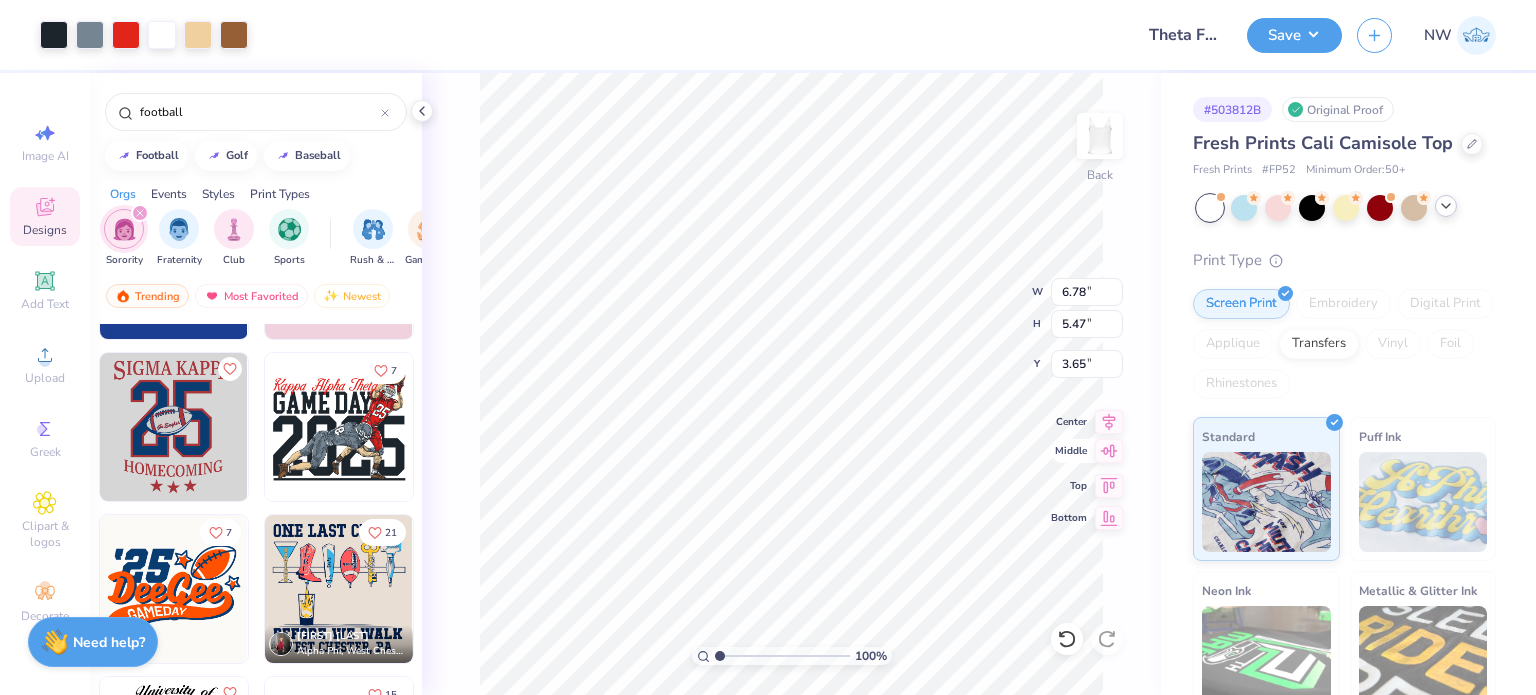 type on "6.78" 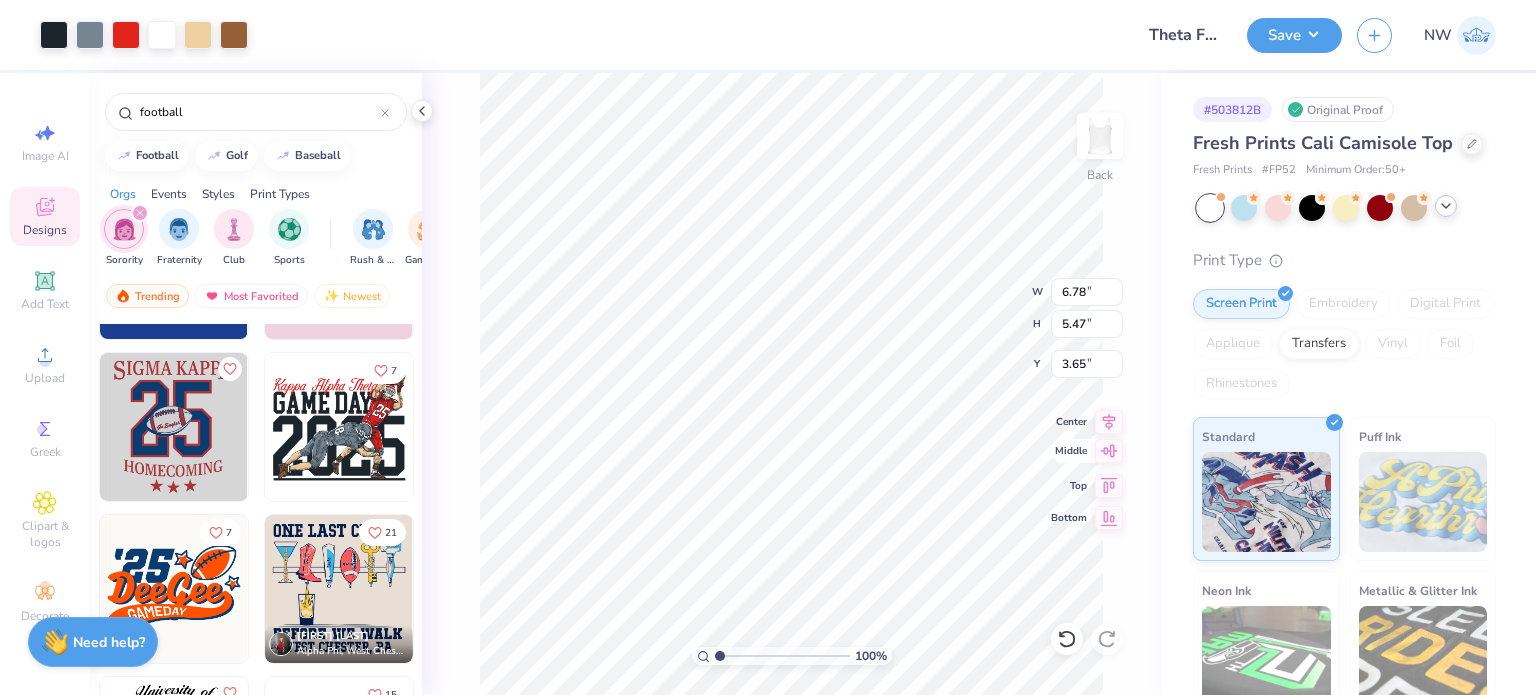 type on "5.47" 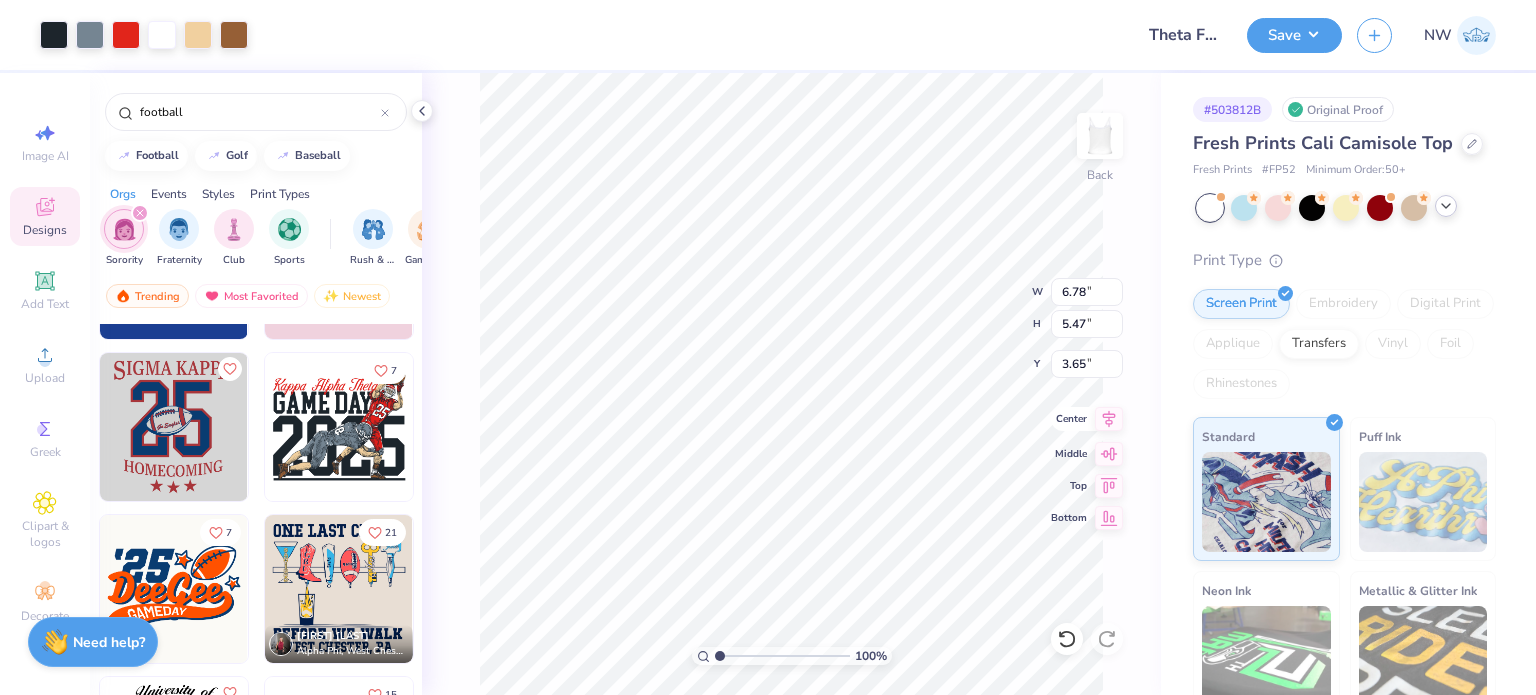 click 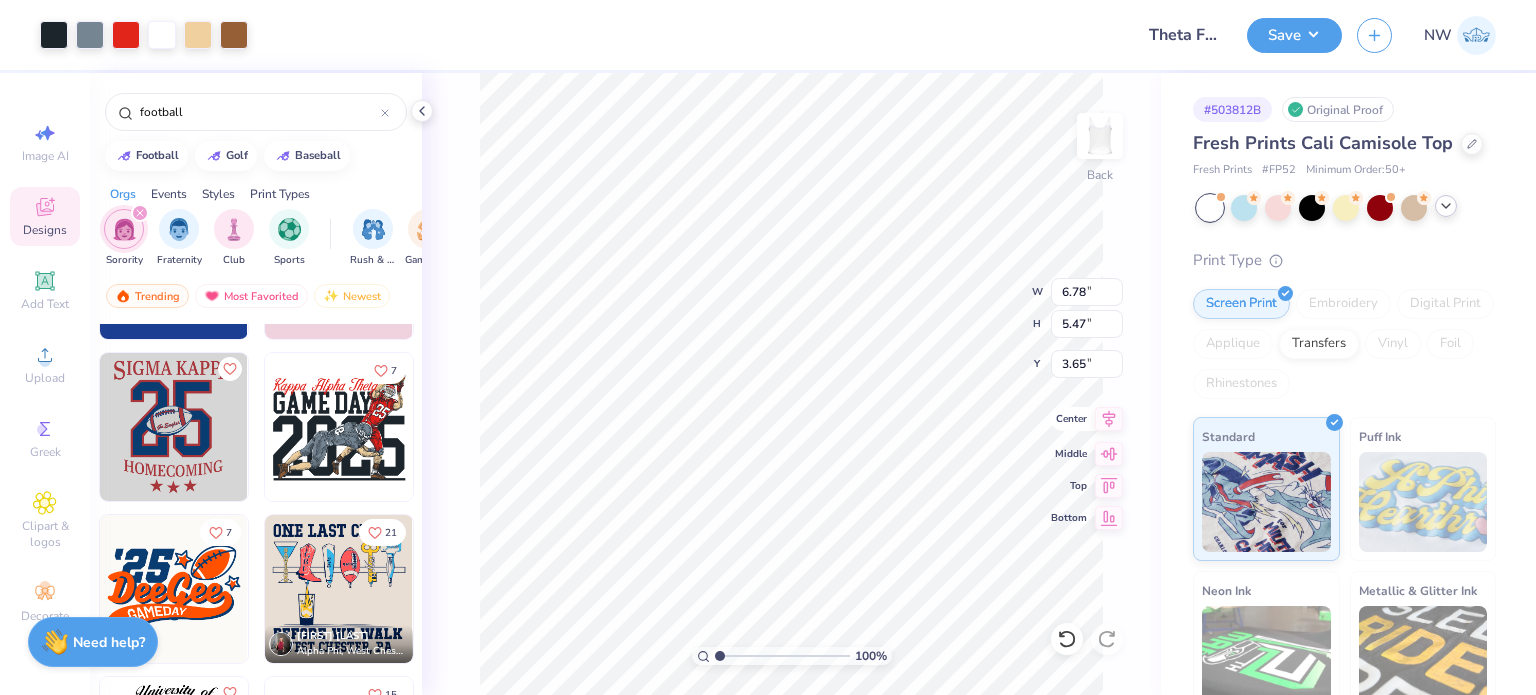 click 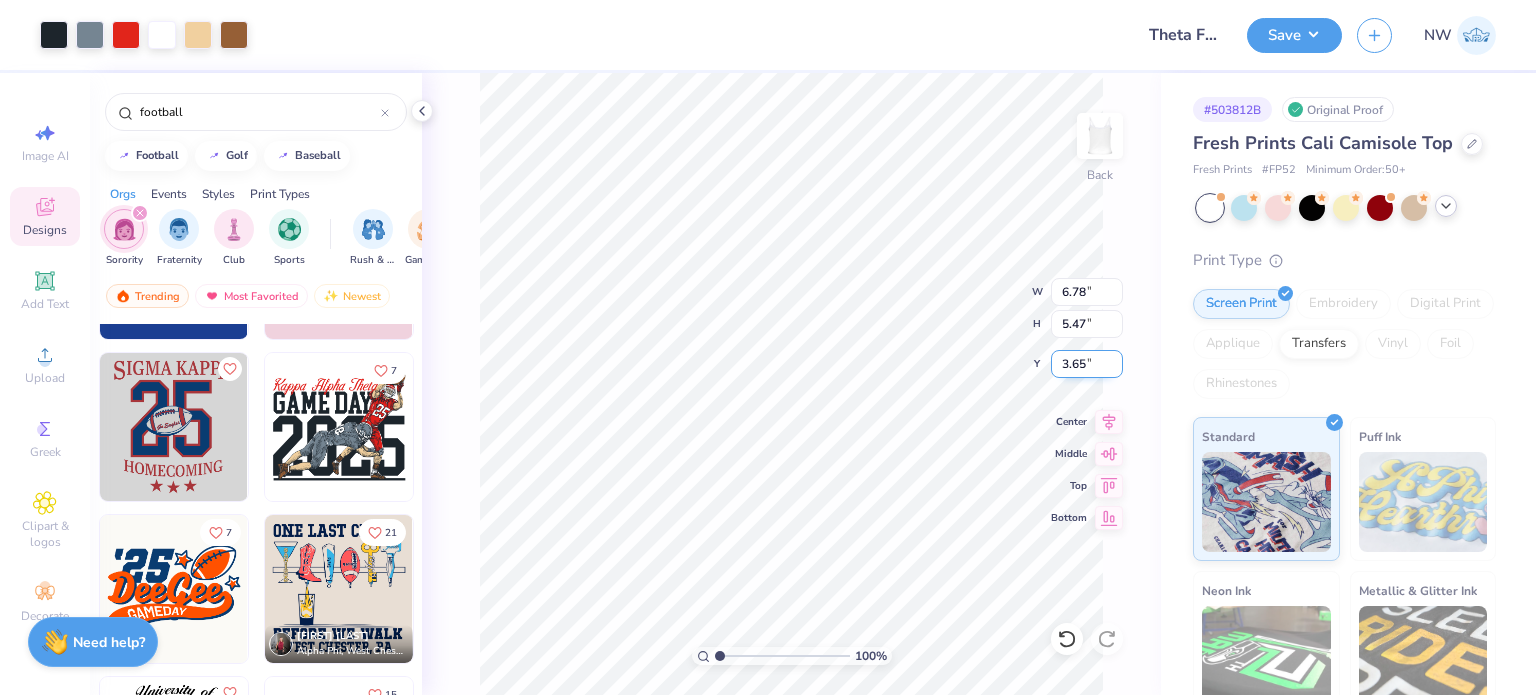 click on "3.65" at bounding box center (1087, 364) 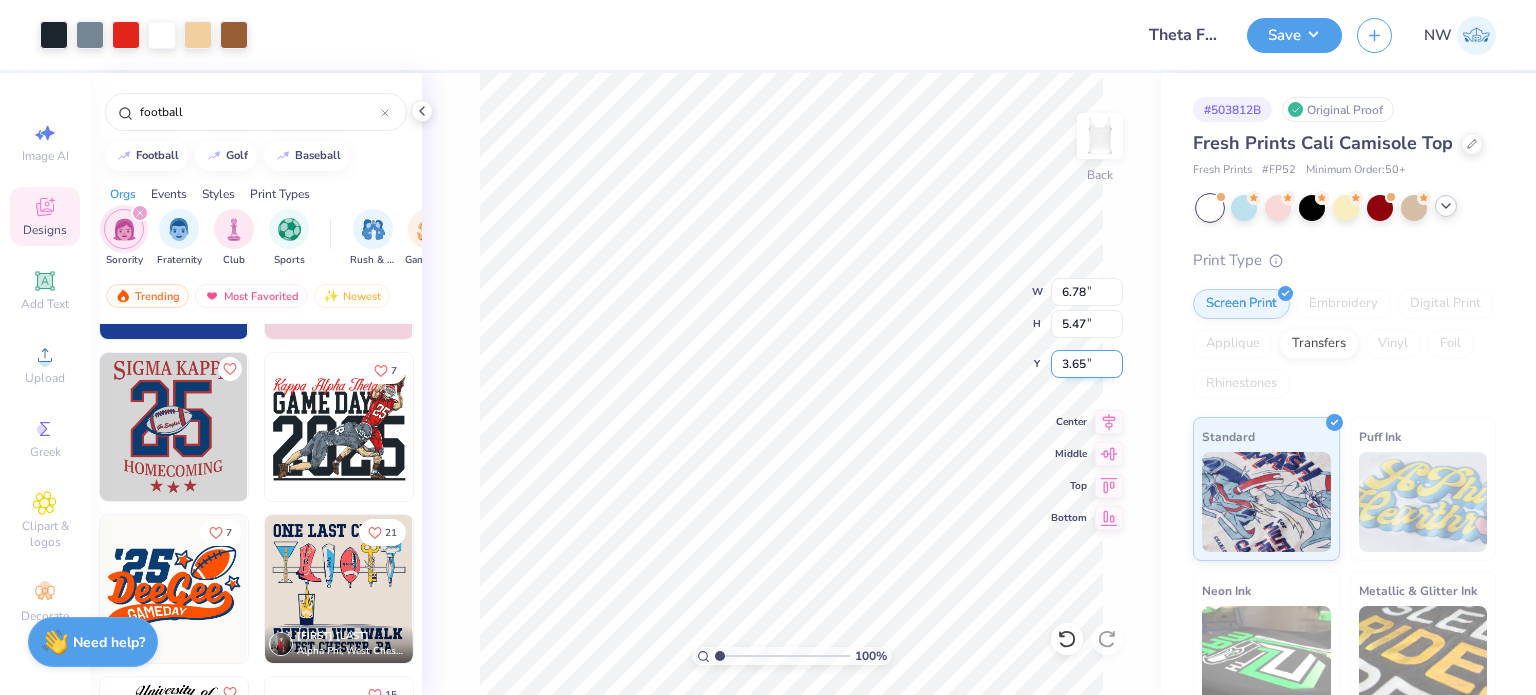 click on "3.65" at bounding box center (1087, 364) 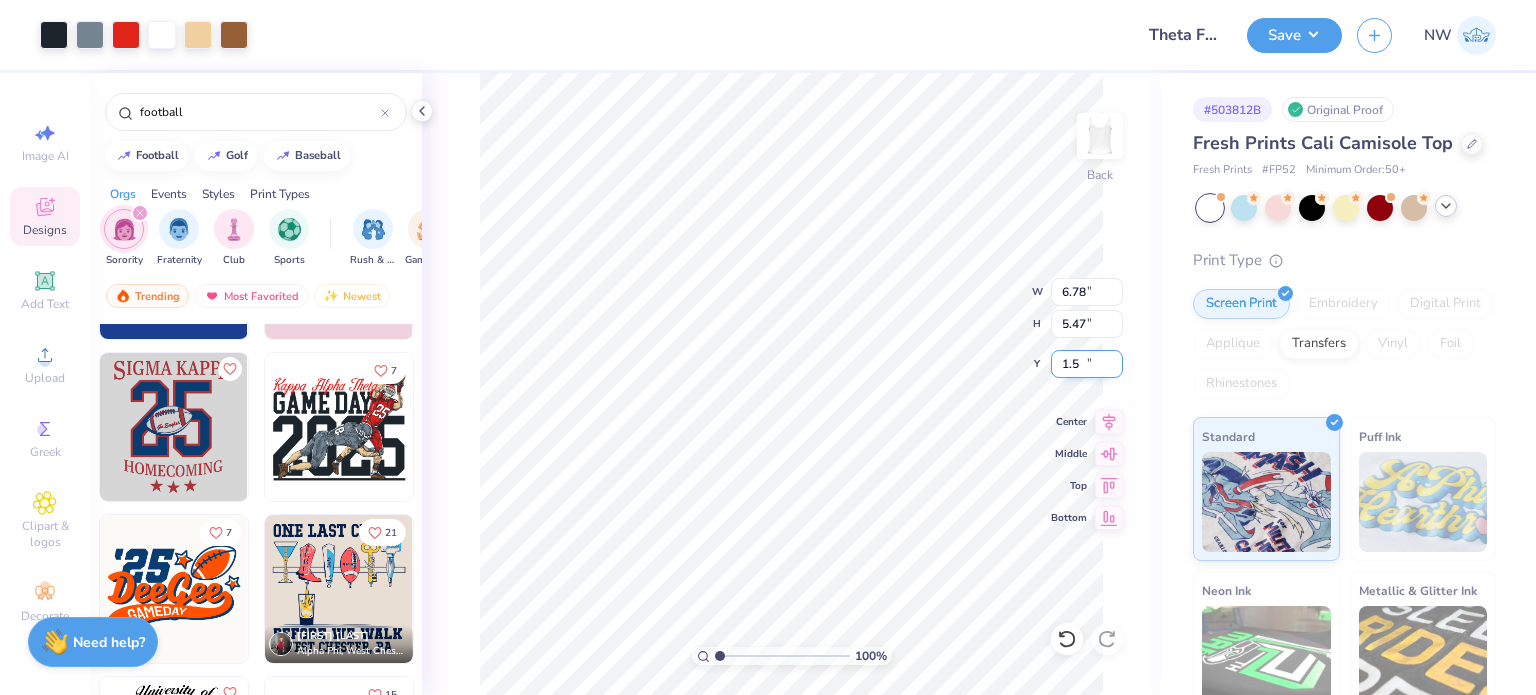 type on "1.50" 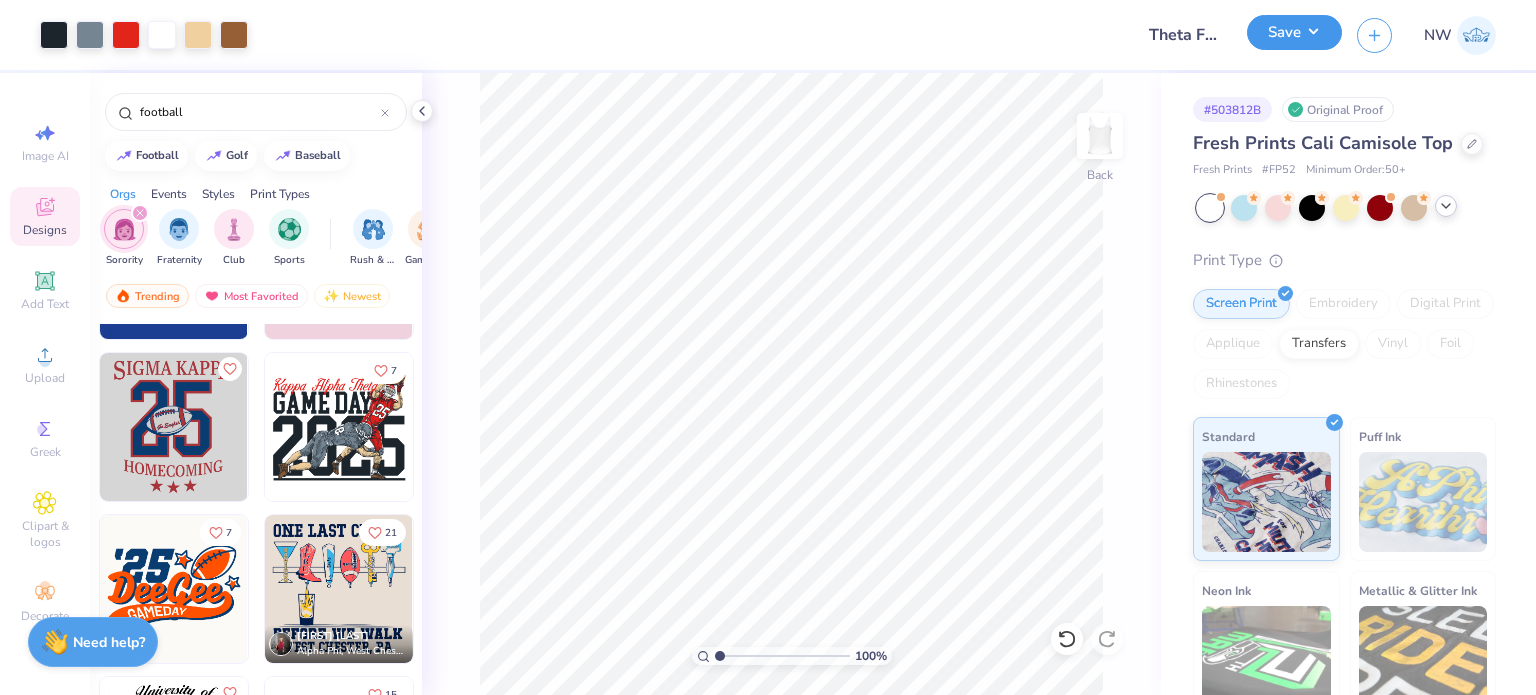 click on "Save" at bounding box center (1294, 32) 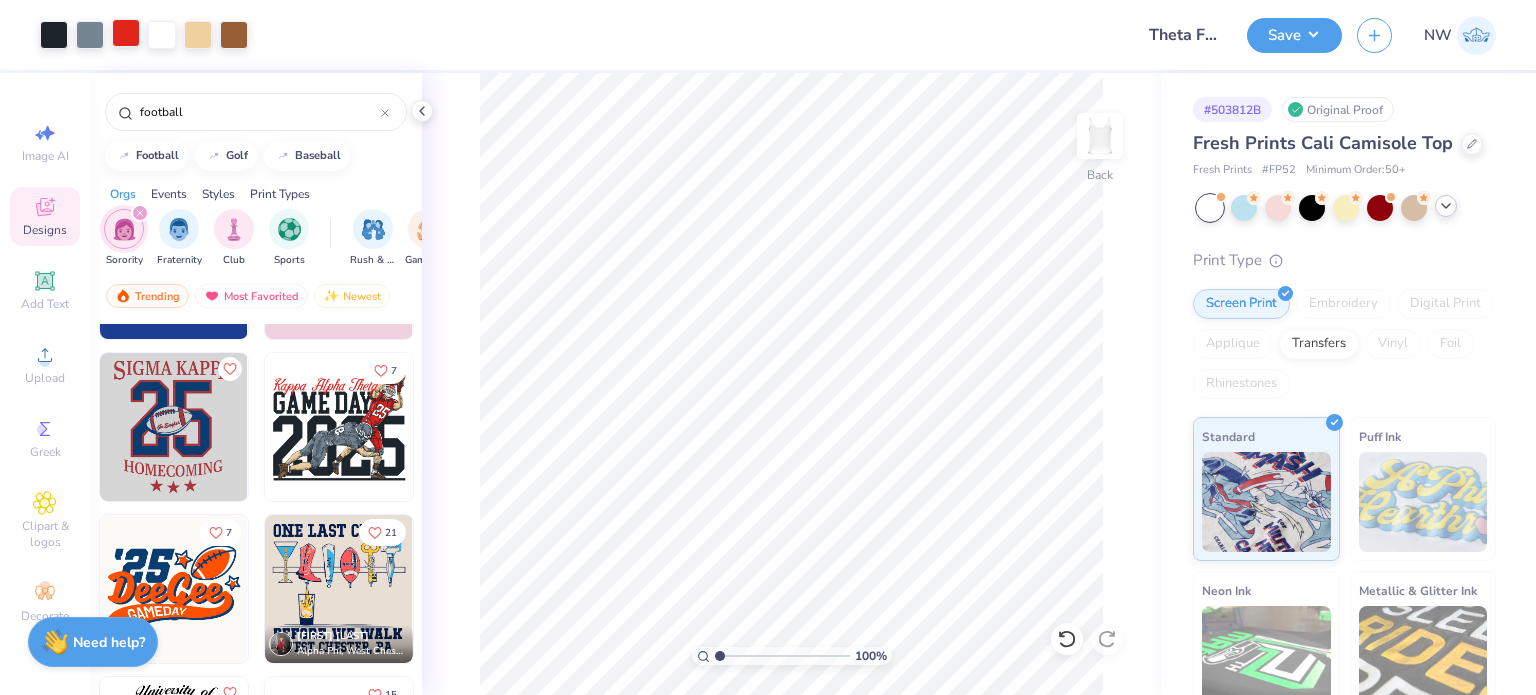 click at bounding box center [126, 33] 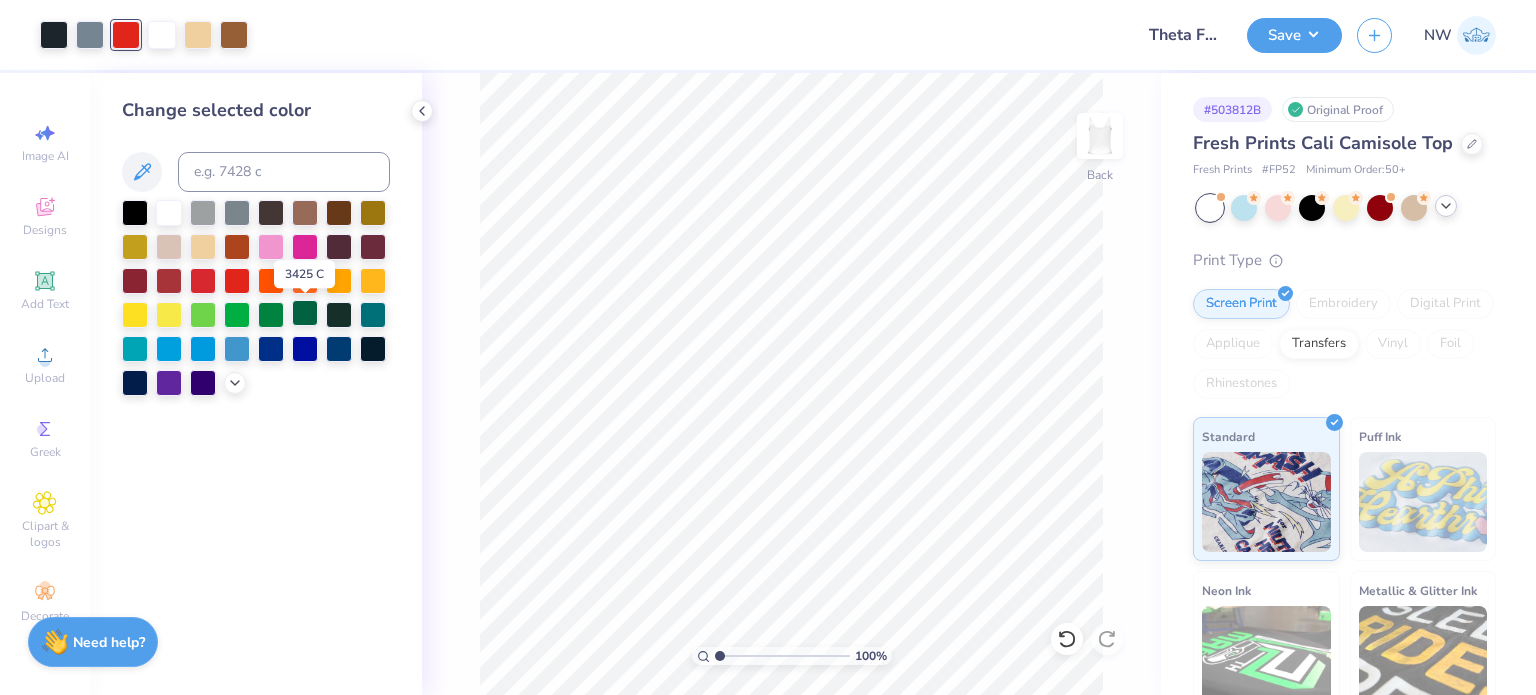 click at bounding box center [305, 313] 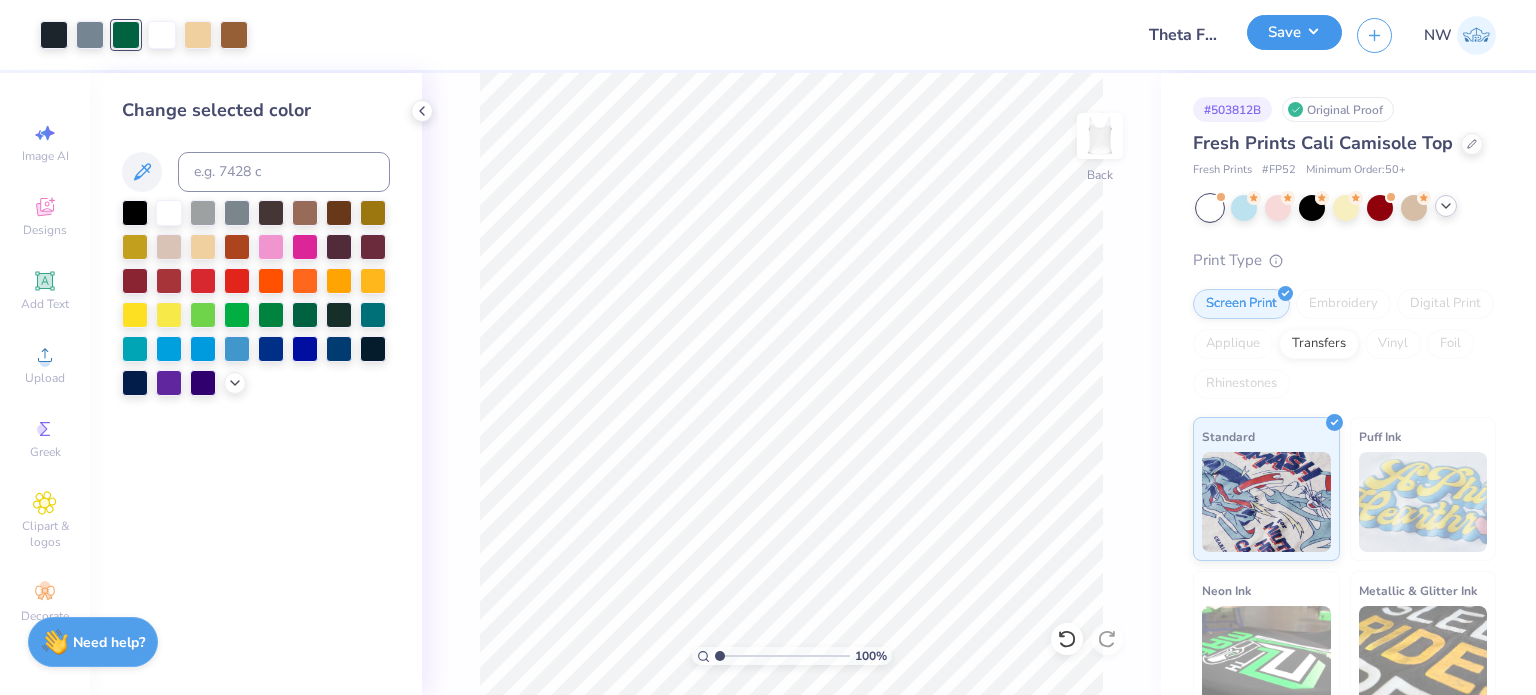click on "Save" at bounding box center (1294, 32) 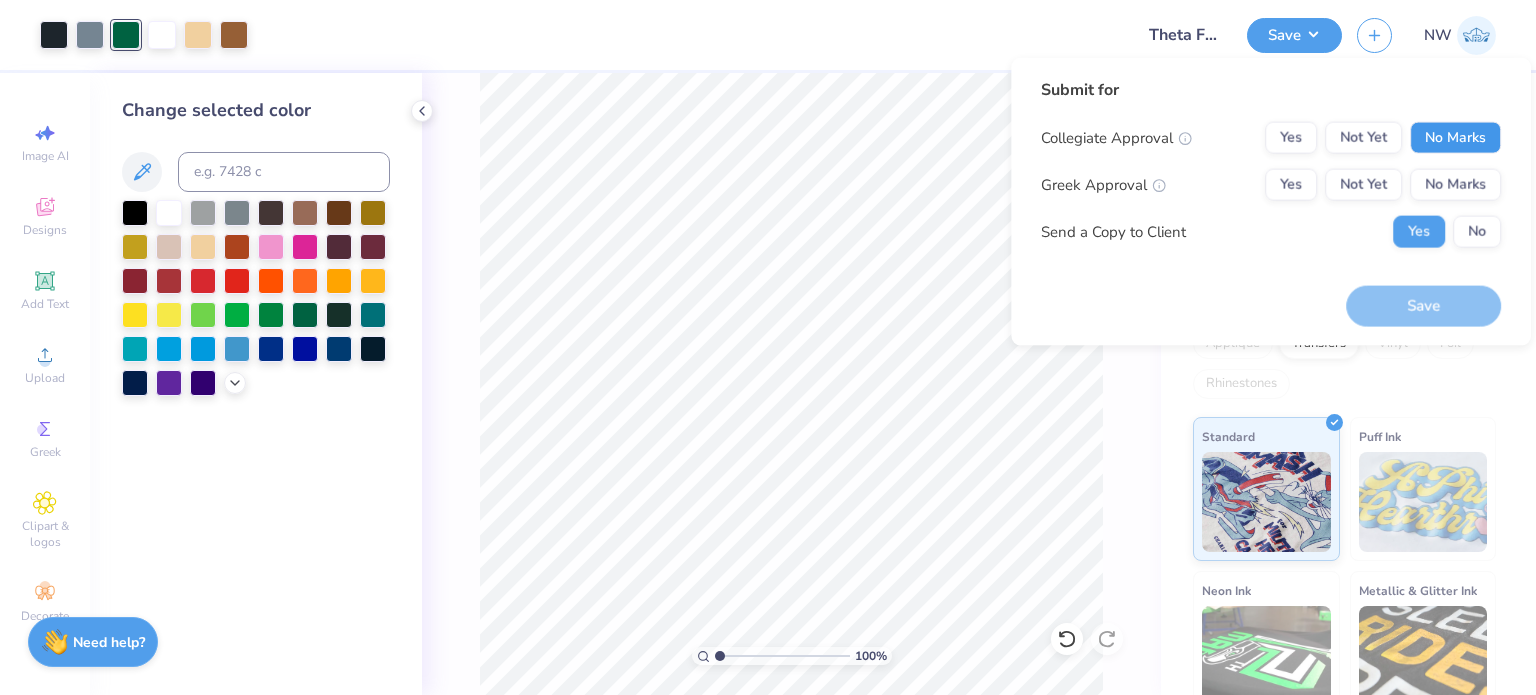 click on "No Marks" at bounding box center (1455, 138) 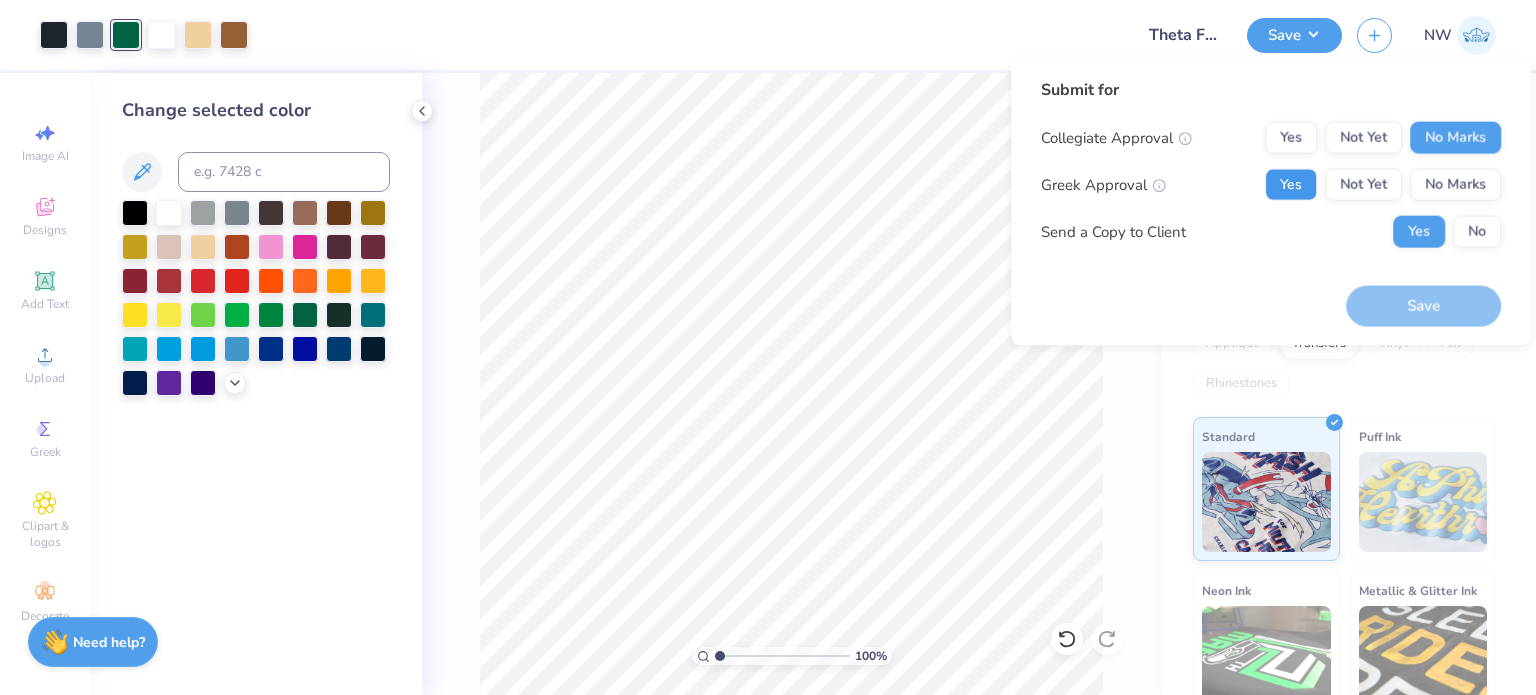 click on "Yes" at bounding box center [1291, 185] 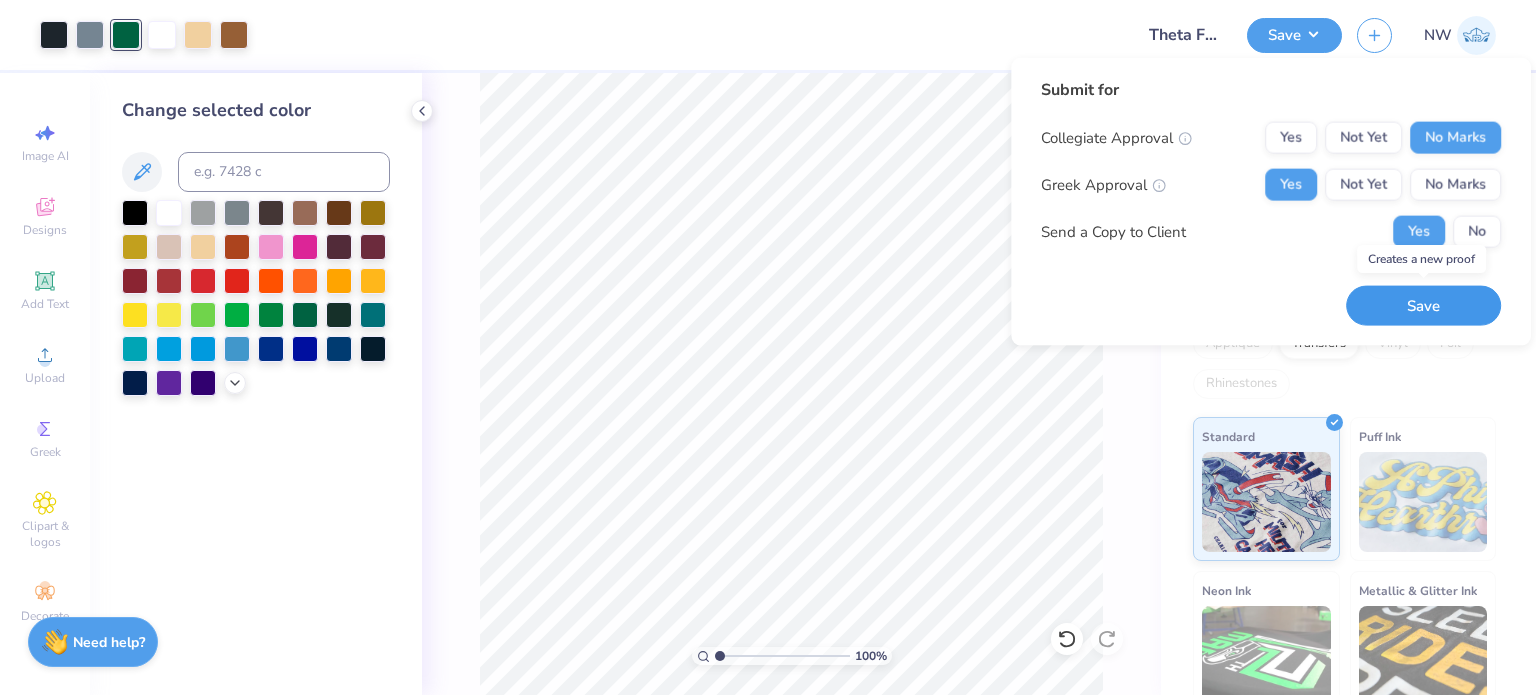 click on "Save" at bounding box center (1423, 305) 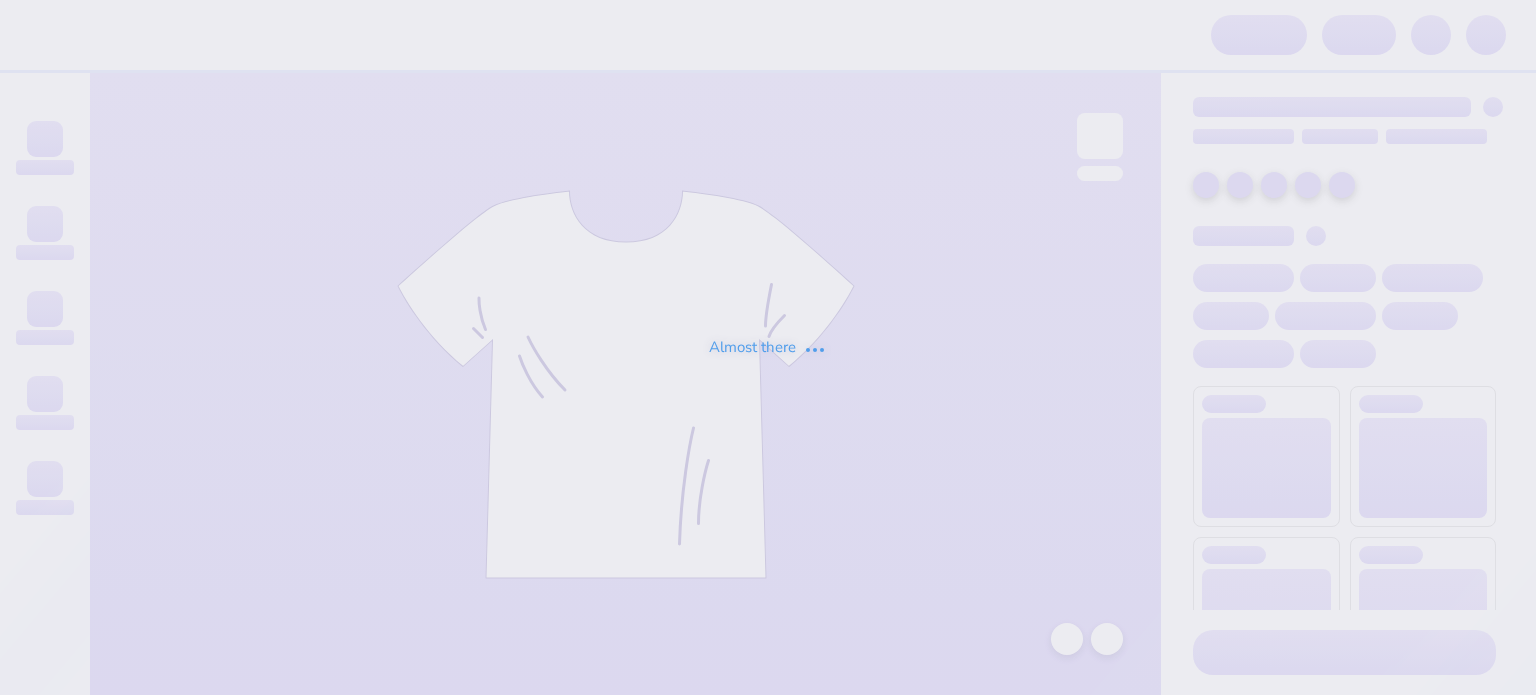 scroll, scrollTop: 0, scrollLeft: 0, axis: both 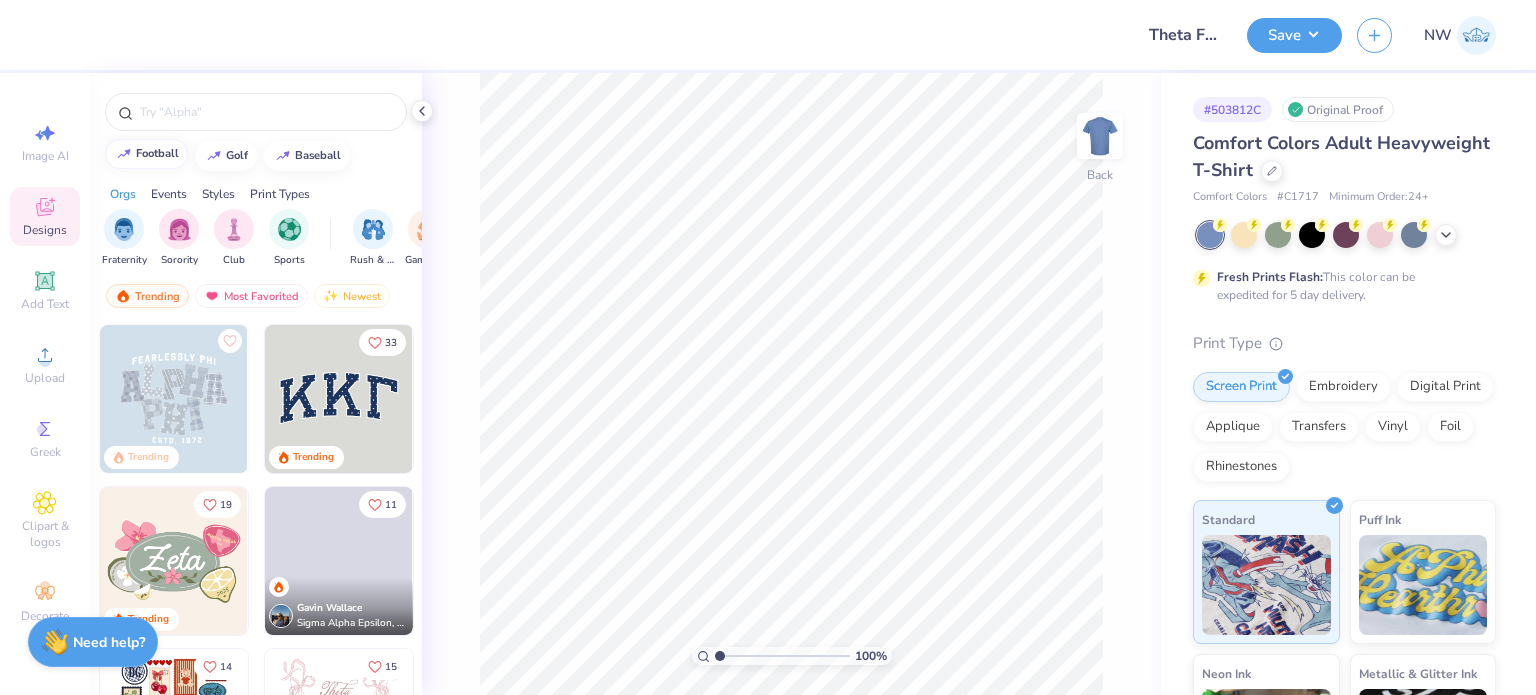 click on "football" at bounding box center [157, 153] 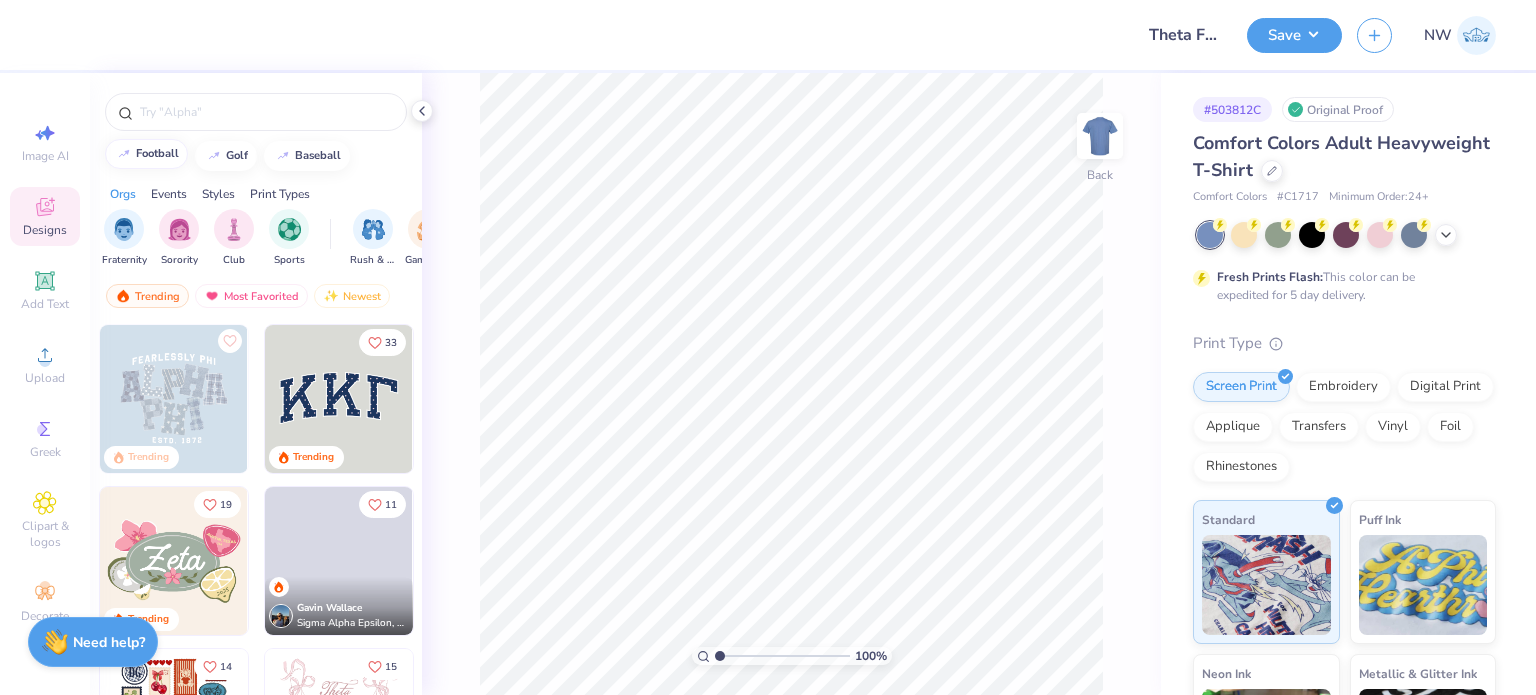 type on "football" 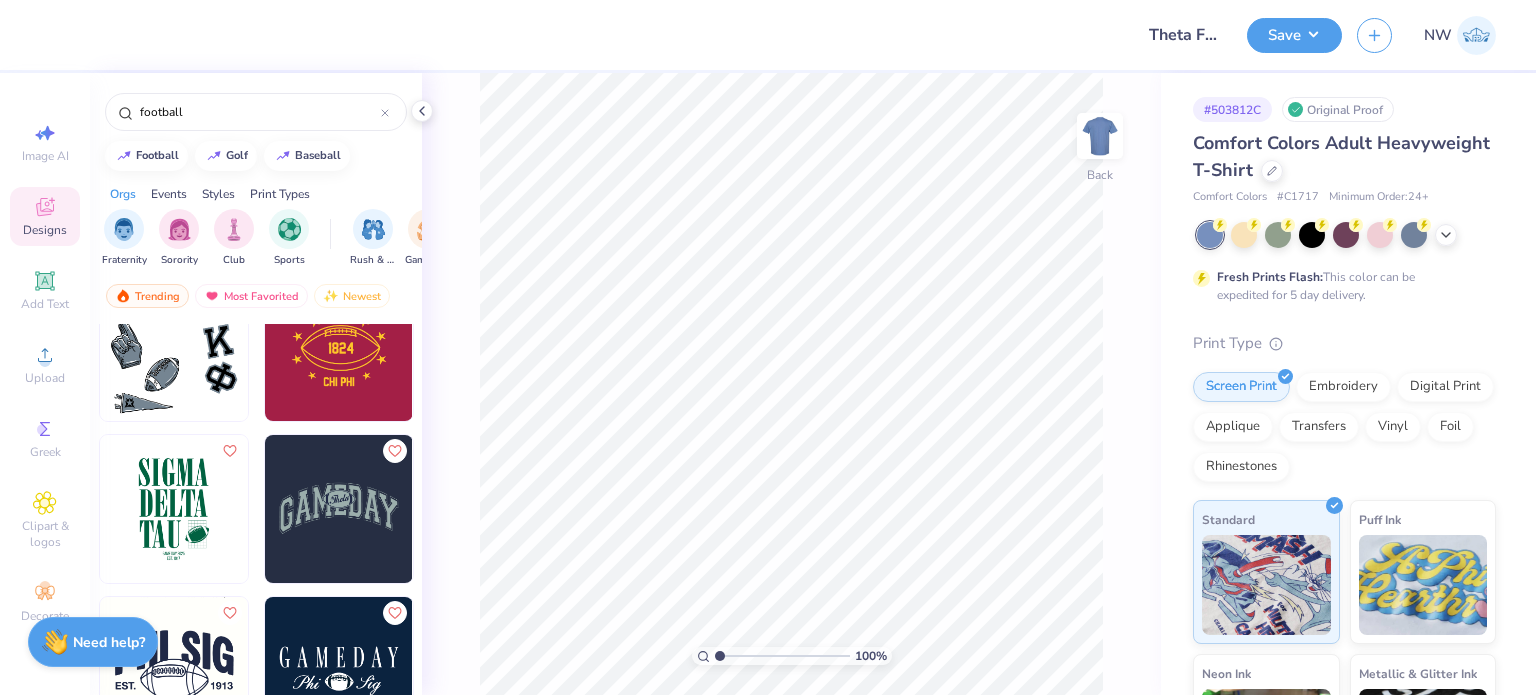 scroll, scrollTop: 812, scrollLeft: 0, axis: vertical 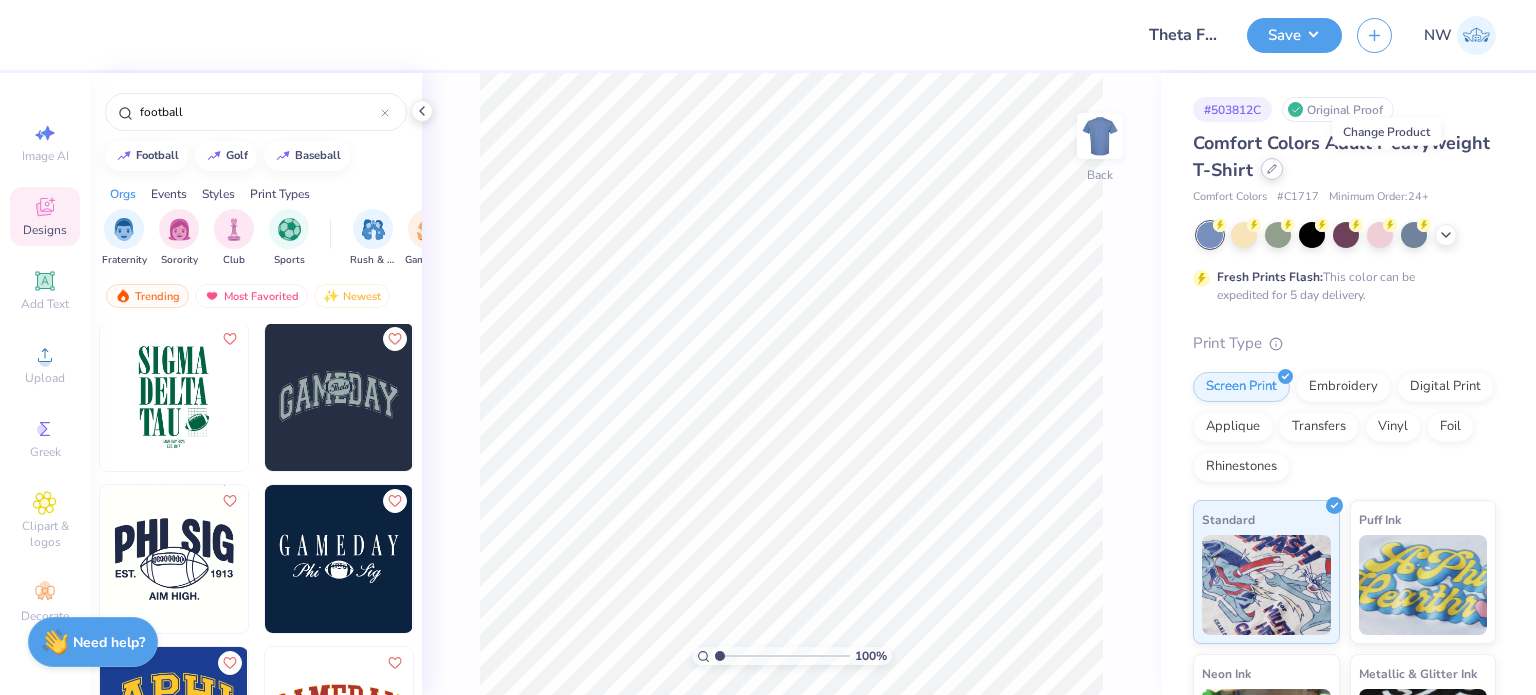 click 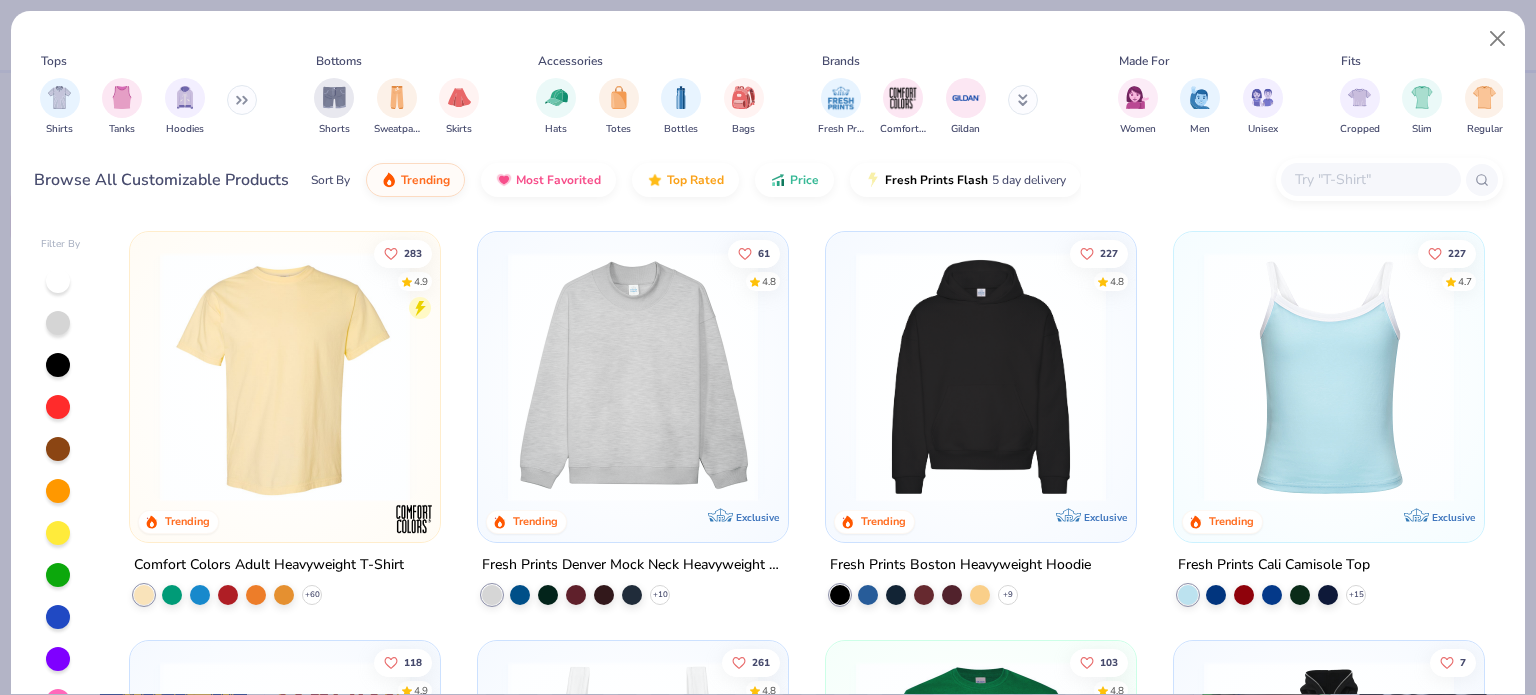 click at bounding box center (1329, 377) 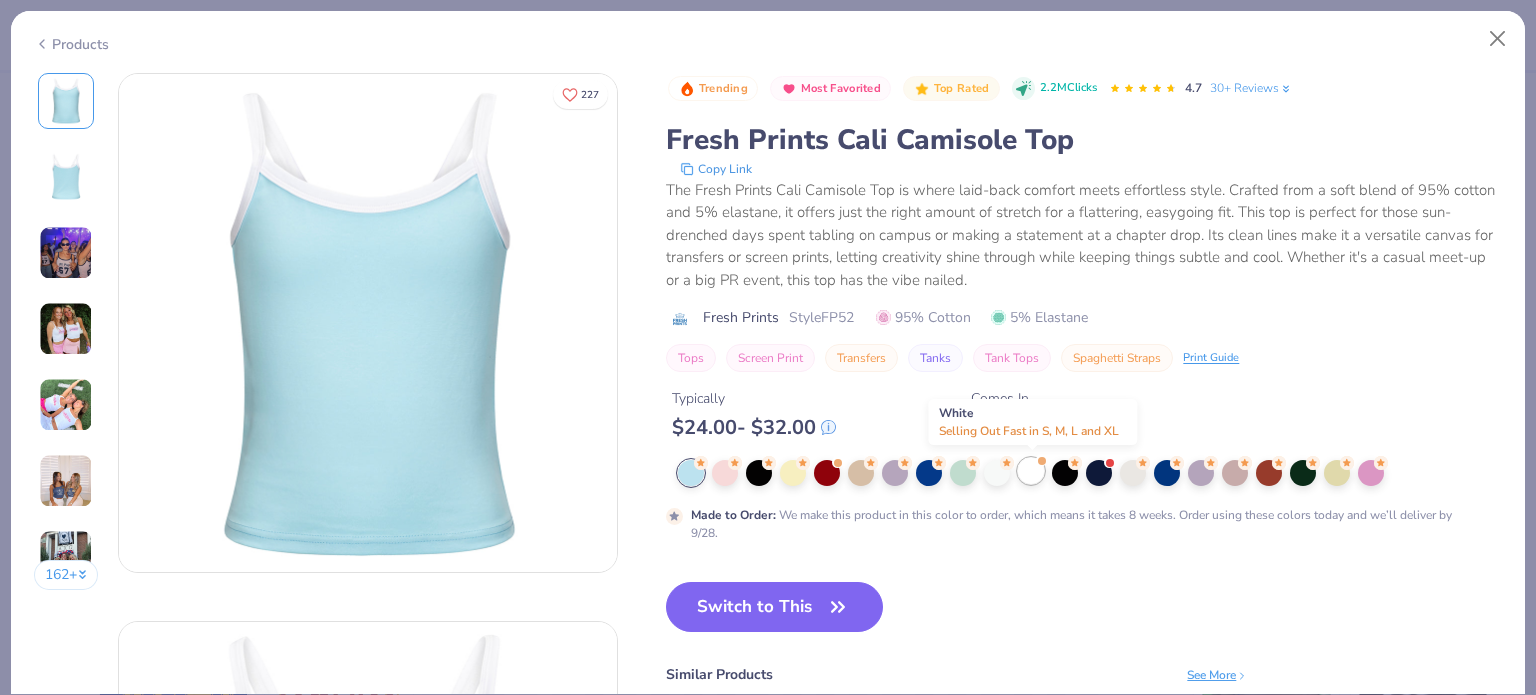 click at bounding box center [1031, 471] 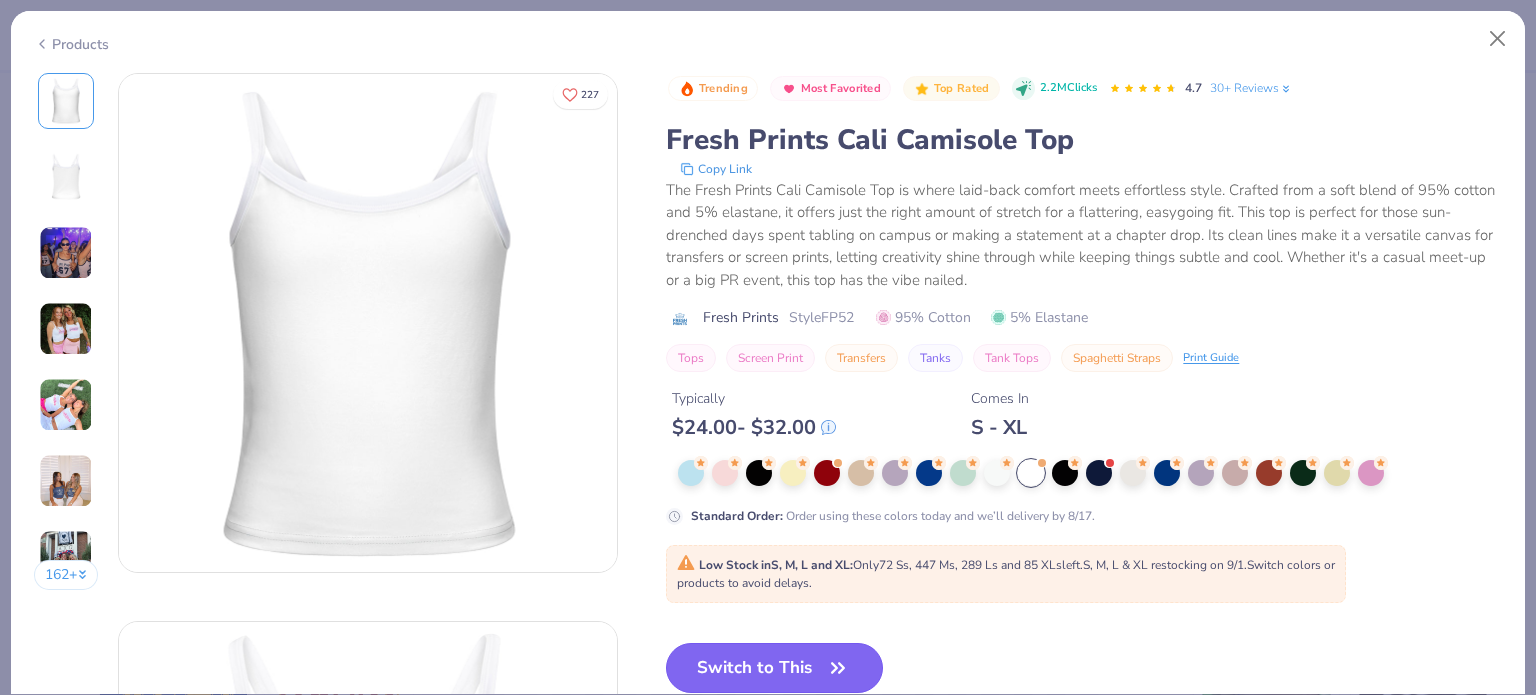 click on "Switch to This" at bounding box center (774, 668) 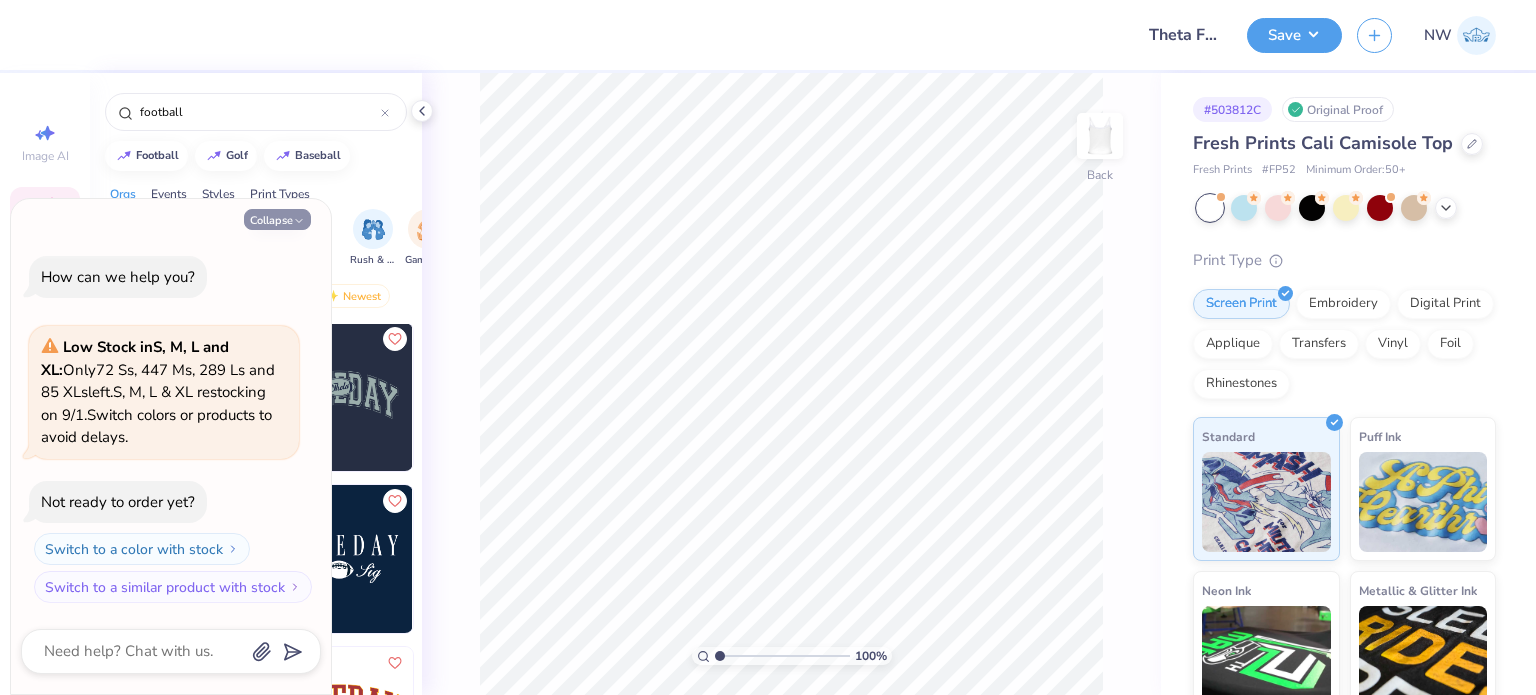 click on "Collapse" at bounding box center [277, 219] 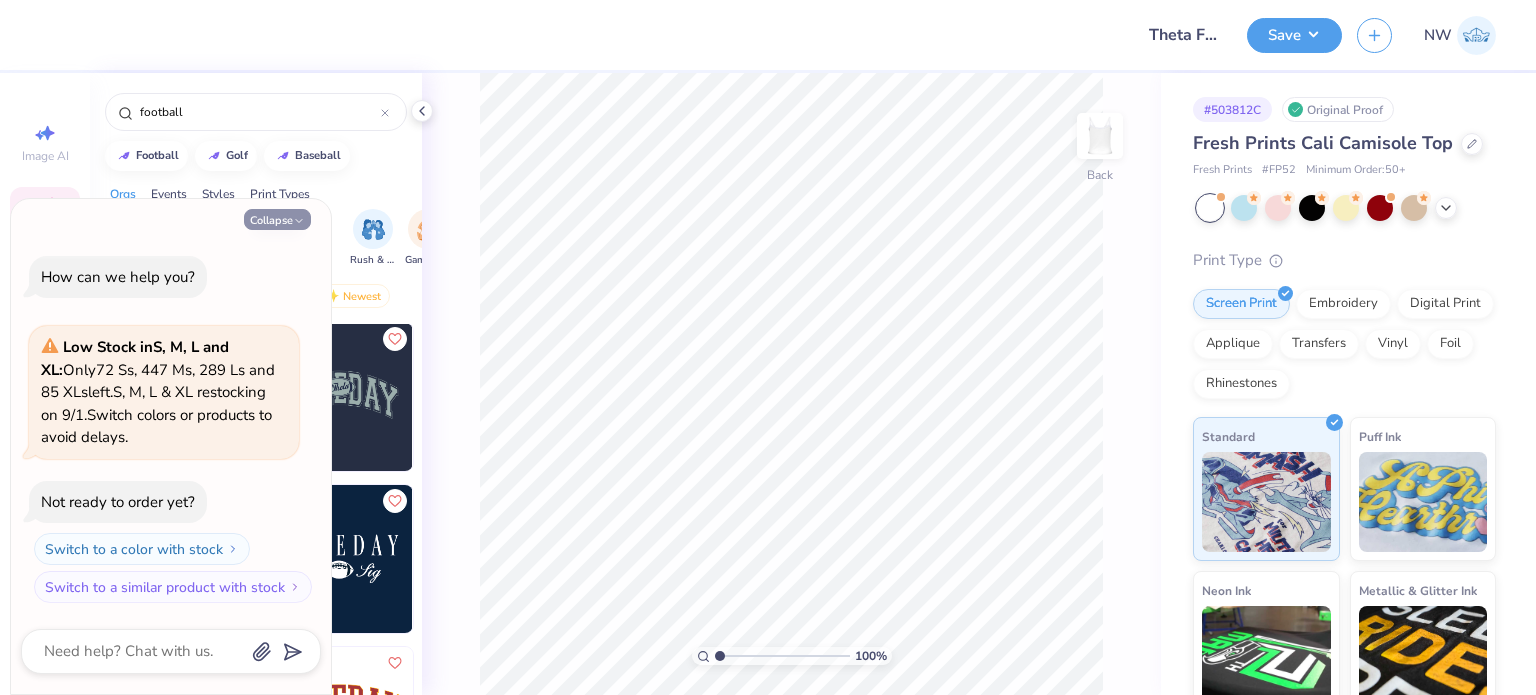 type on "x" 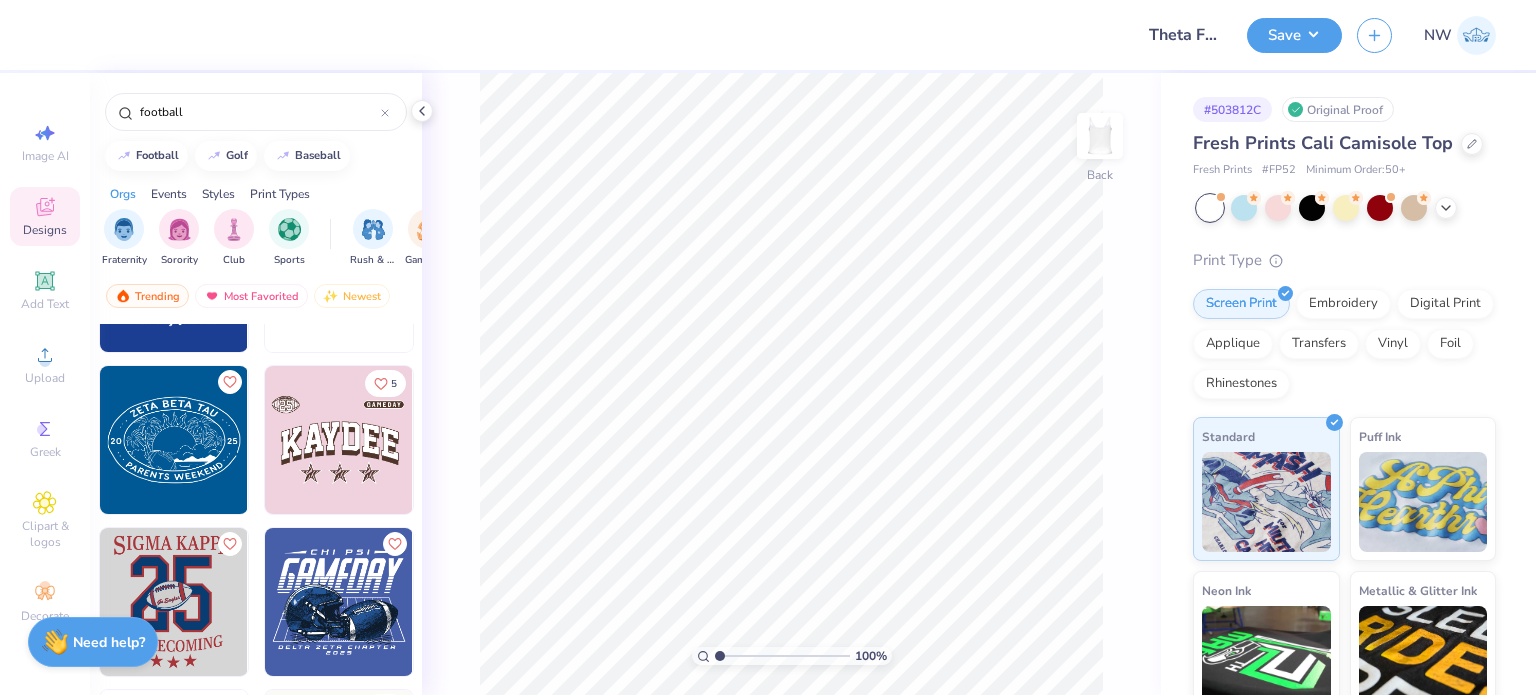 scroll, scrollTop: 1256, scrollLeft: 0, axis: vertical 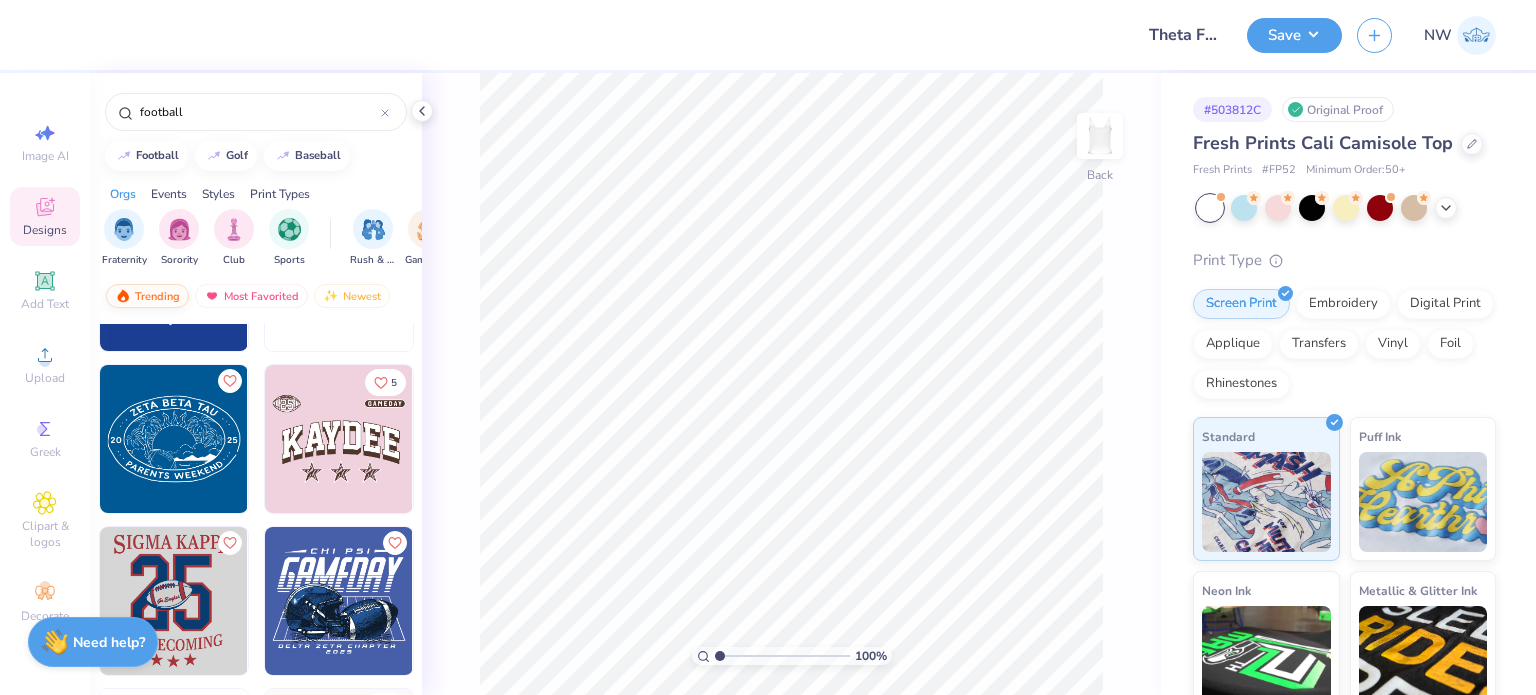 click on "Trending" at bounding box center [147, 296] 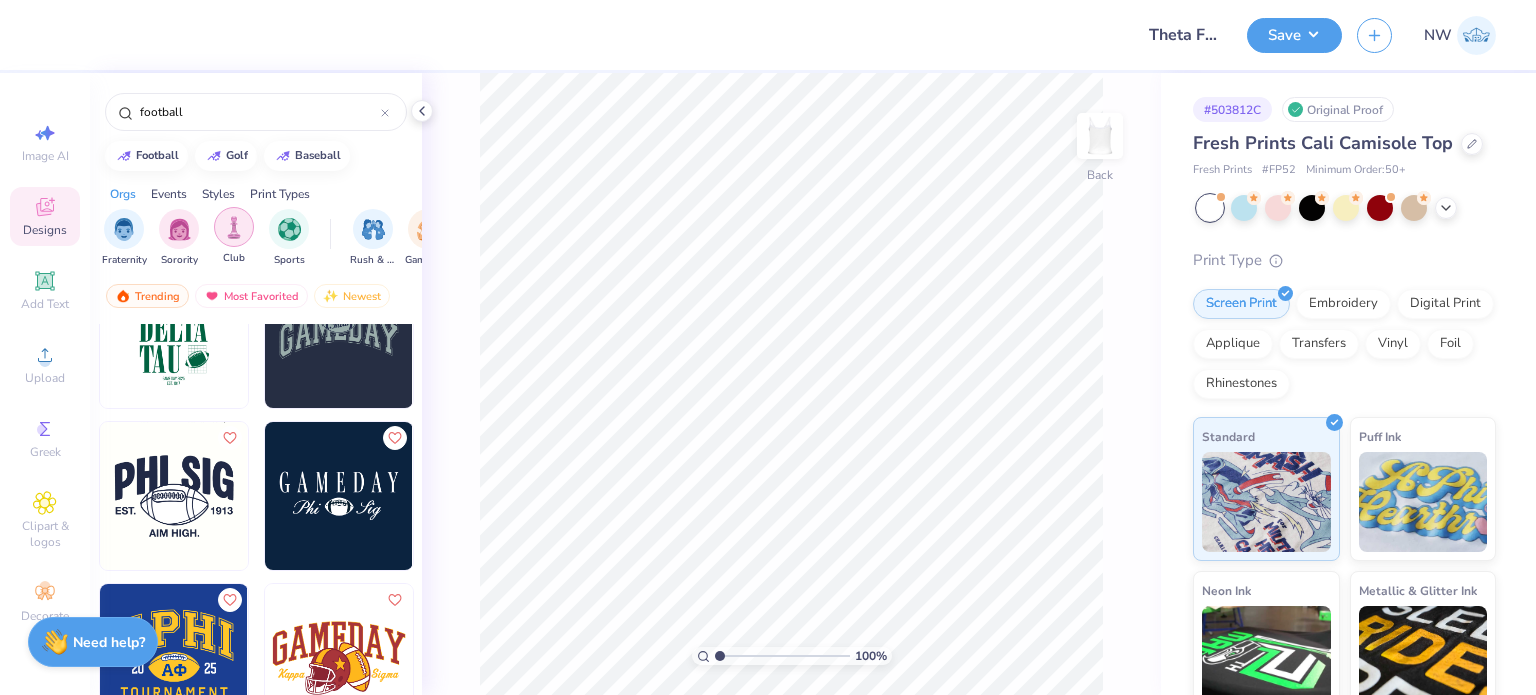 scroll, scrollTop: 856, scrollLeft: 0, axis: vertical 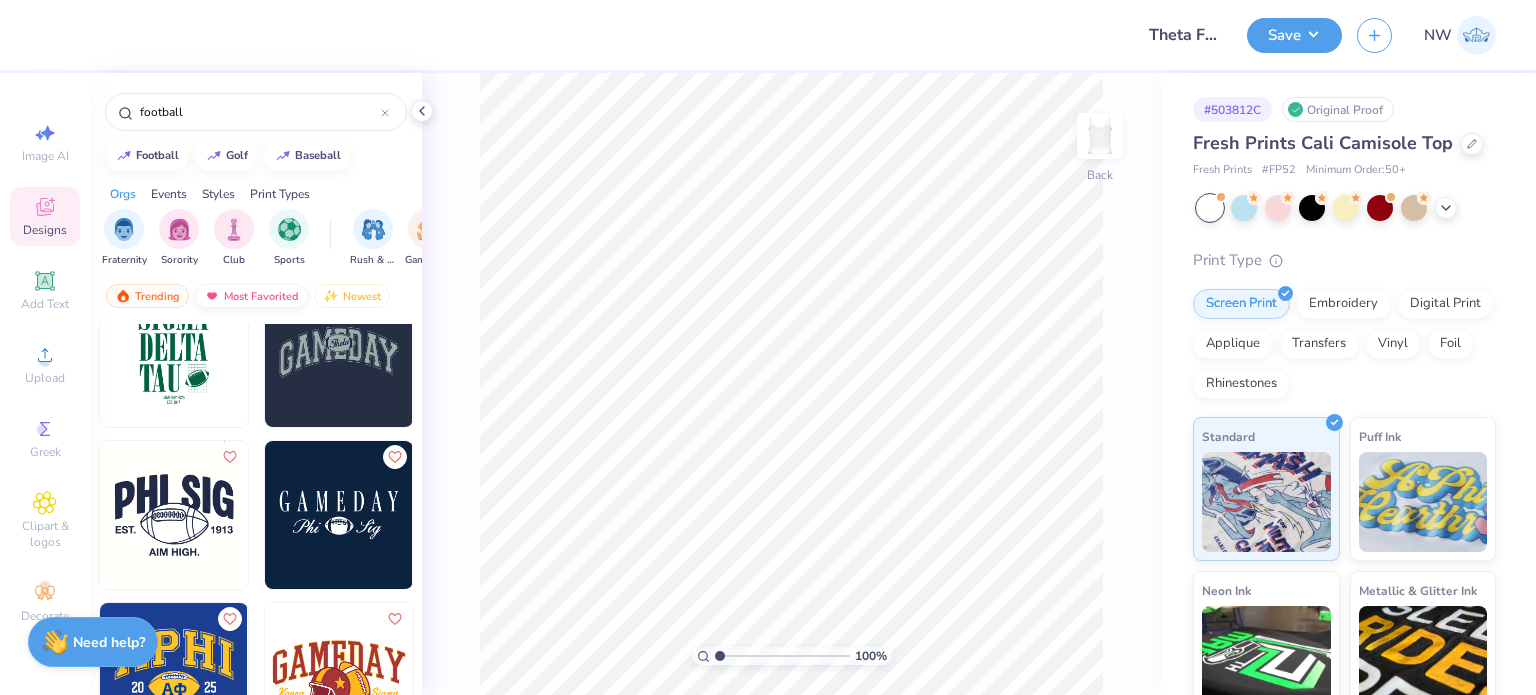 click on "Most Favorited" at bounding box center [251, 296] 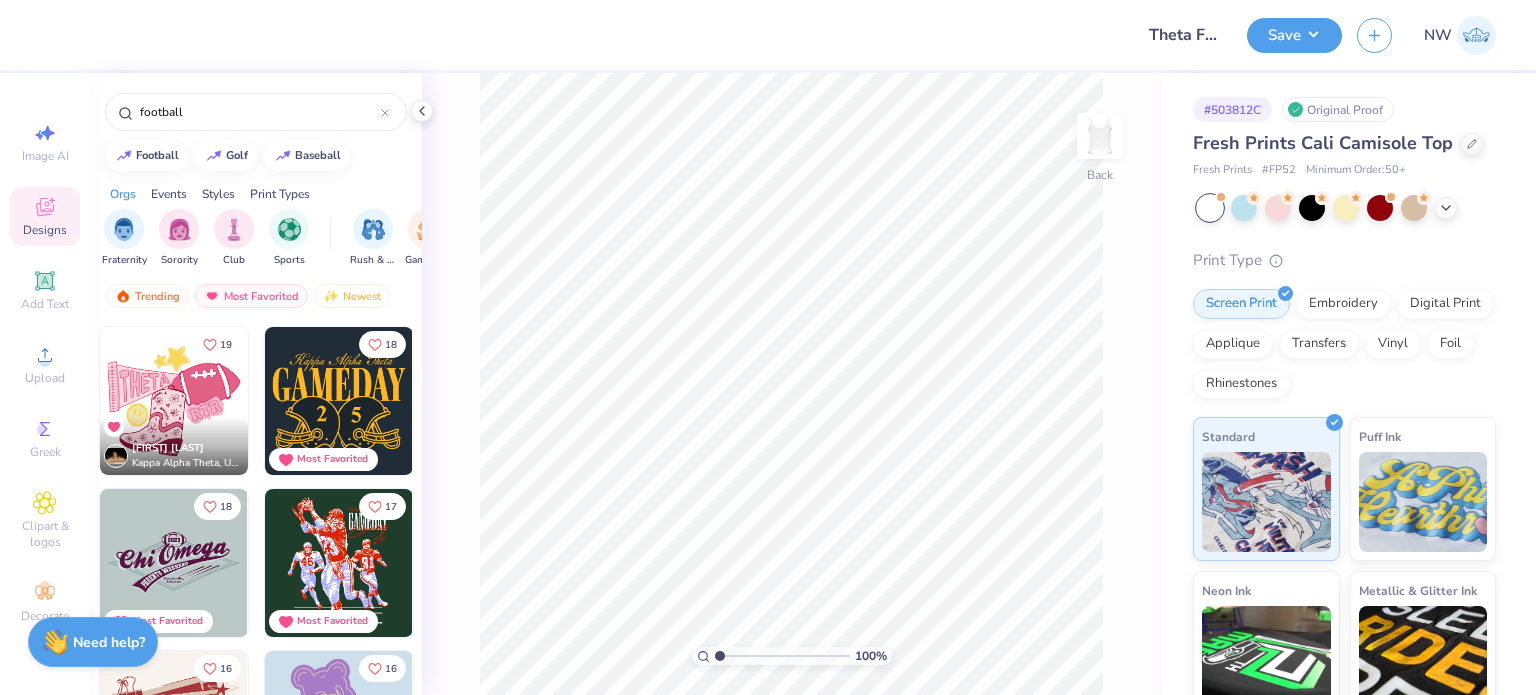 scroll, scrollTop: 320, scrollLeft: 0, axis: vertical 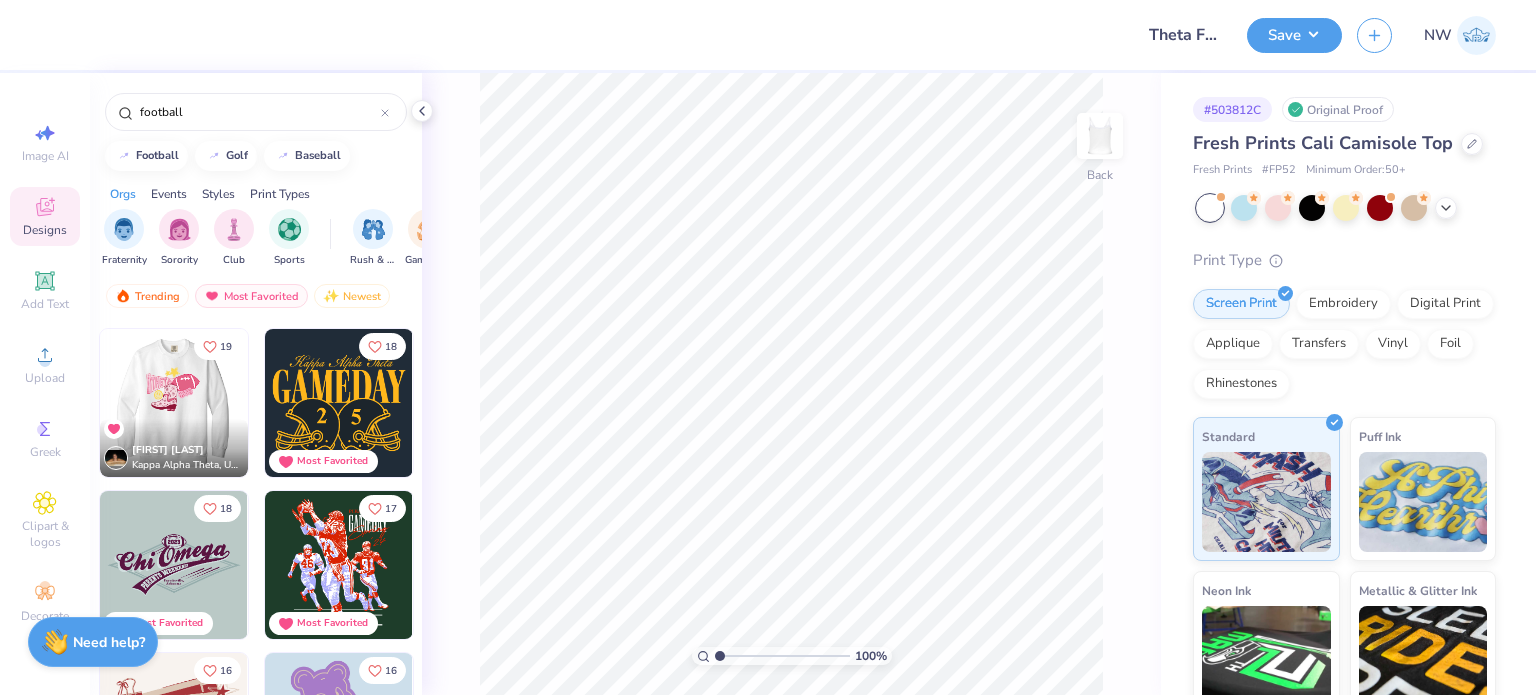 click at bounding box center (26, 403) 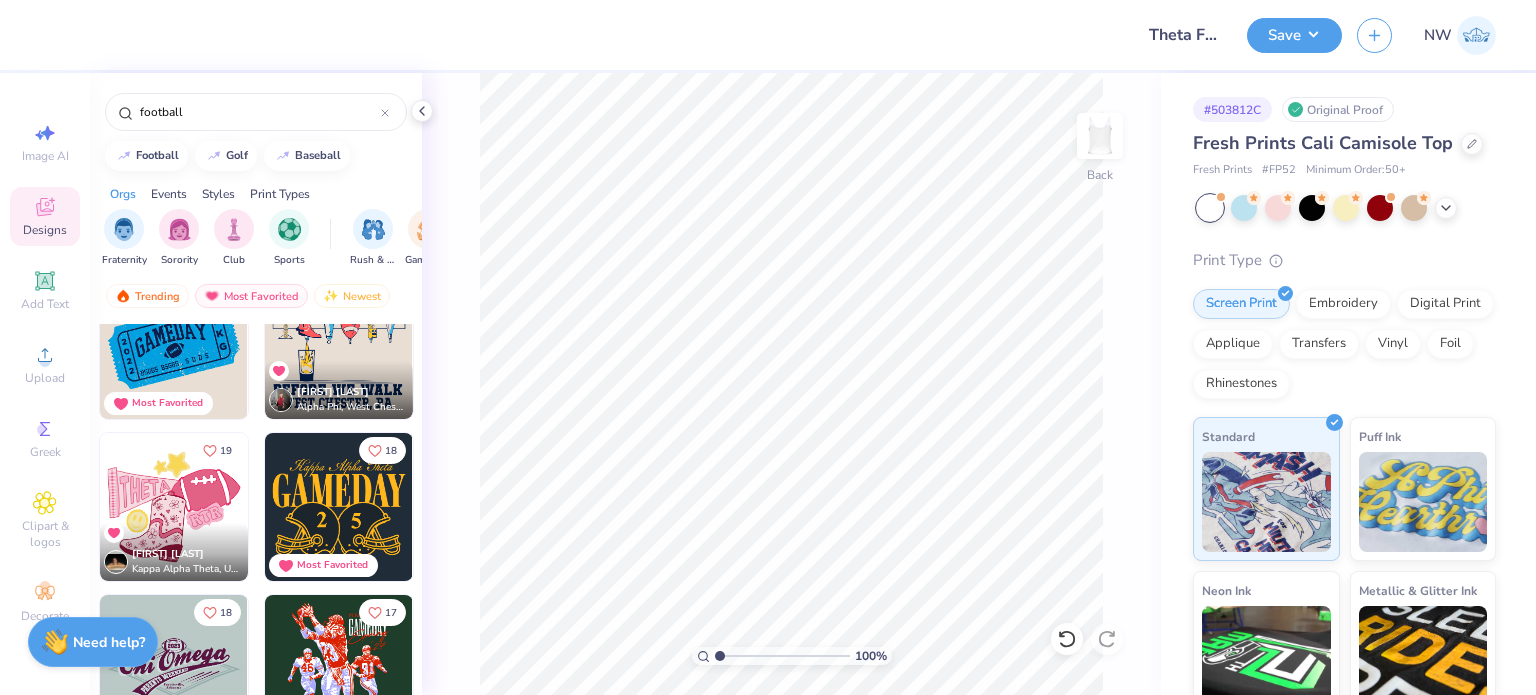 scroll, scrollTop: 32, scrollLeft: 0, axis: vertical 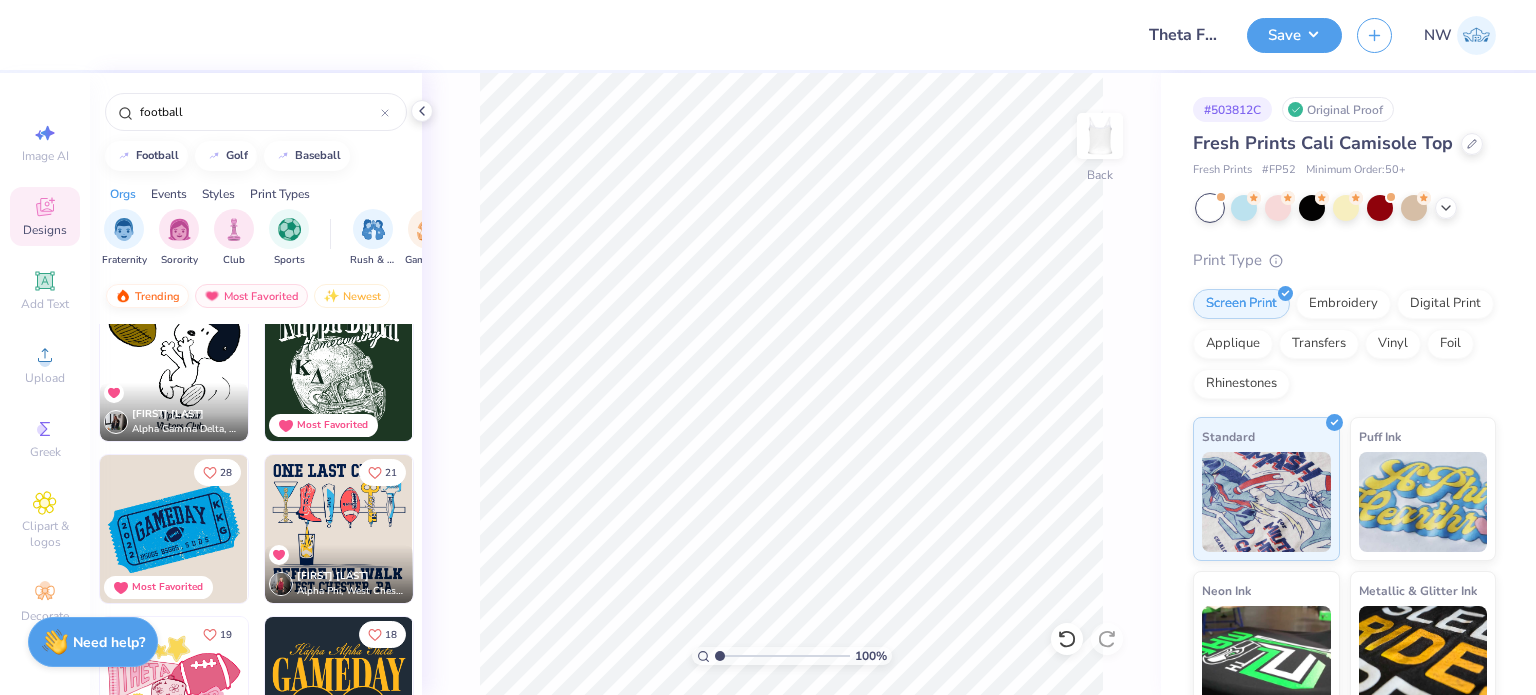 click on "Trending" at bounding box center [147, 296] 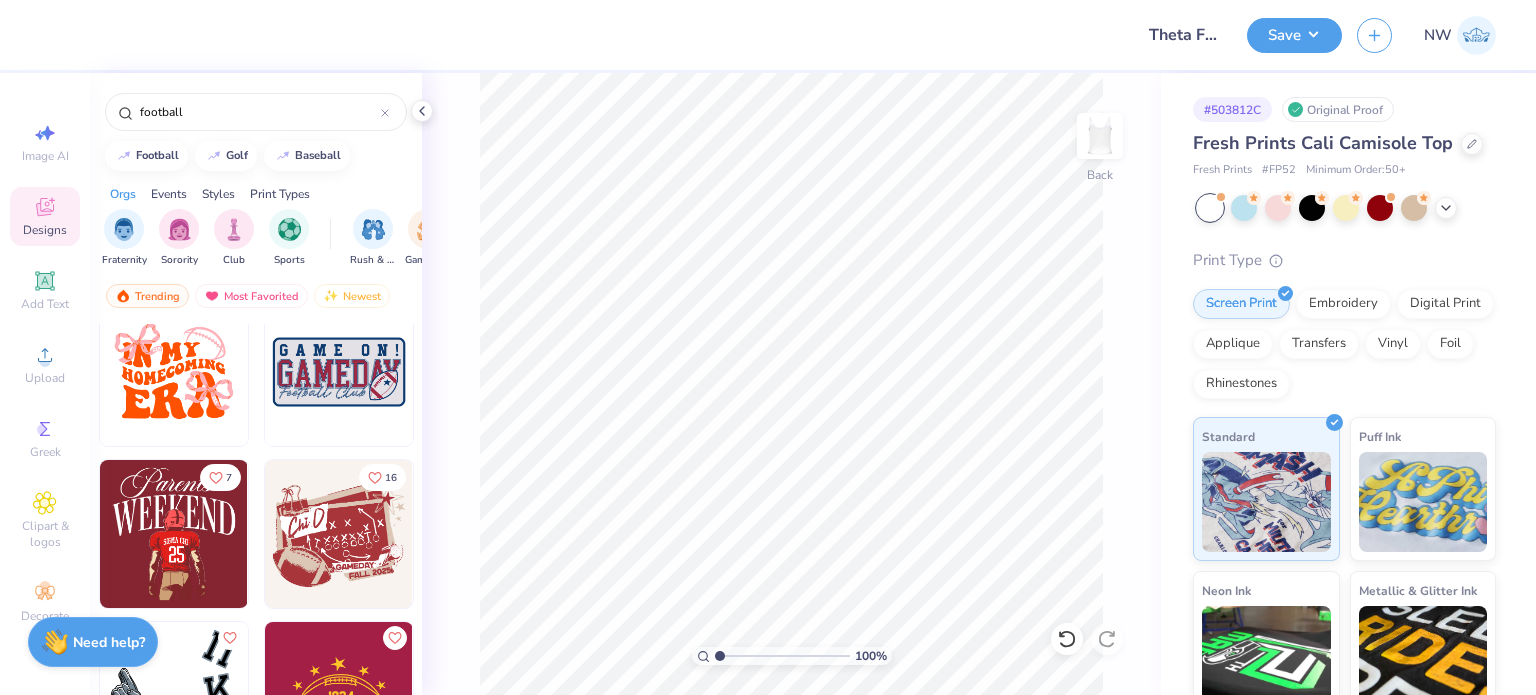 scroll, scrollTop: 0, scrollLeft: 0, axis: both 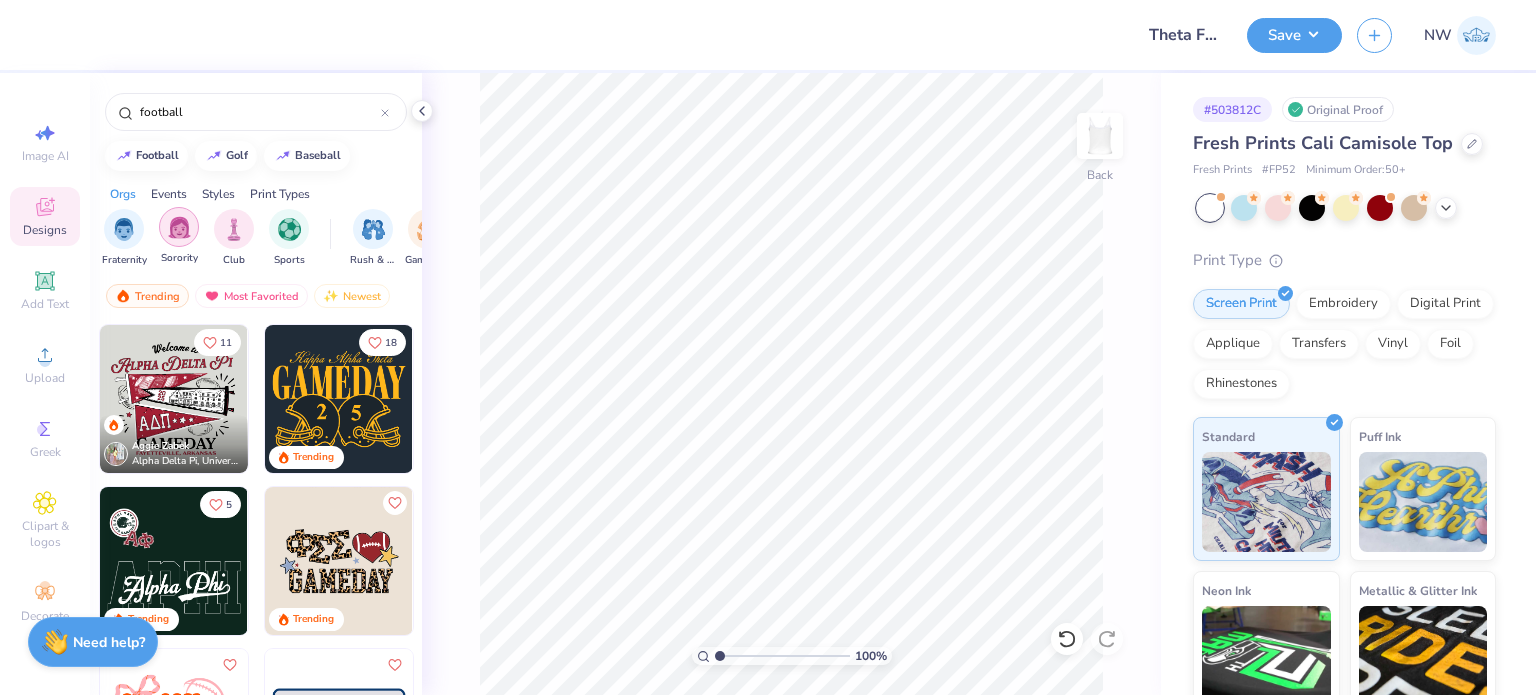 click at bounding box center (179, 227) 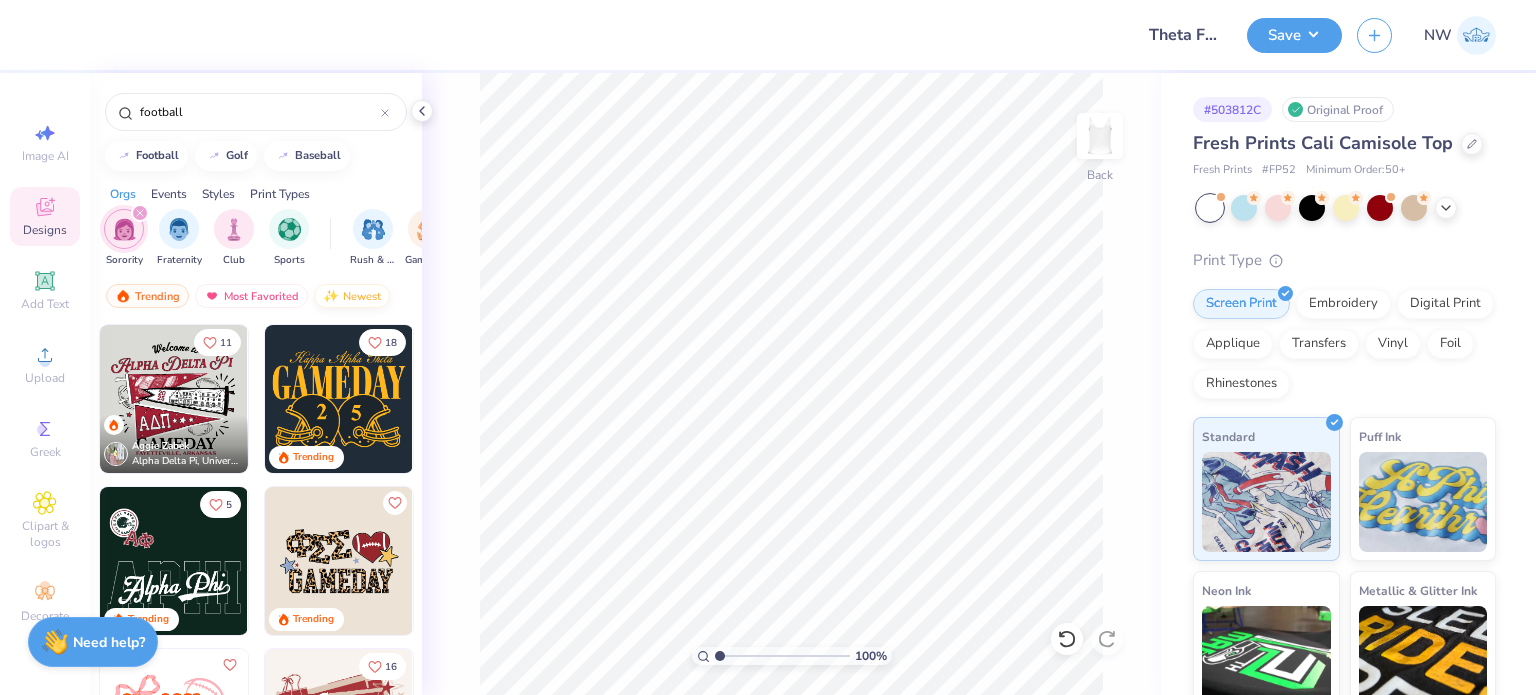 click on "Newest" at bounding box center (352, 296) 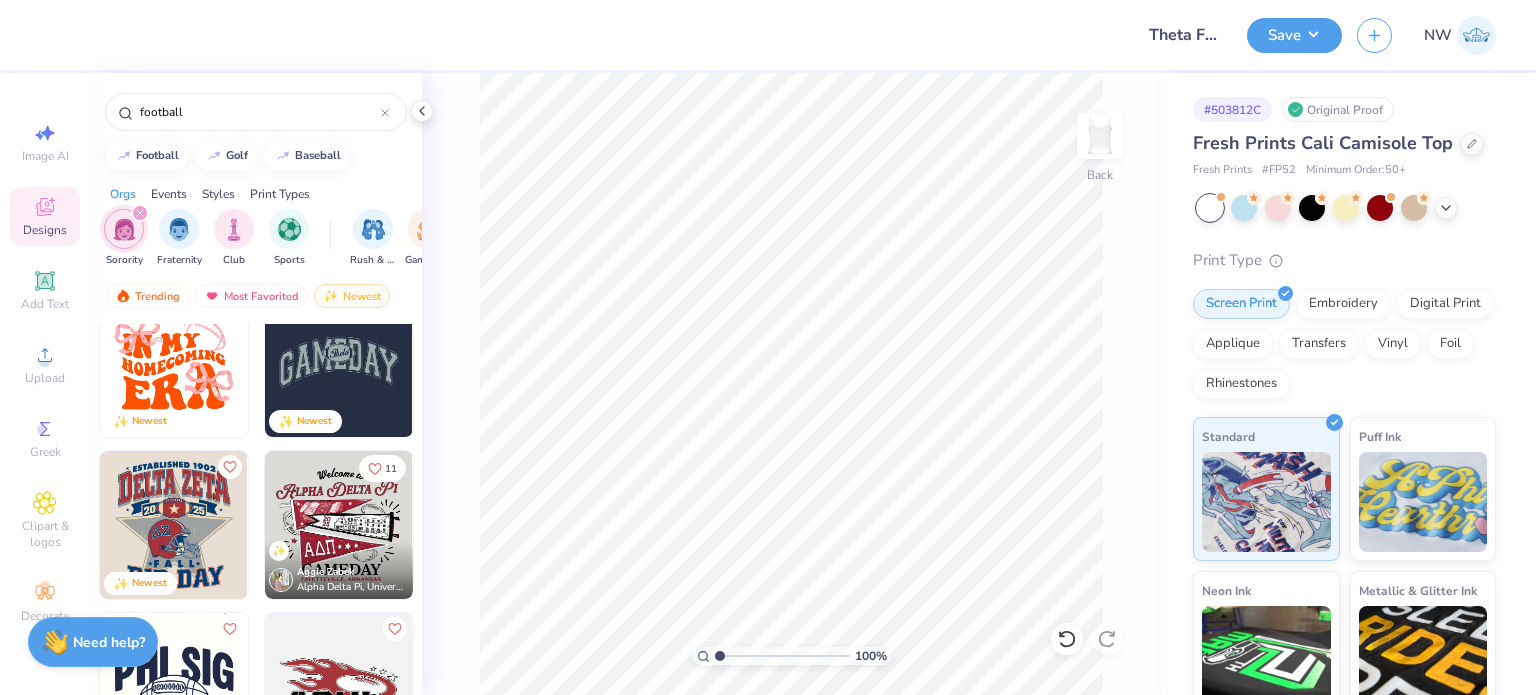 scroll, scrollTop: 532, scrollLeft: 0, axis: vertical 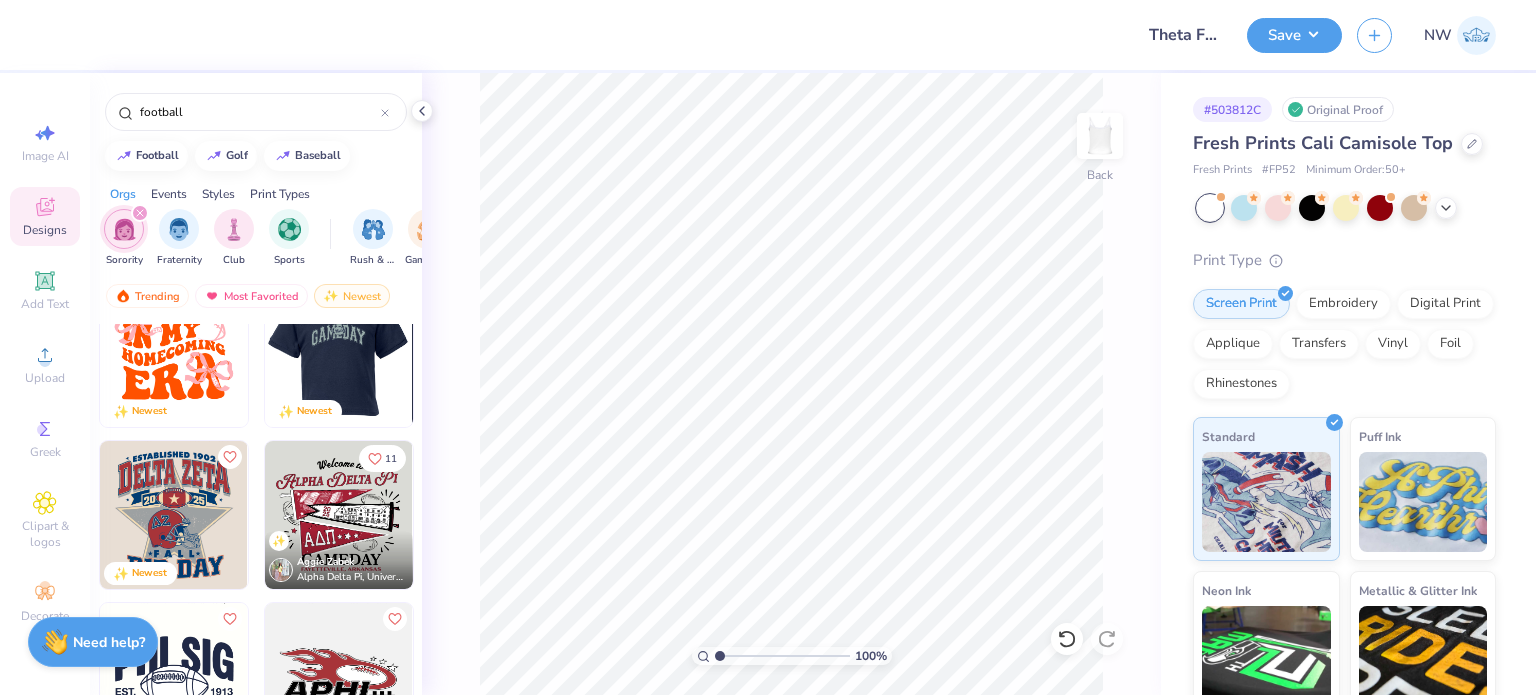 click at bounding box center [338, 353] 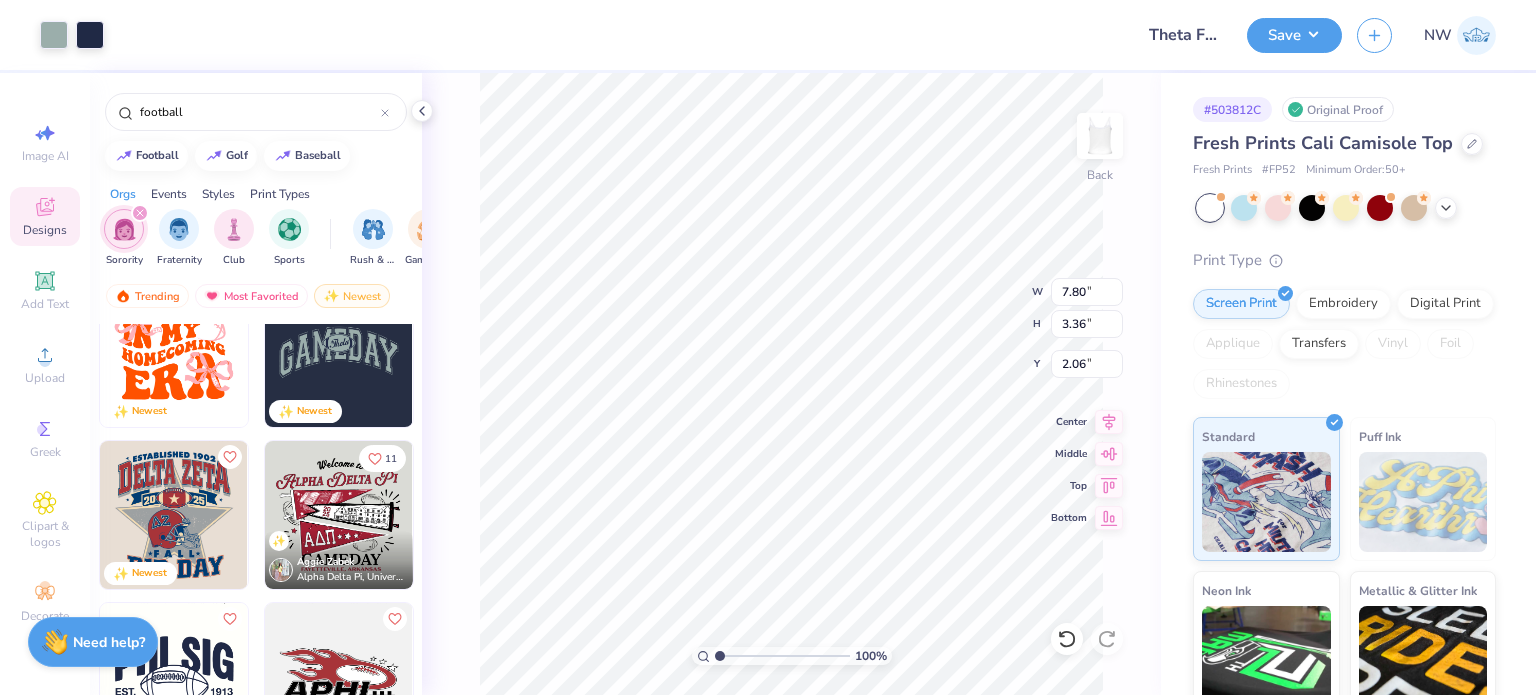type on "2.06" 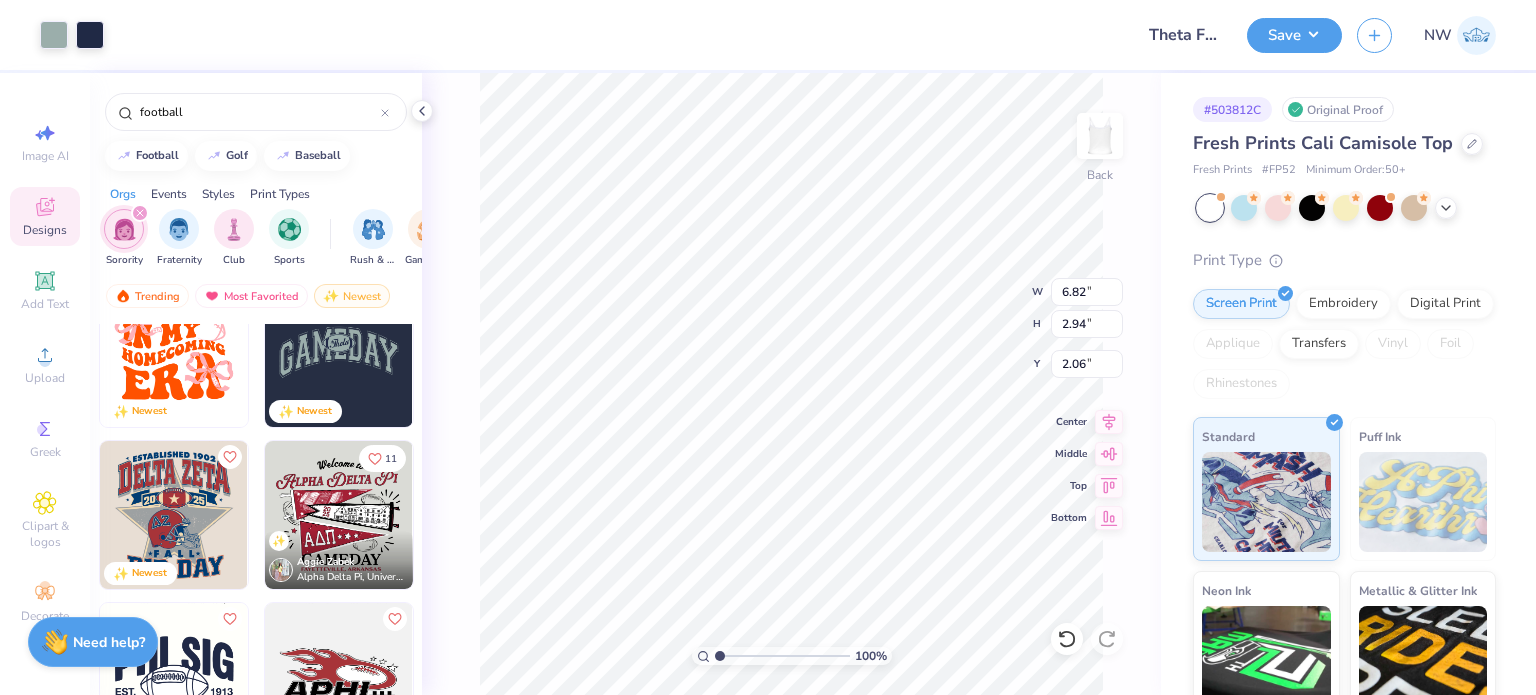 type on "6.82" 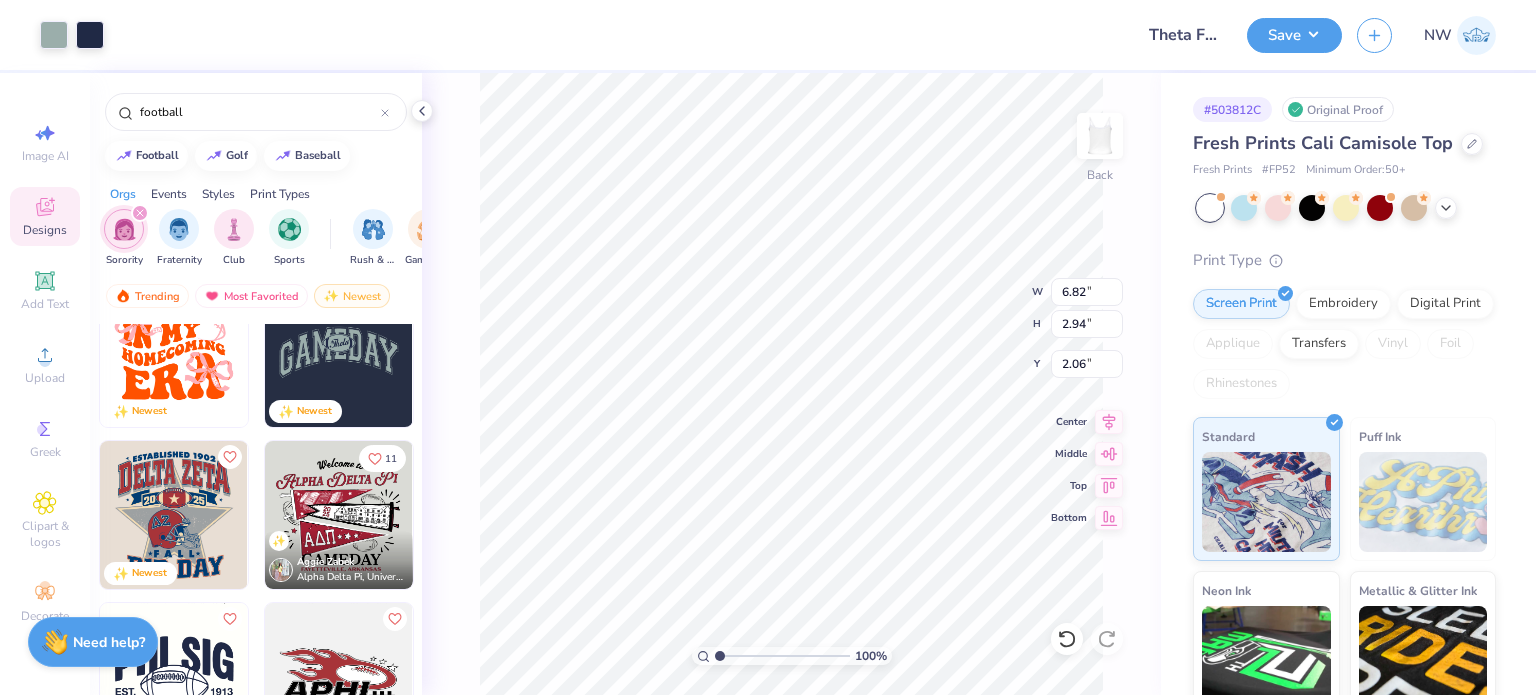type on "2.94" 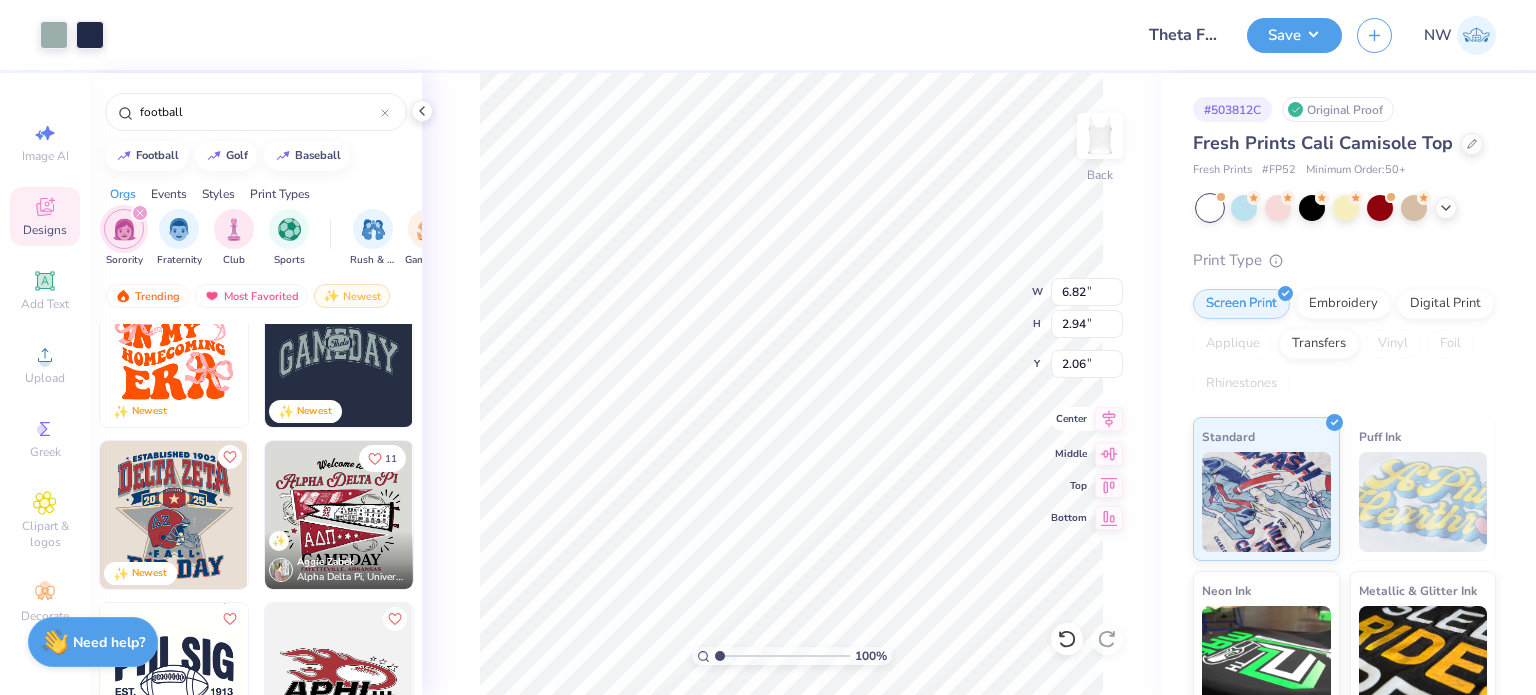 click 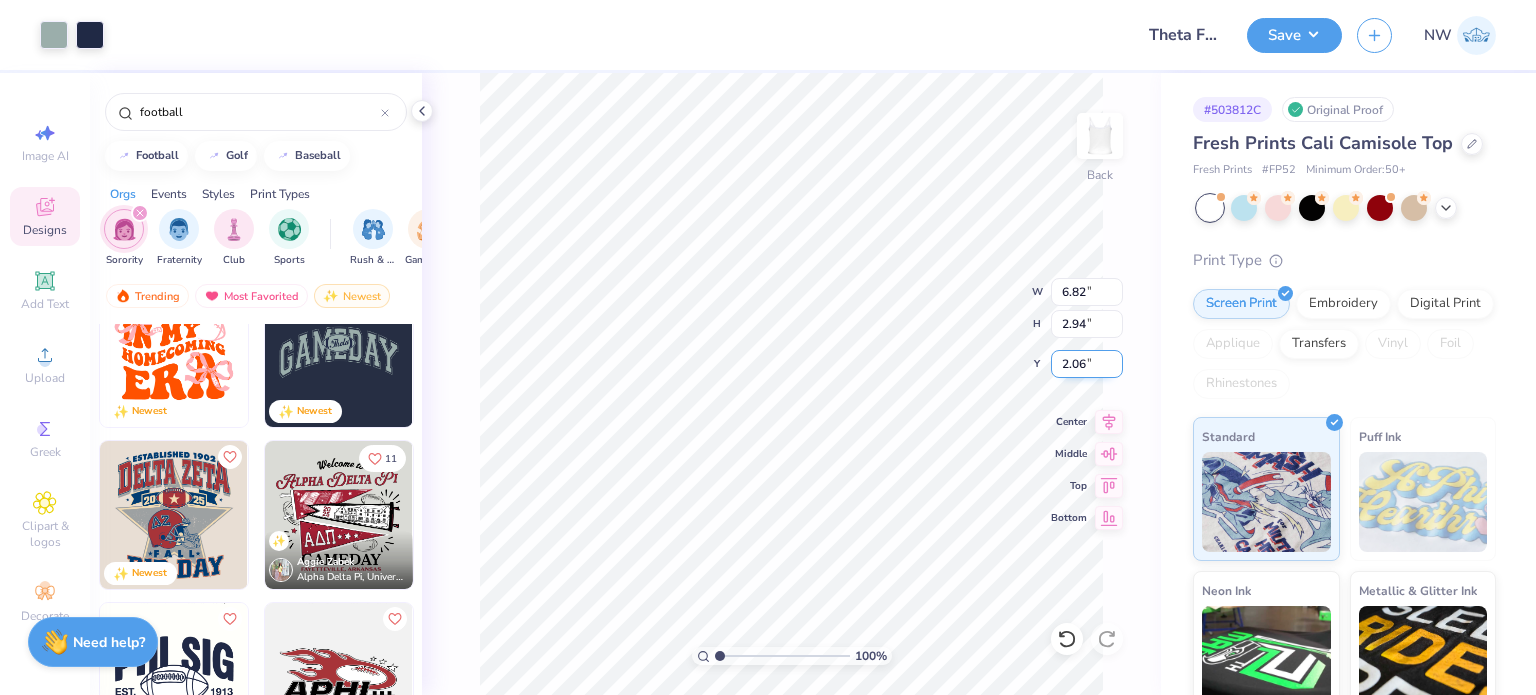 click on "2.06" at bounding box center [1087, 364] 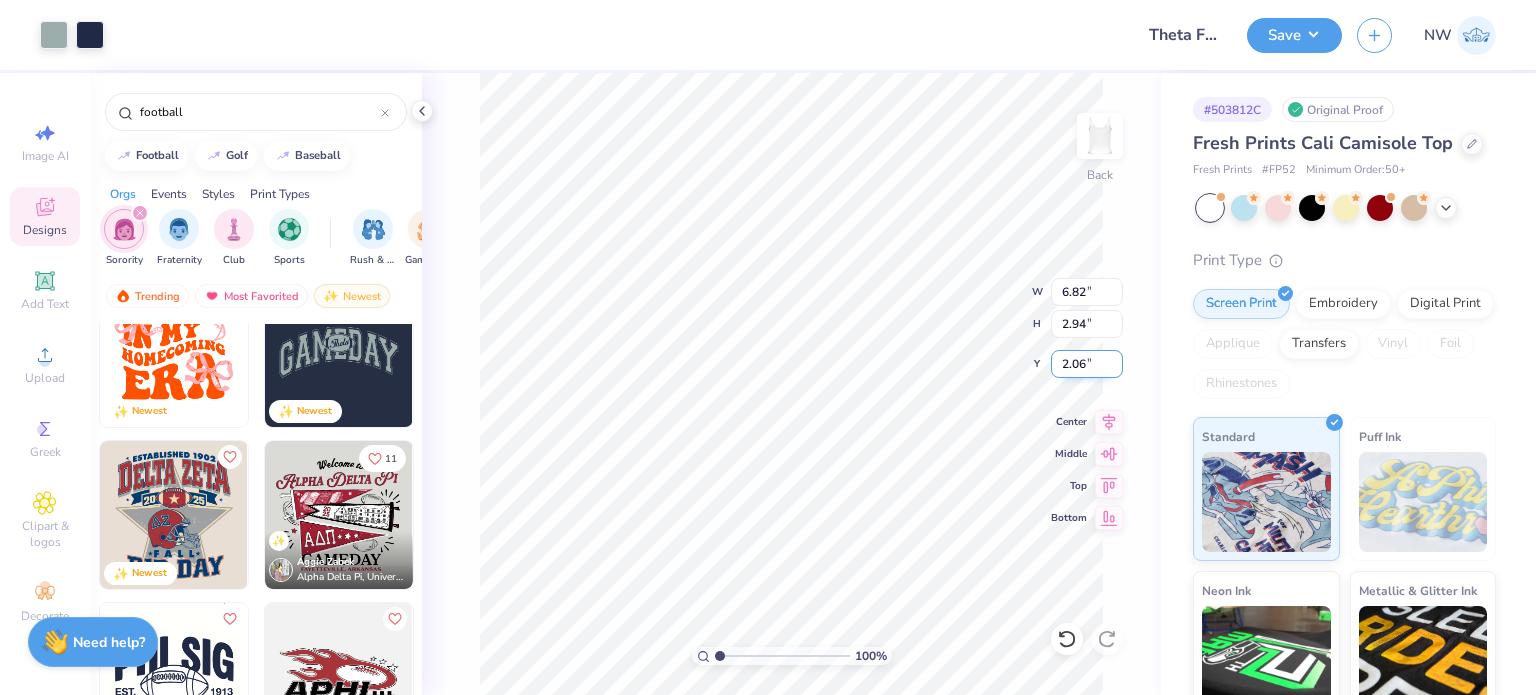 click on "2.06" at bounding box center [1087, 364] 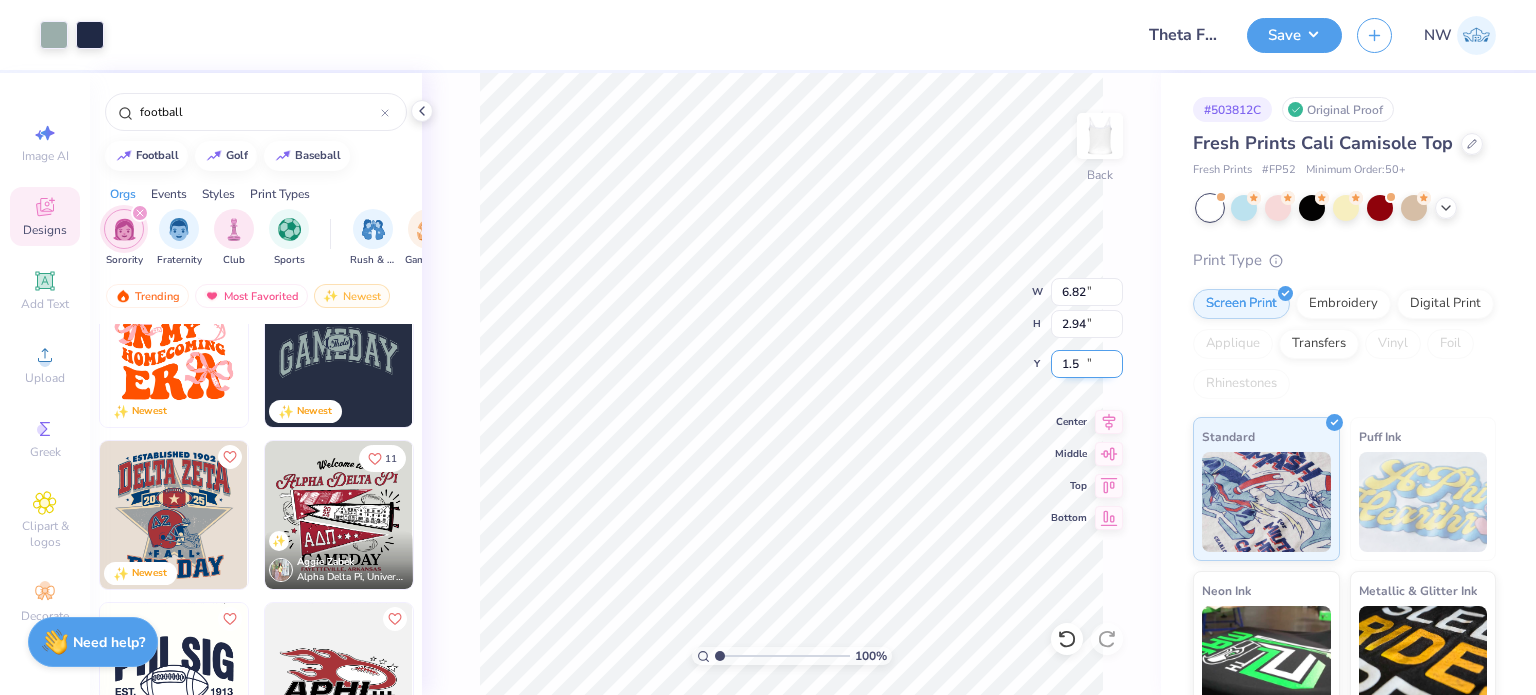 type on "1.50" 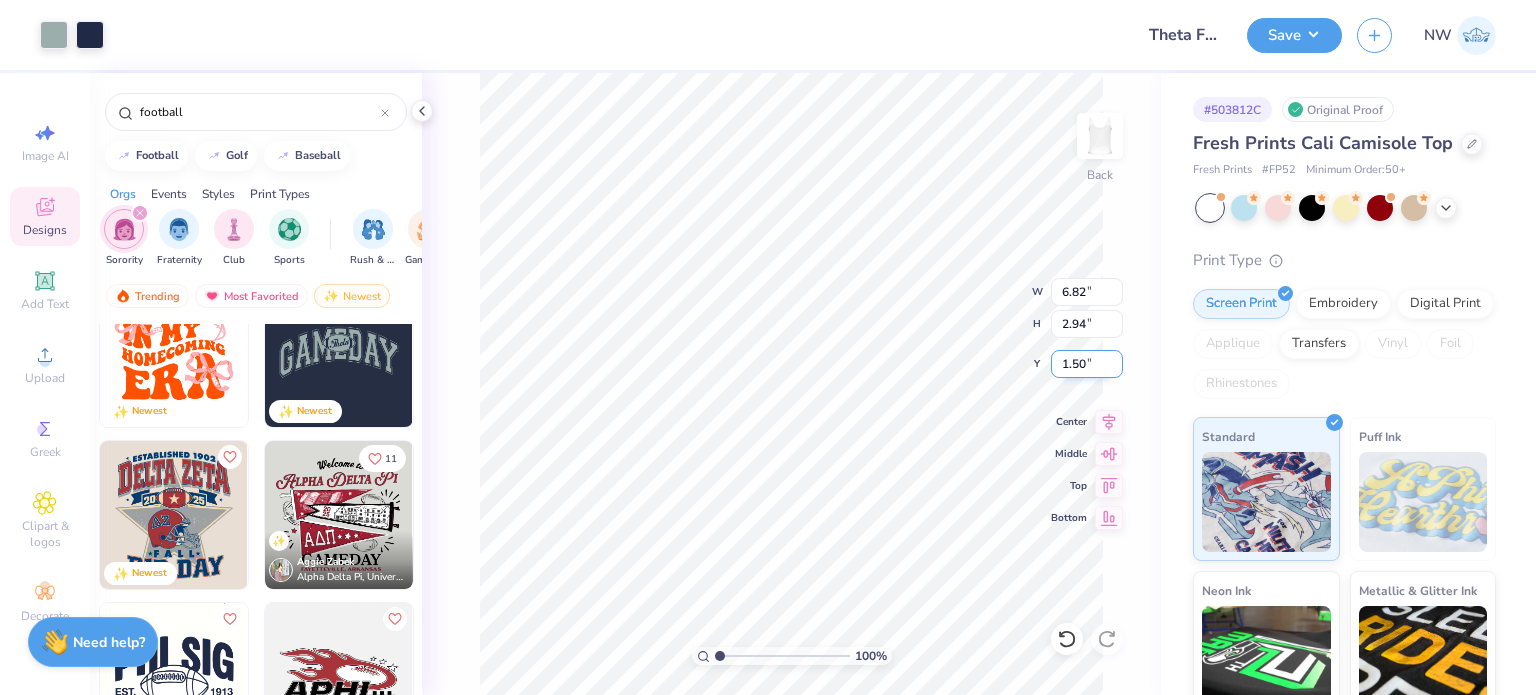 click on "1.50" at bounding box center [1087, 364] 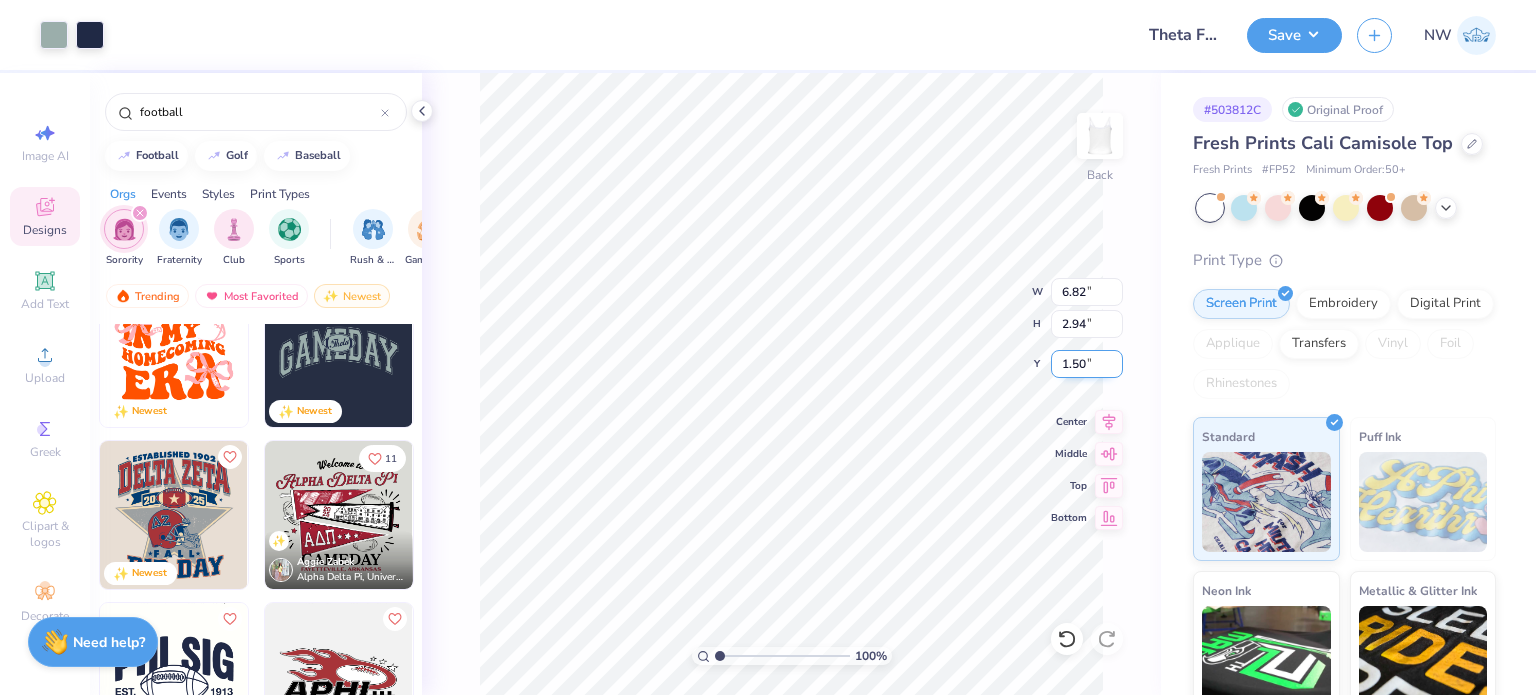 click on "1.50" at bounding box center (1087, 364) 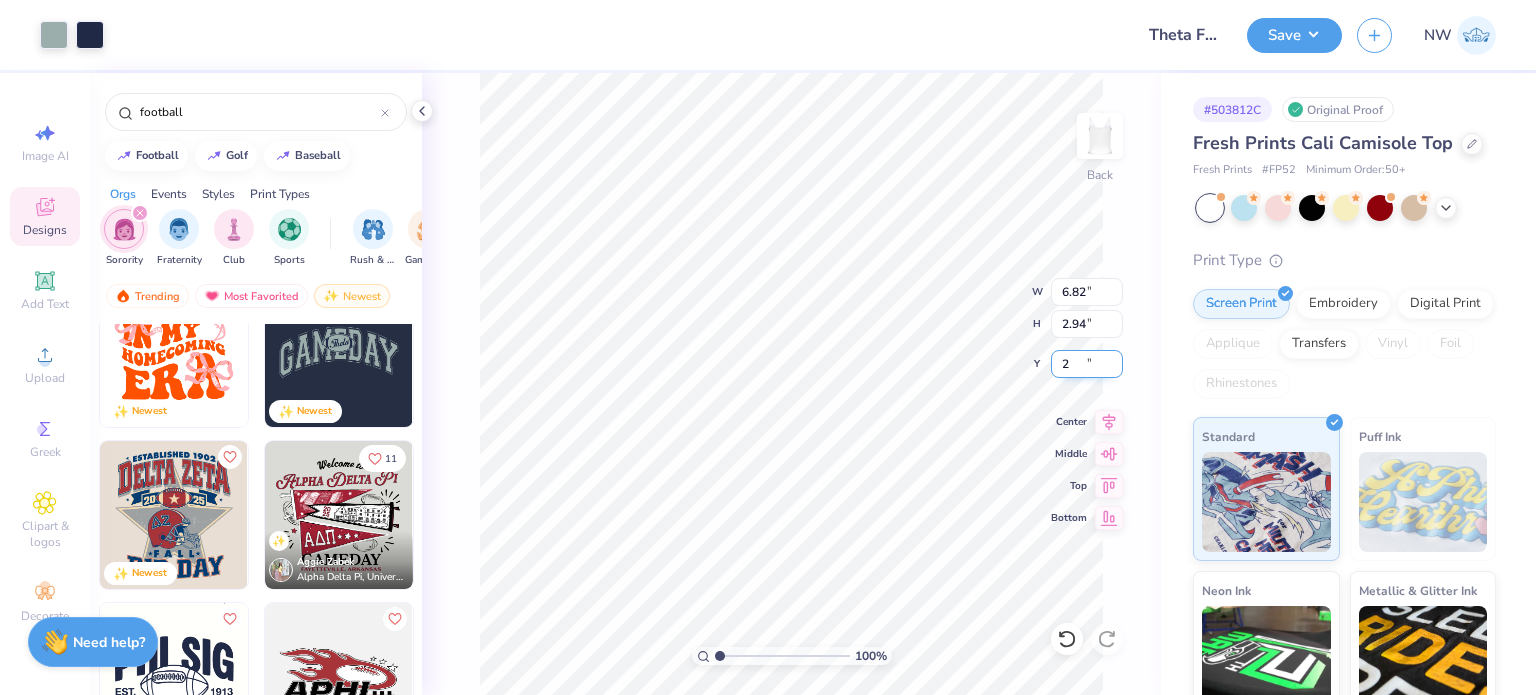 type on "2.00" 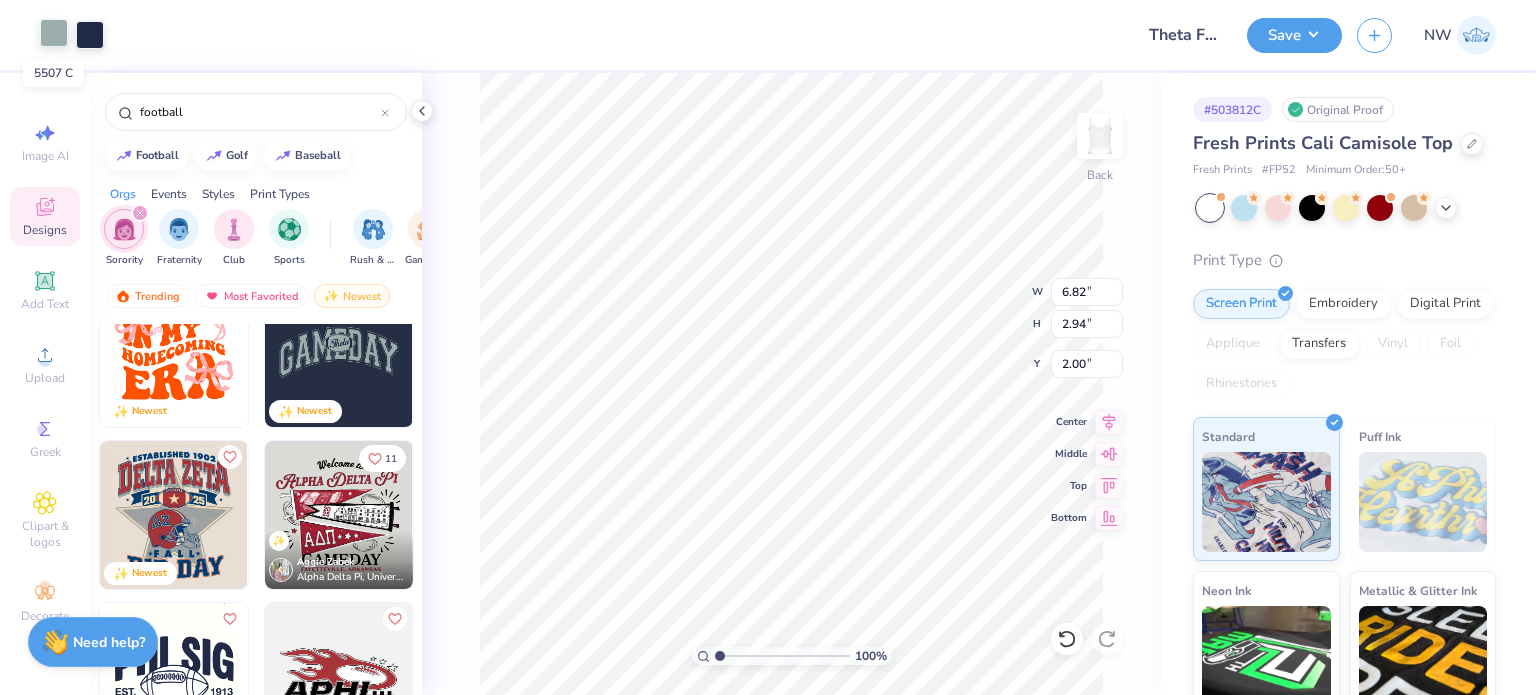 click at bounding box center (54, 33) 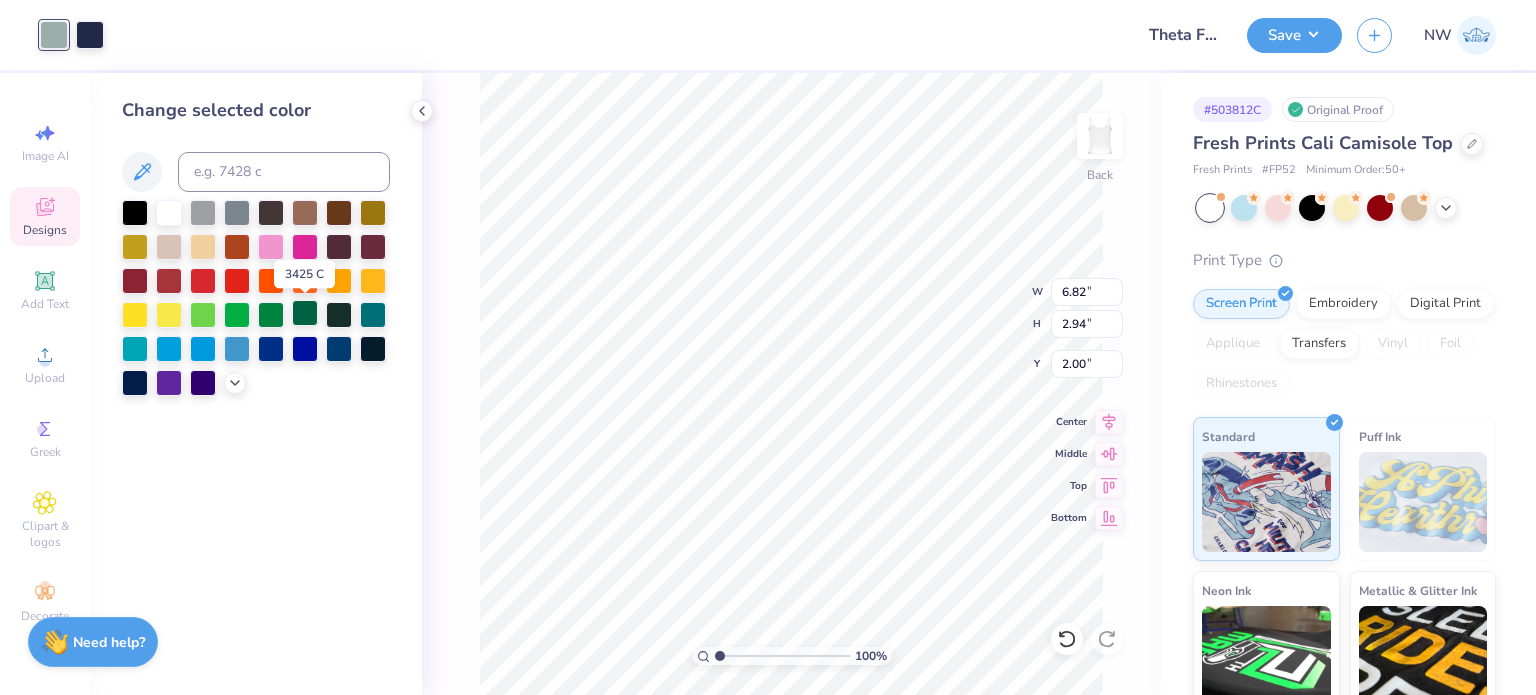 click at bounding box center (305, 313) 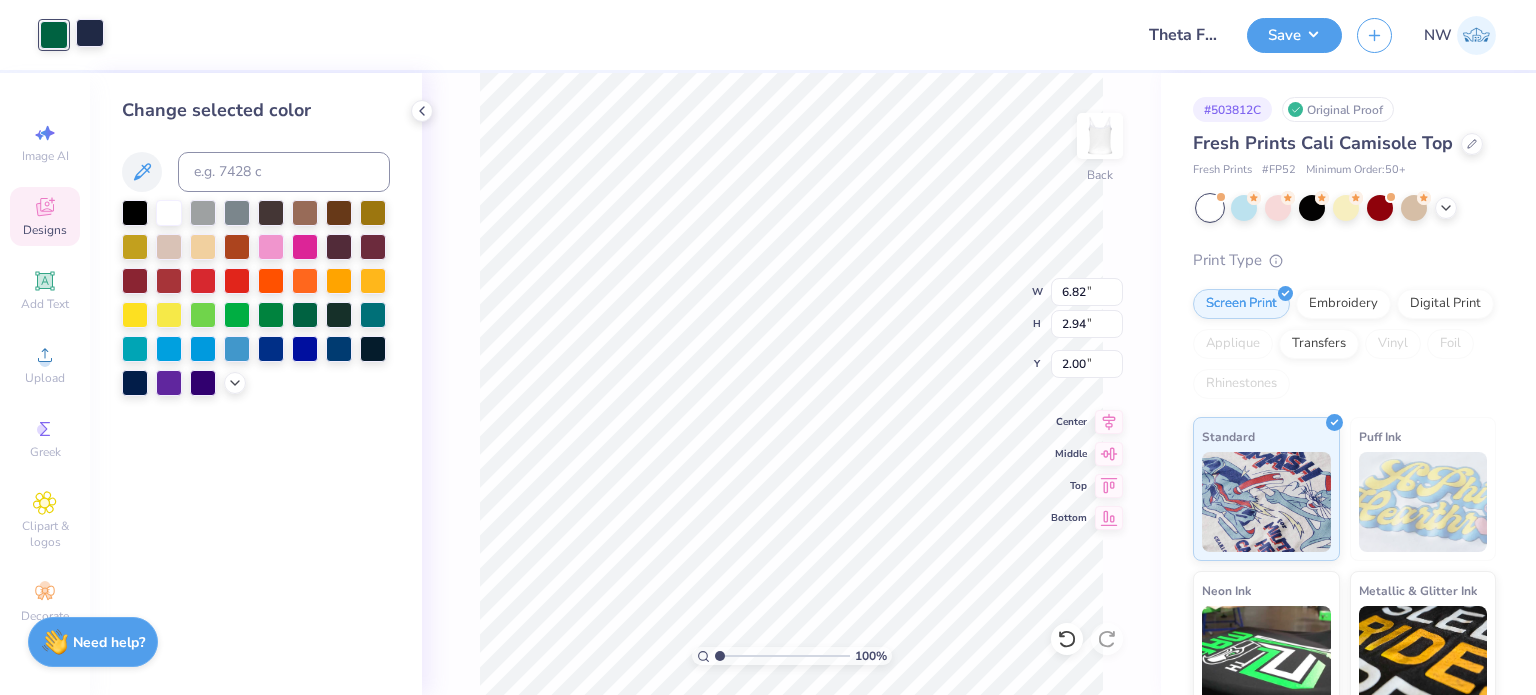 click at bounding box center (90, 33) 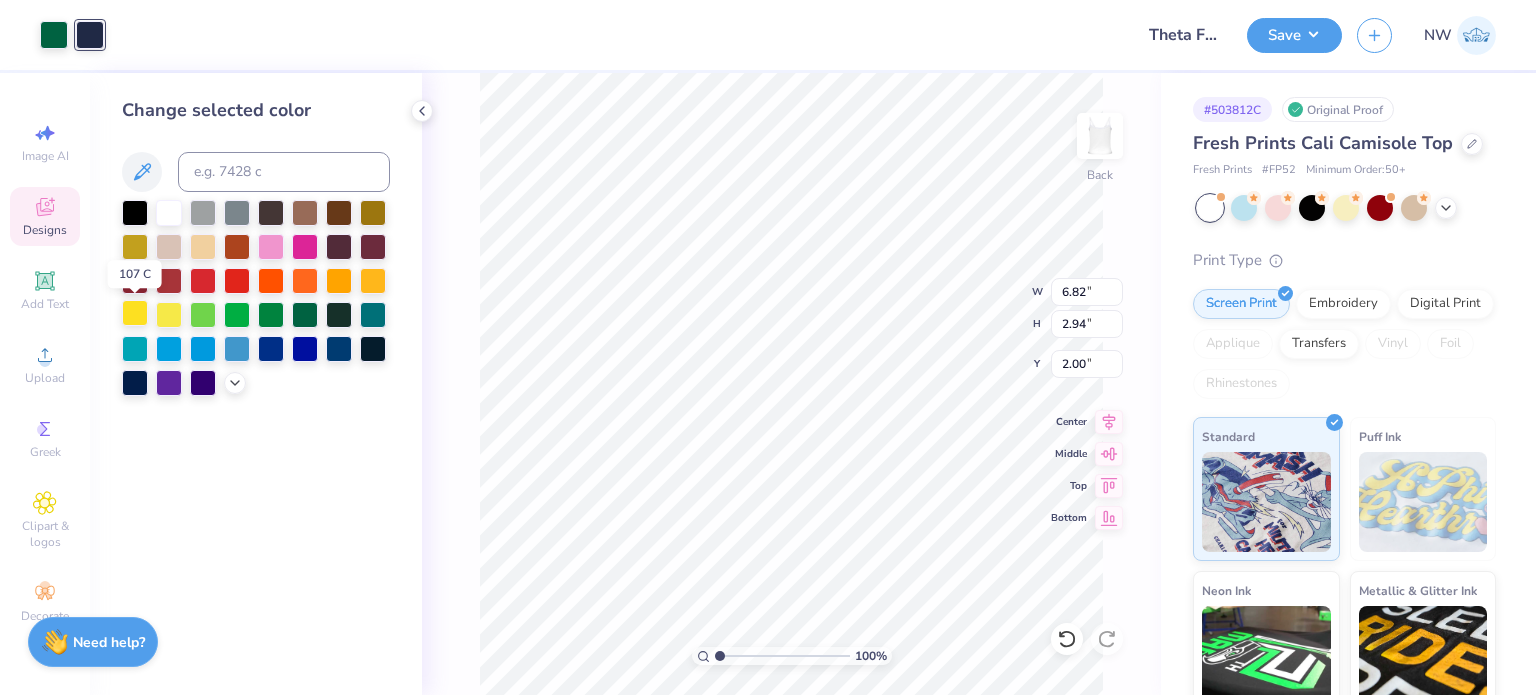 click at bounding box center [135, 313] 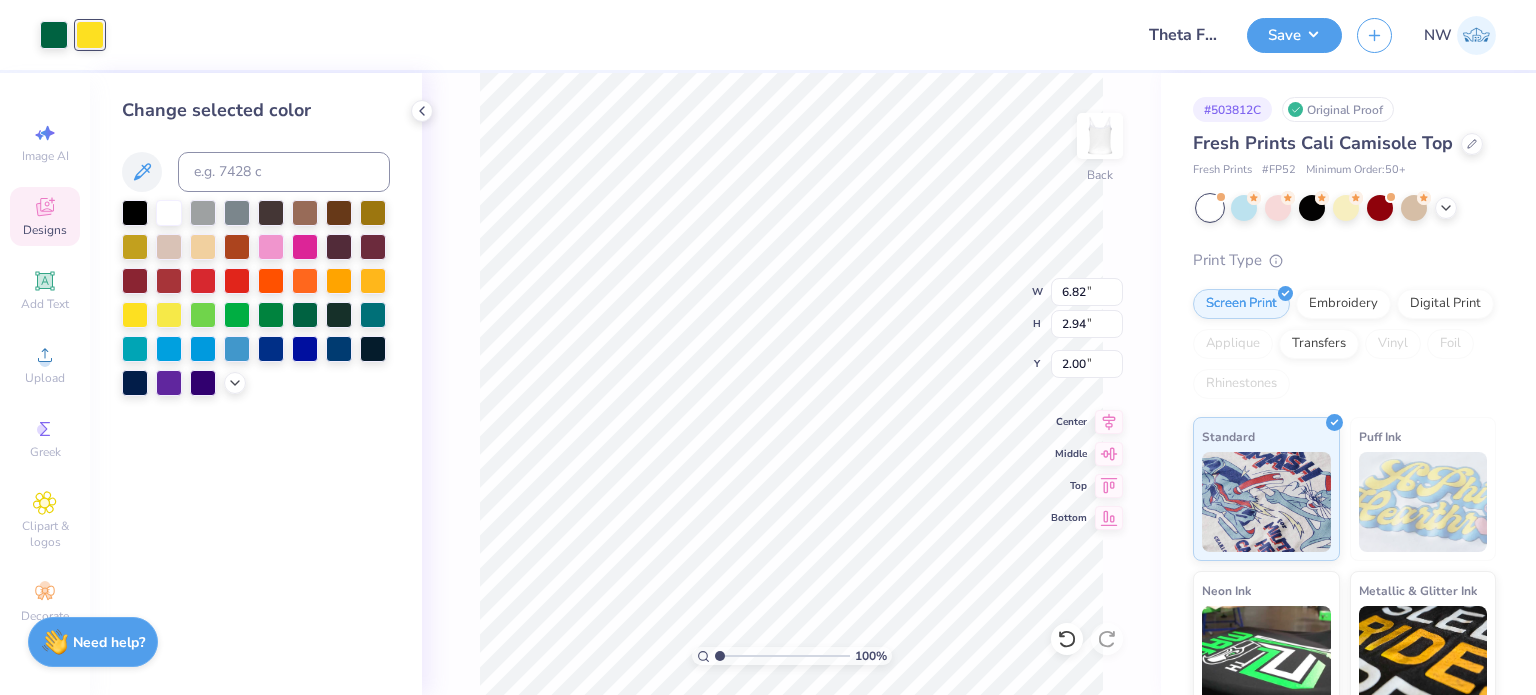 click at bounding box center (203, 247) 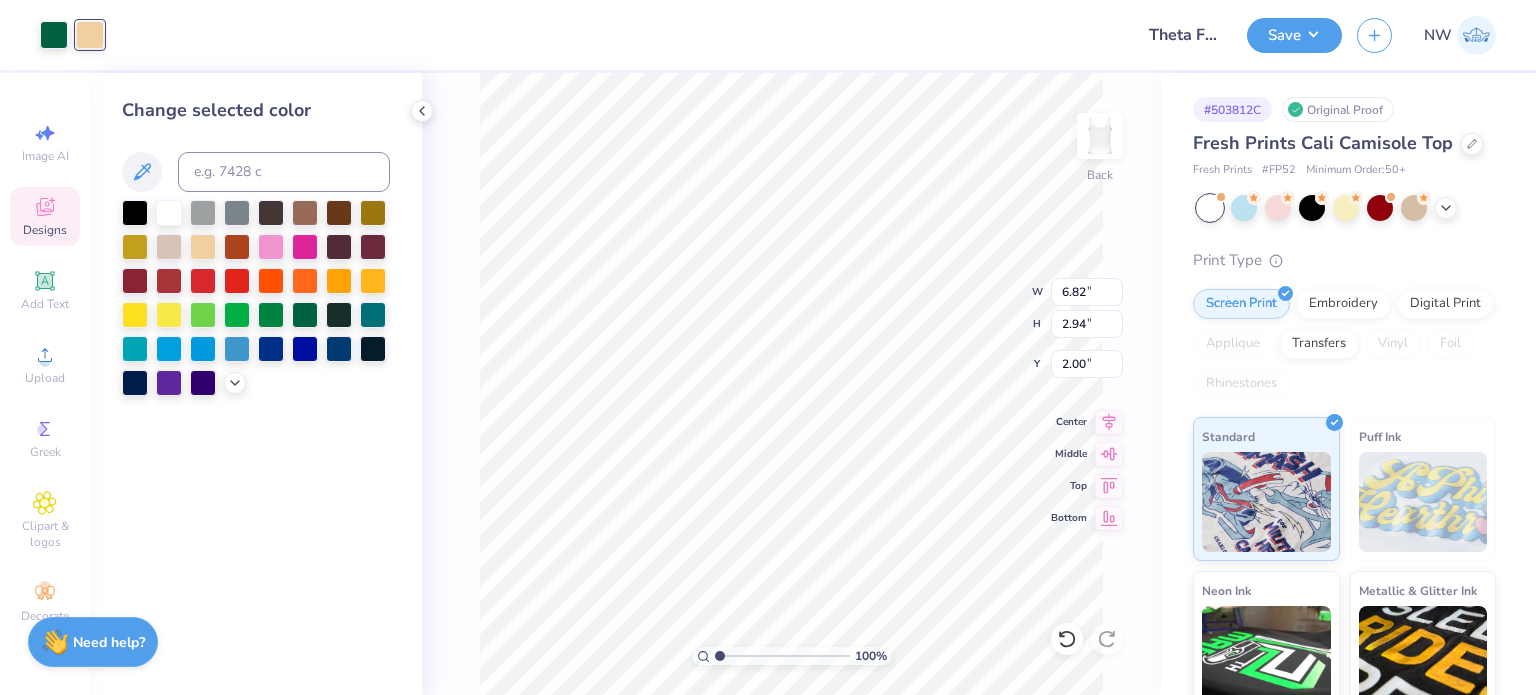 click on "Art colors" at bounding box center [52, 35] 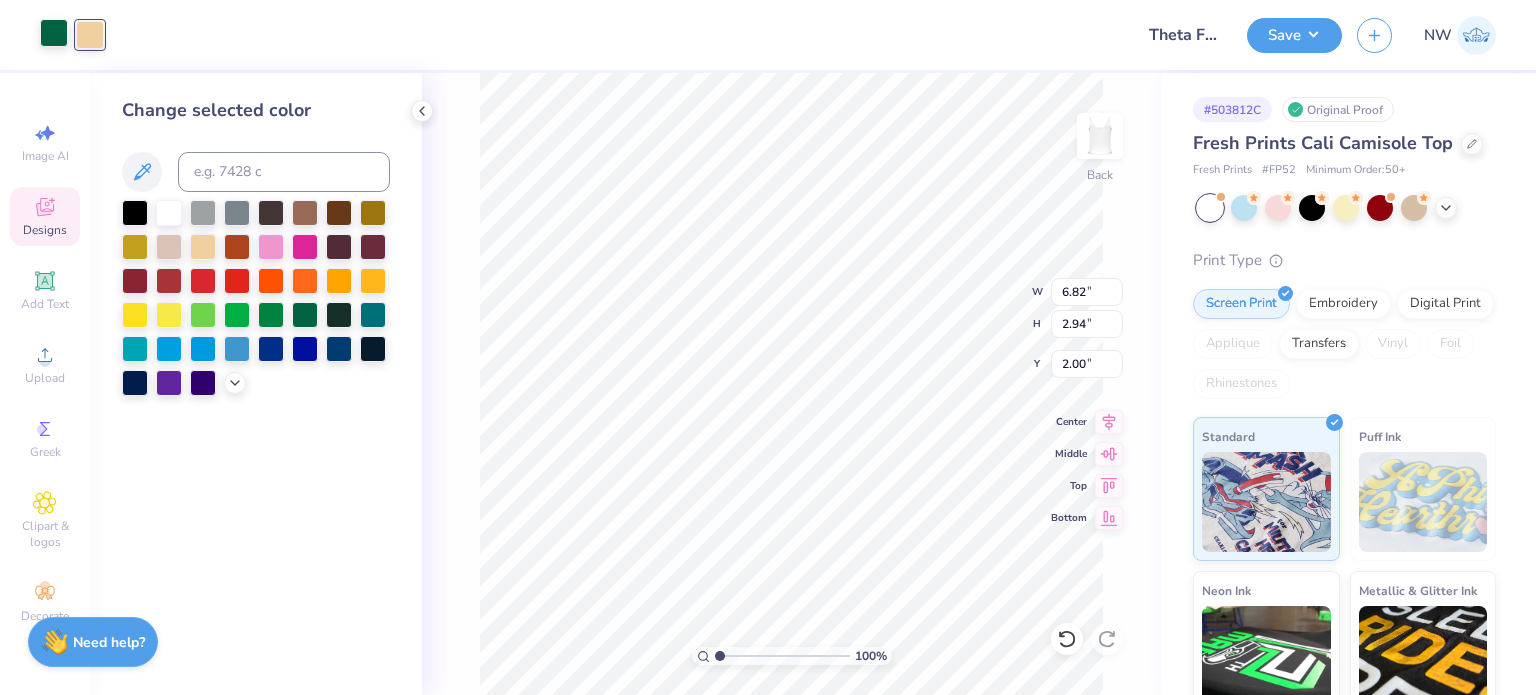click at bounding box center (54, 33) 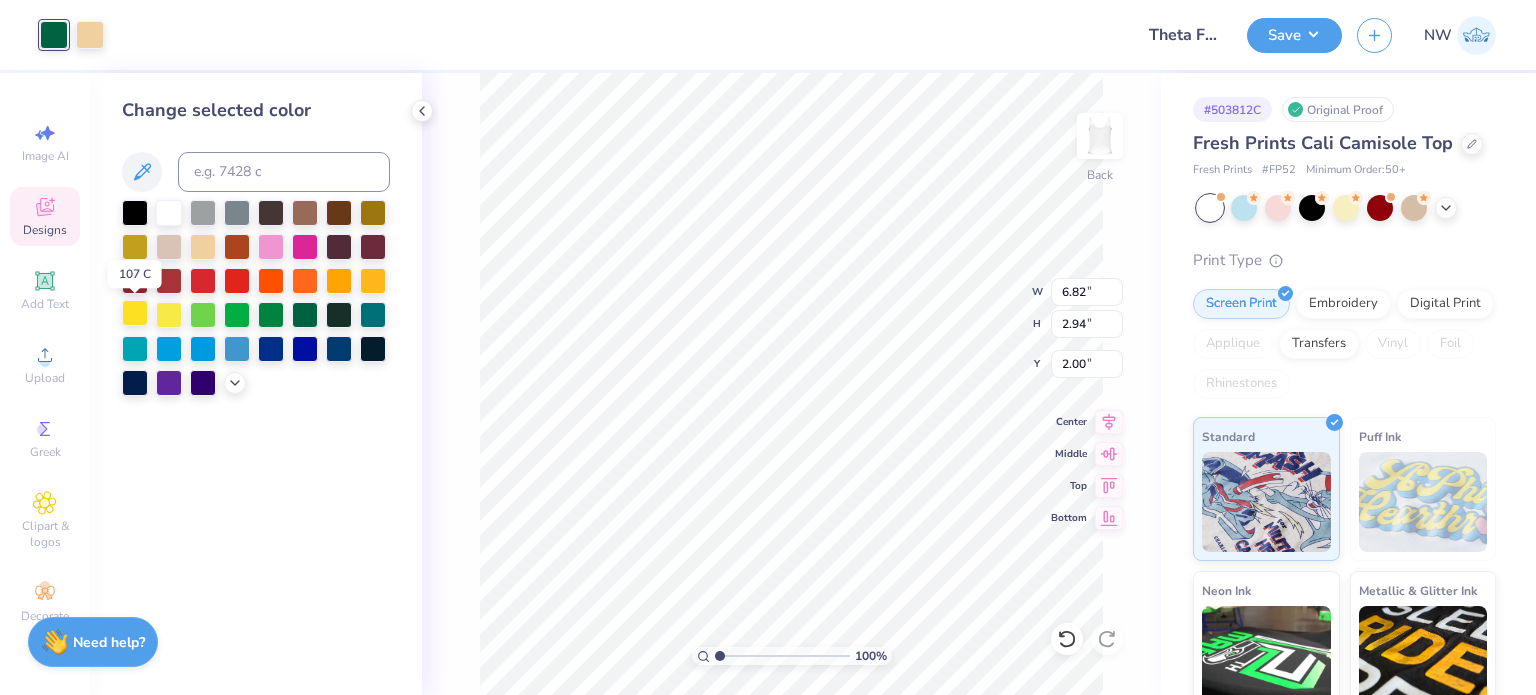 click at bounding box center (135, 313) 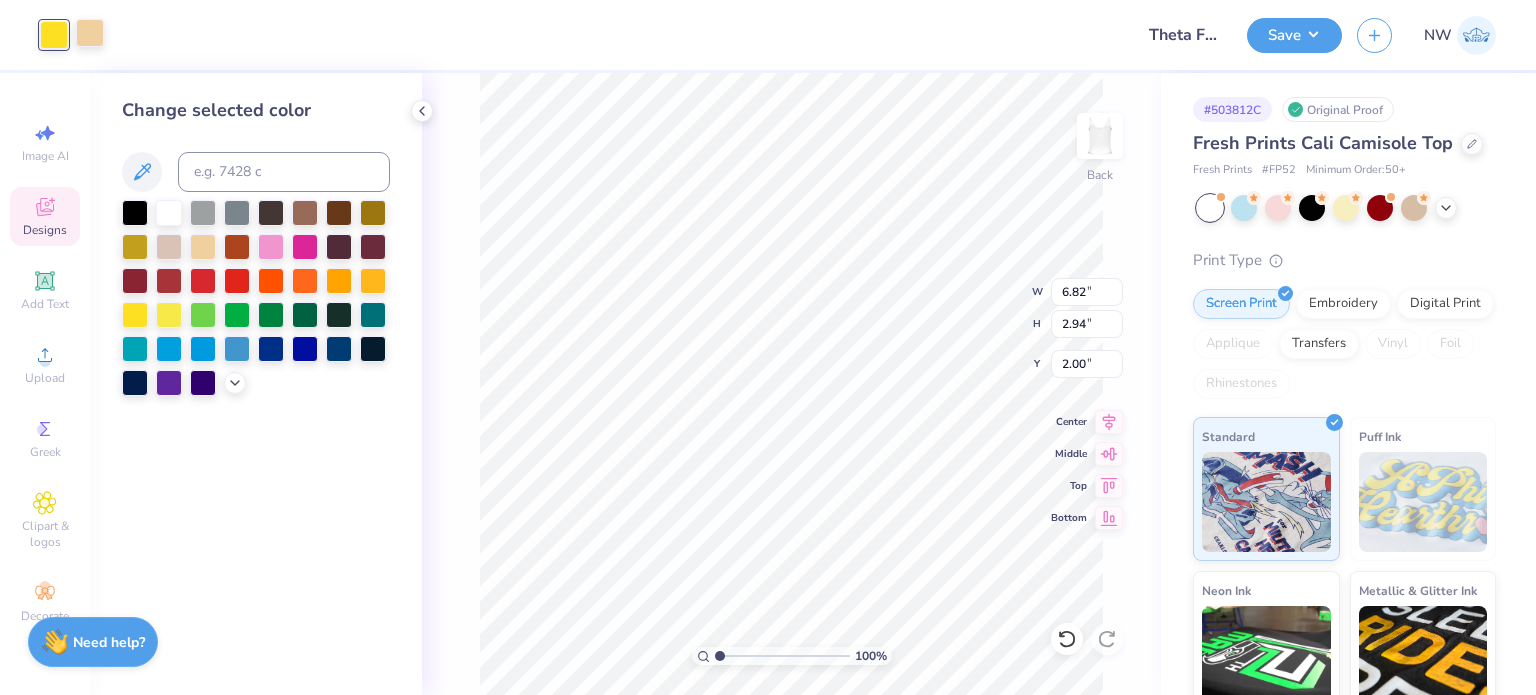 click at bounding box center [90, 33] 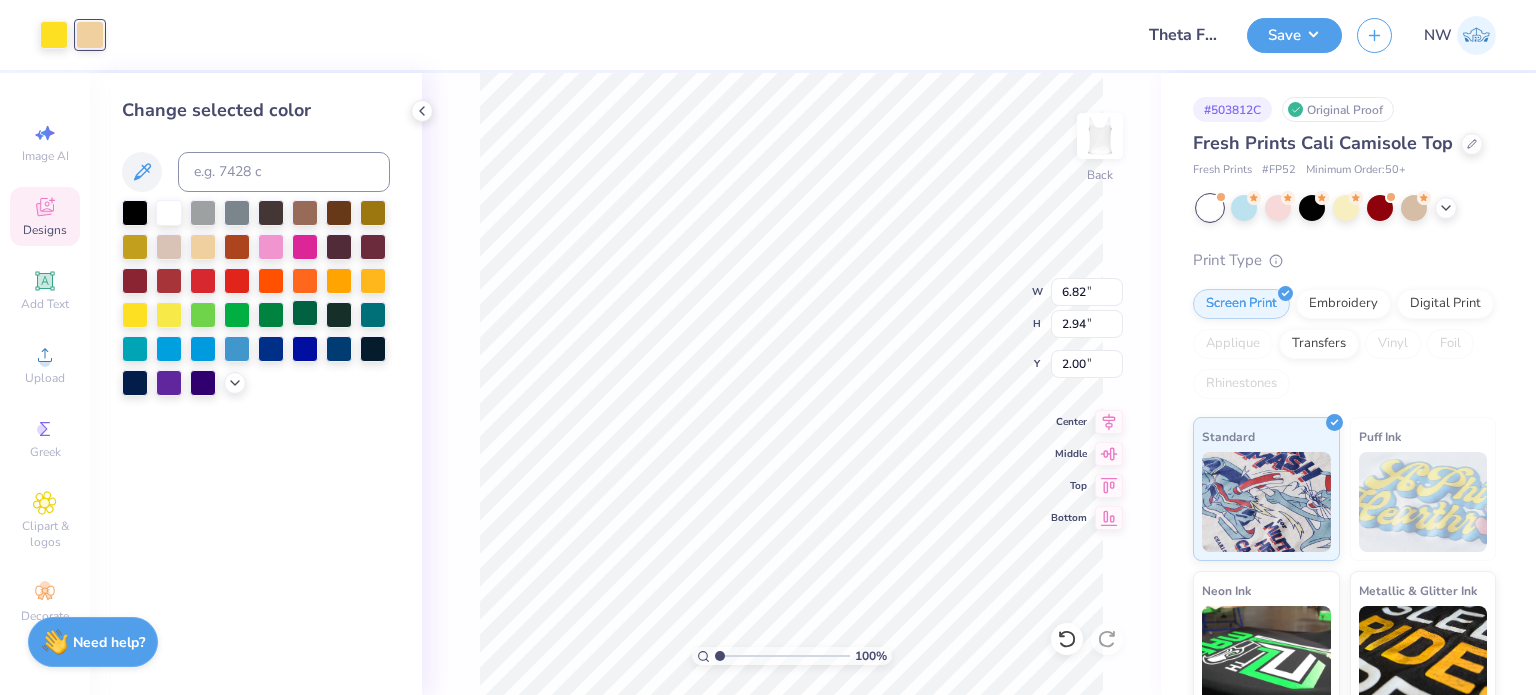 click at bounding box center [305, 313] 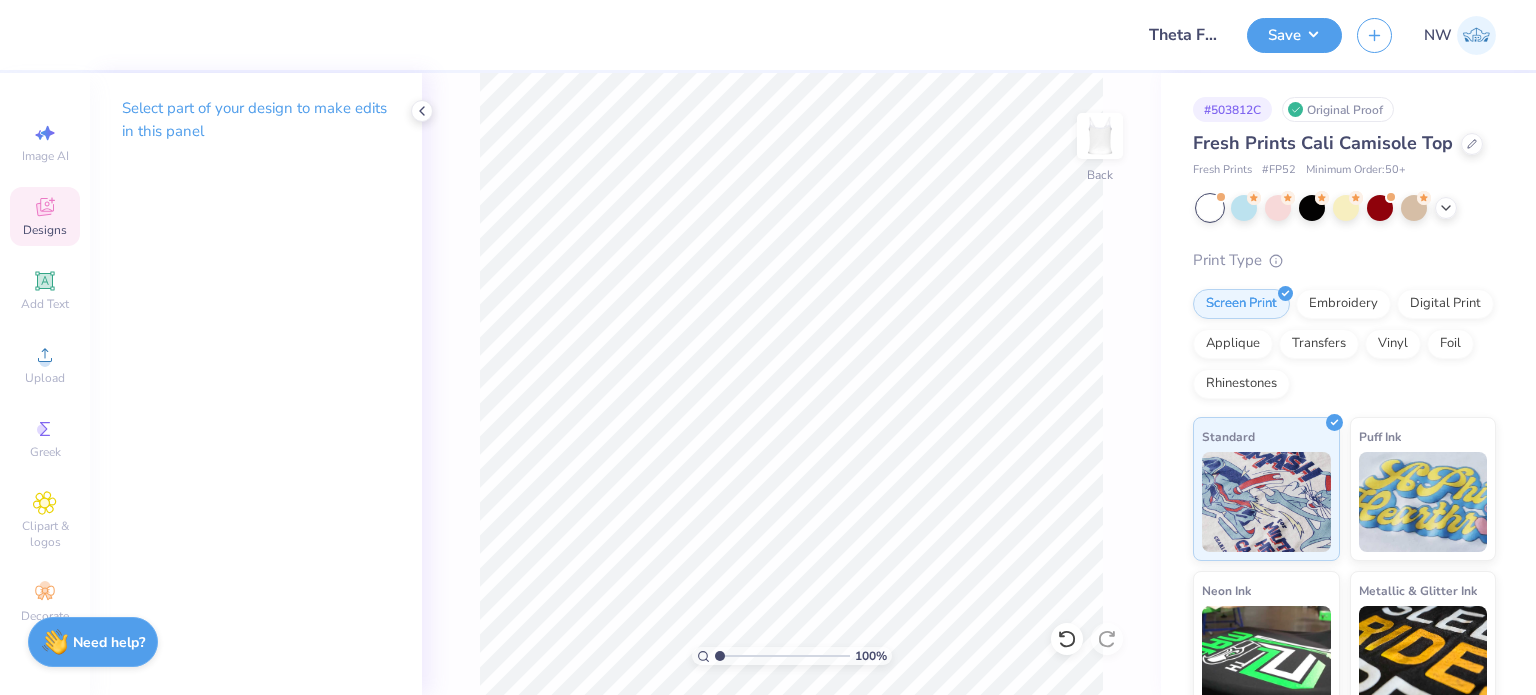 click on "Designs" at bounding box center [45, 230] 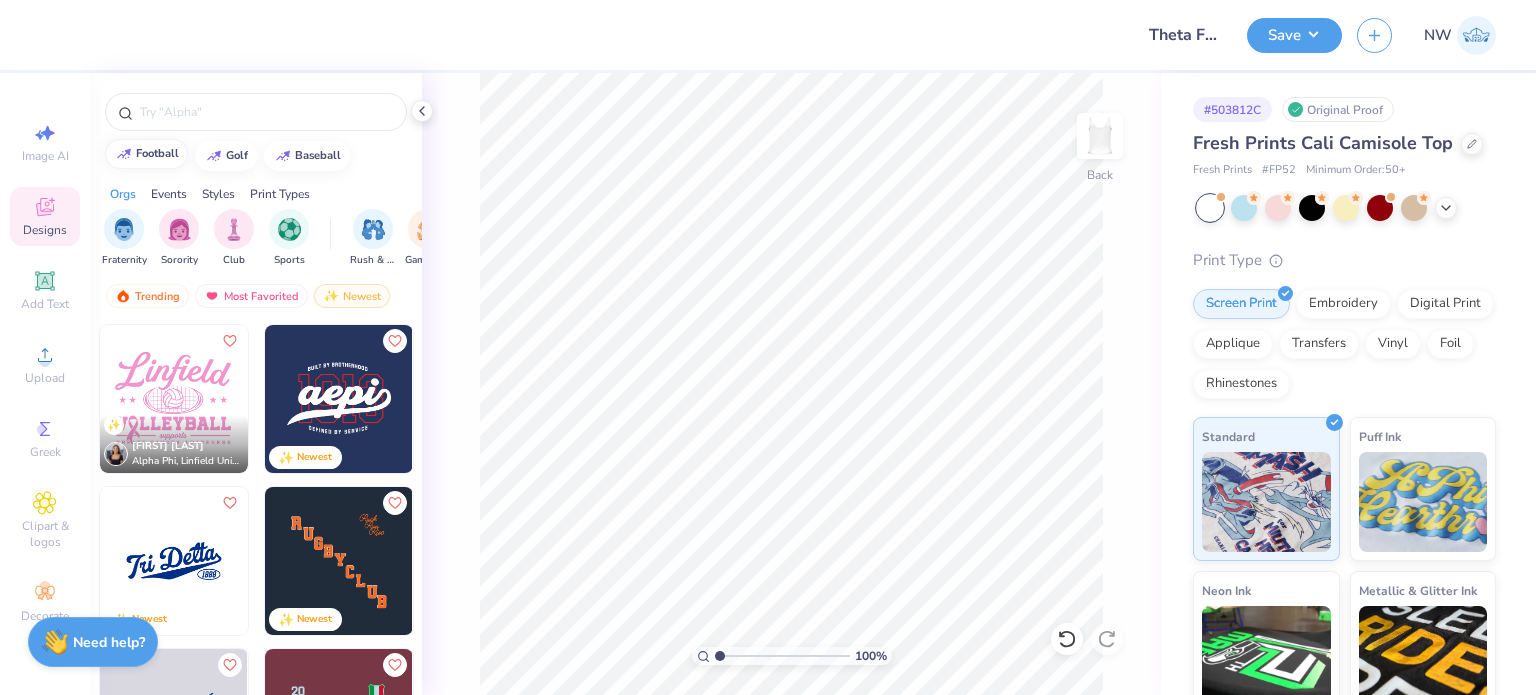 click on "football" at bounding box center (157, 153) 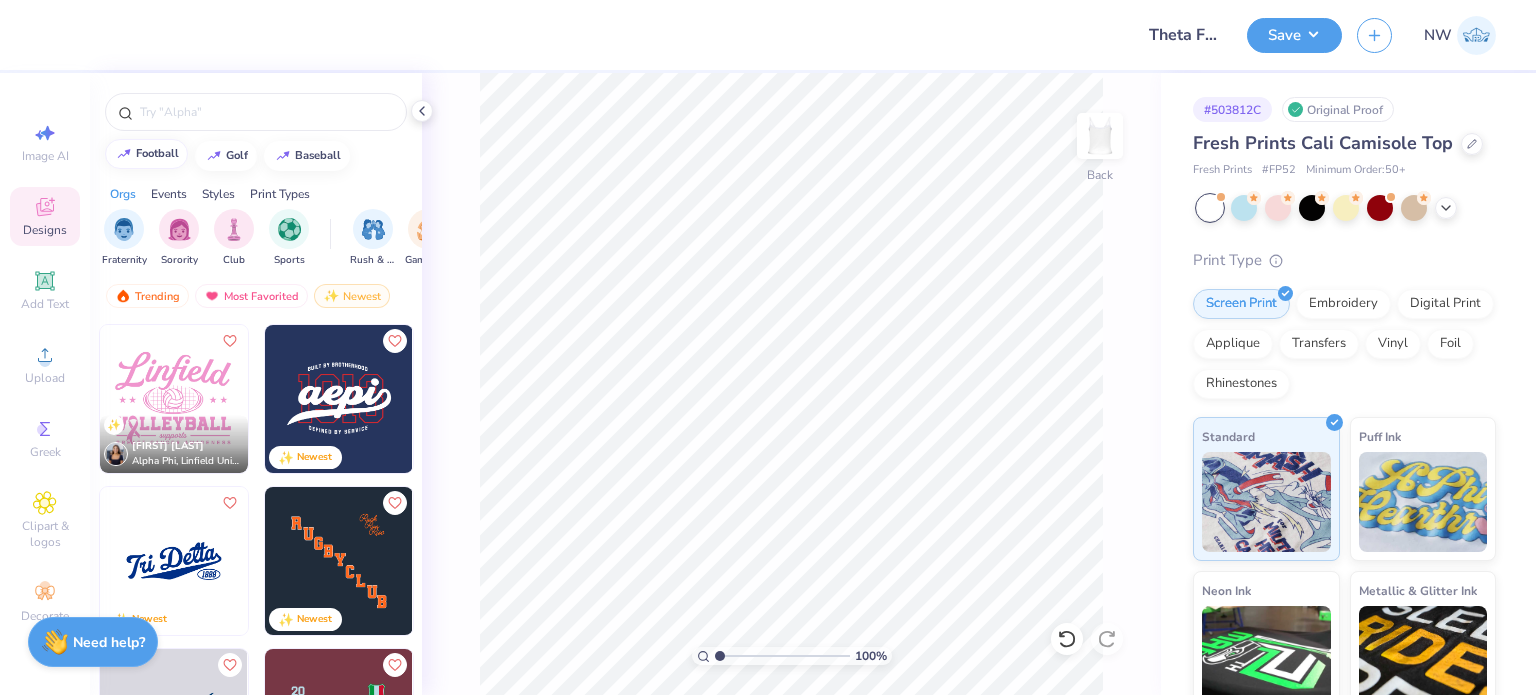 type on "football" 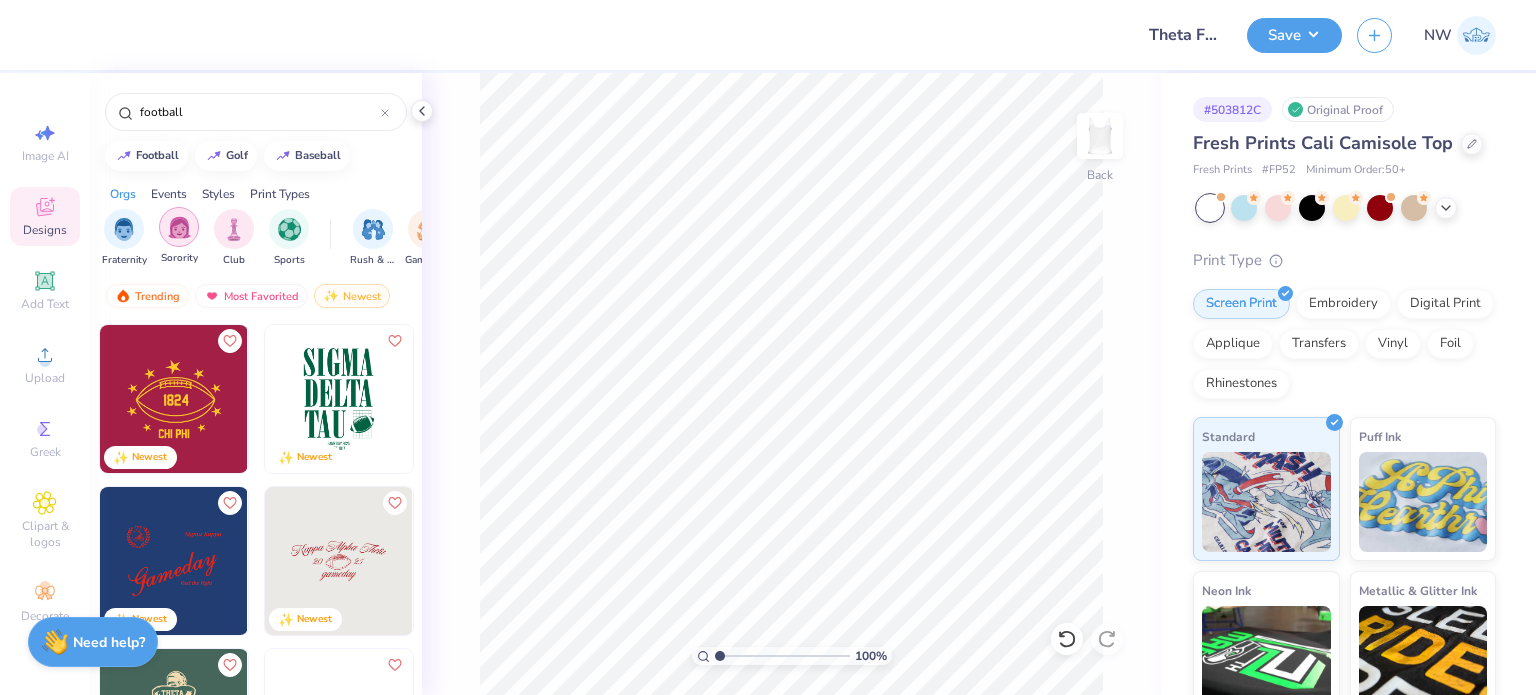 click at bounding box center [179, 227] 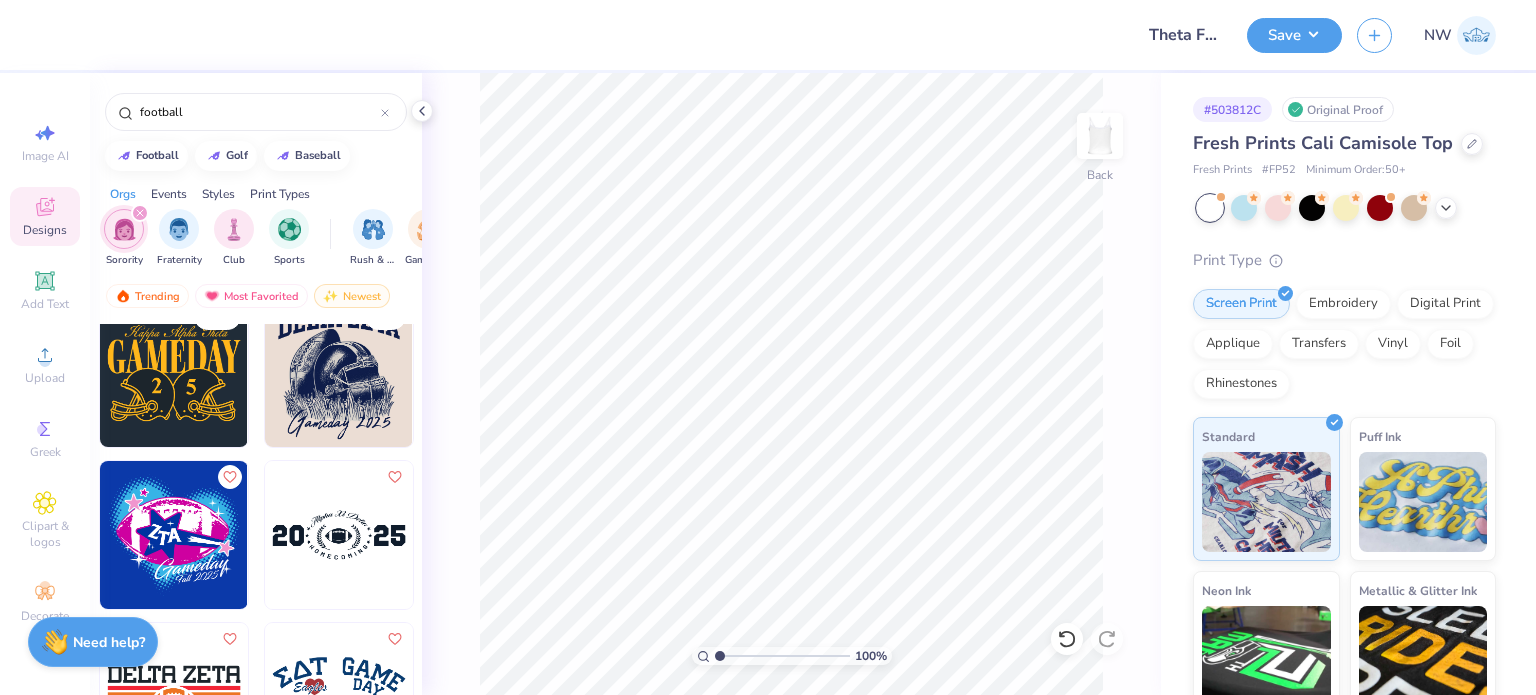 scroll, scrollTop: 2420, scrollLeft: 0, axis: vertical 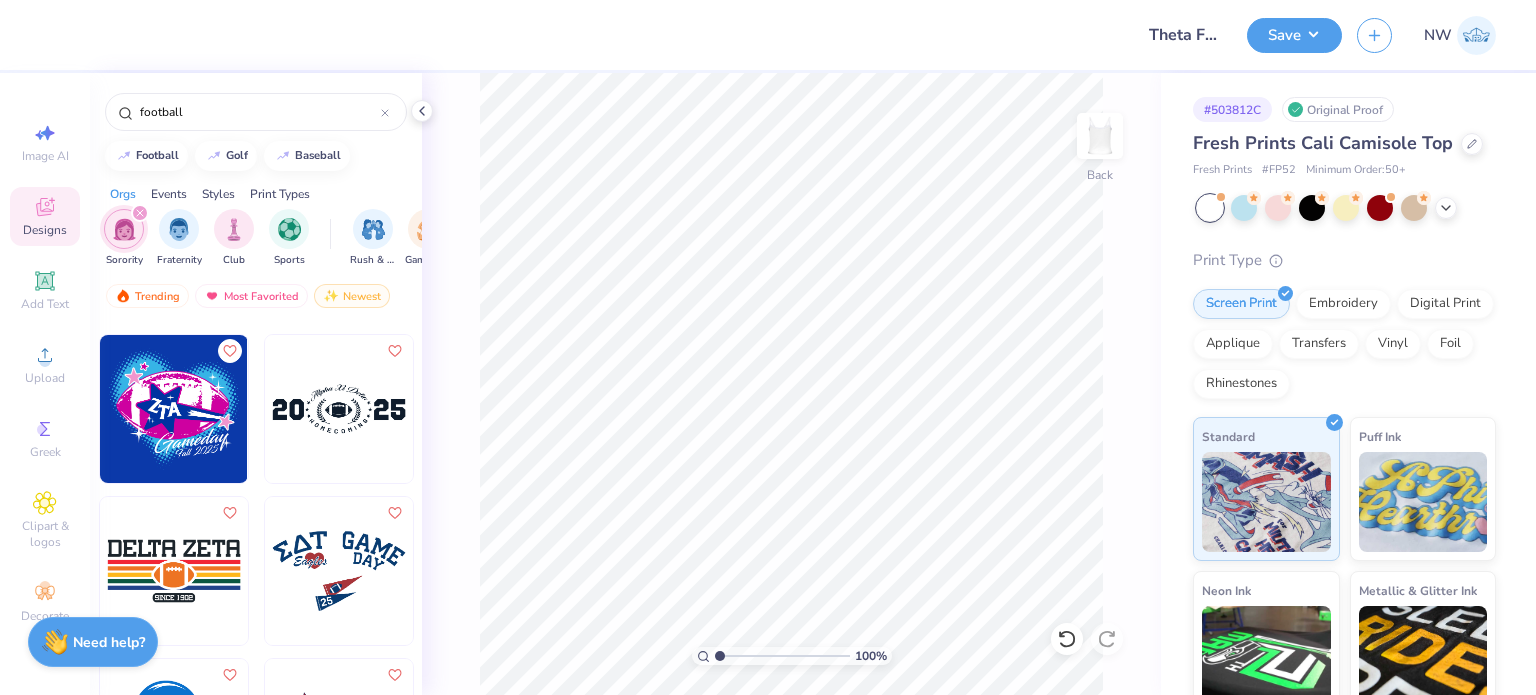 click at bounding box center [339, 409] 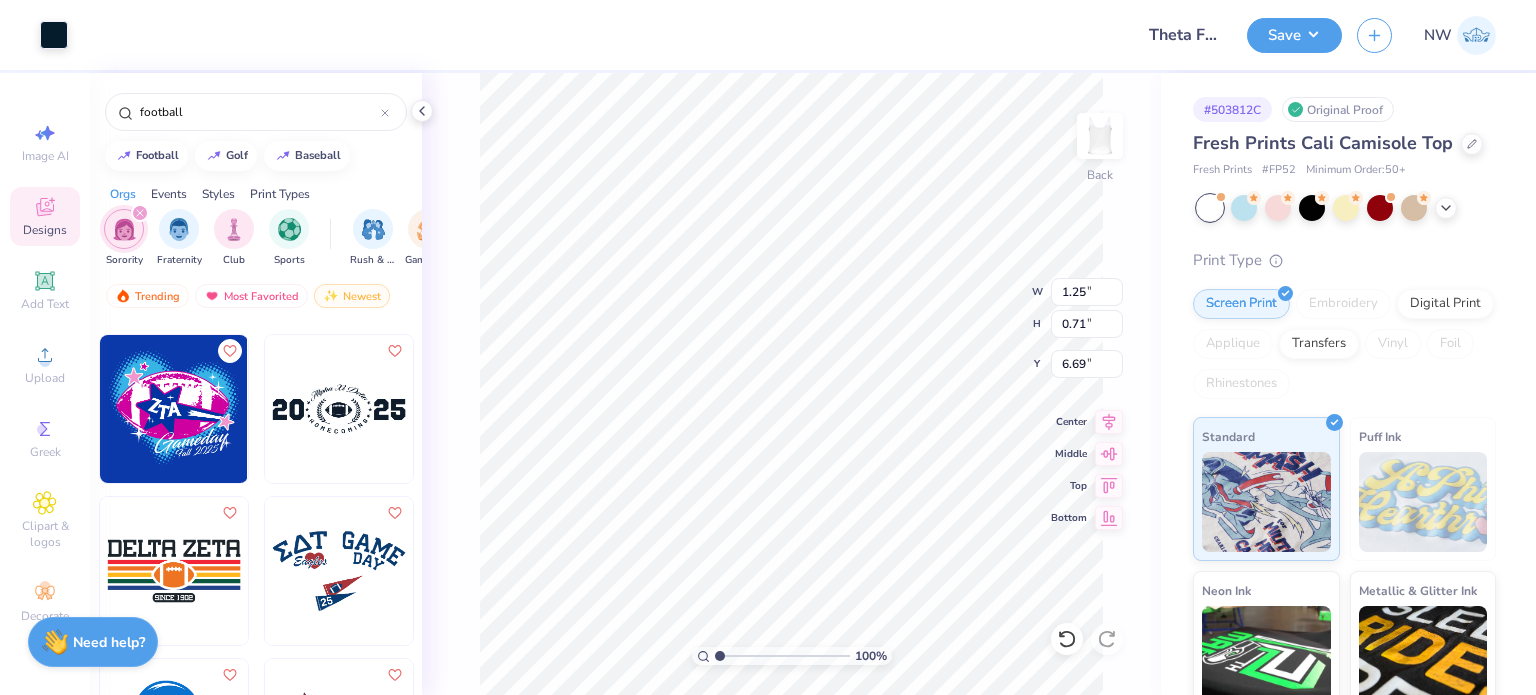 type on "1.25" 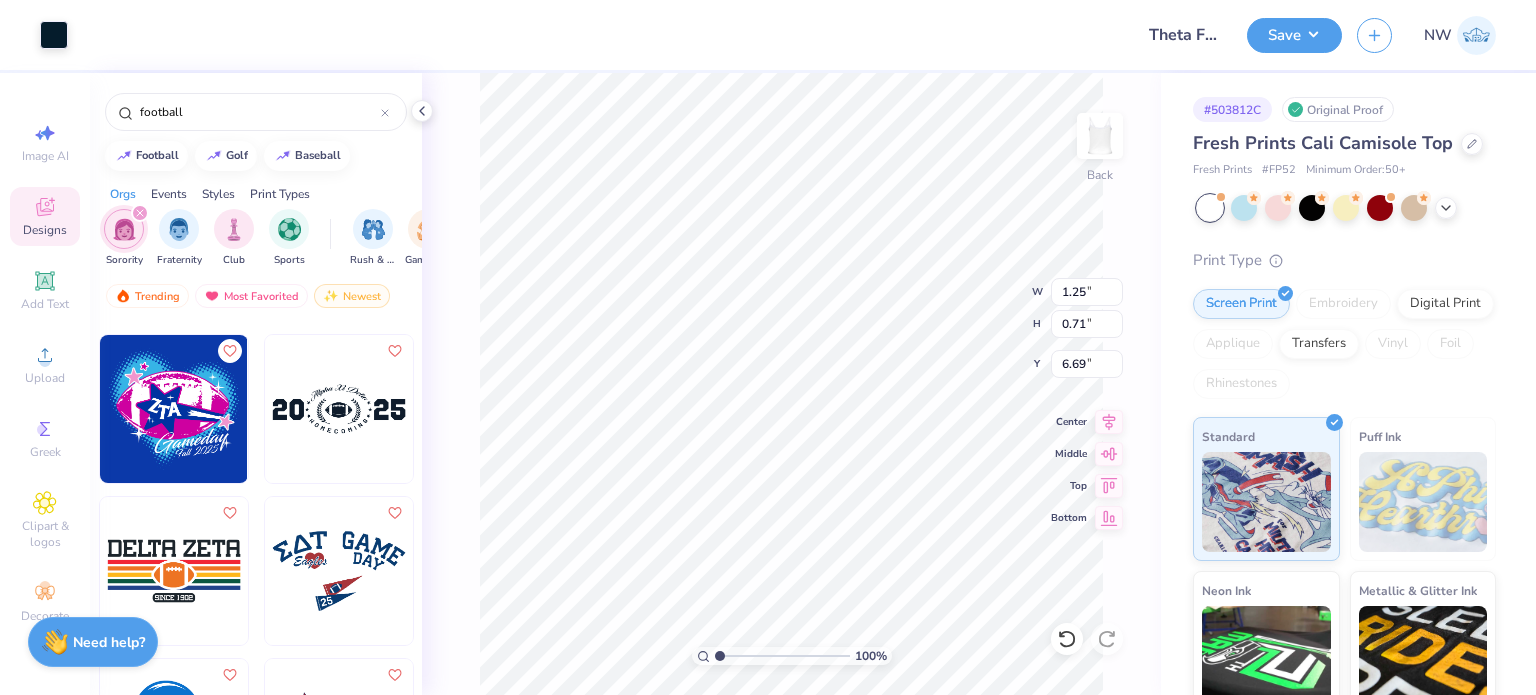 type on "0.71" 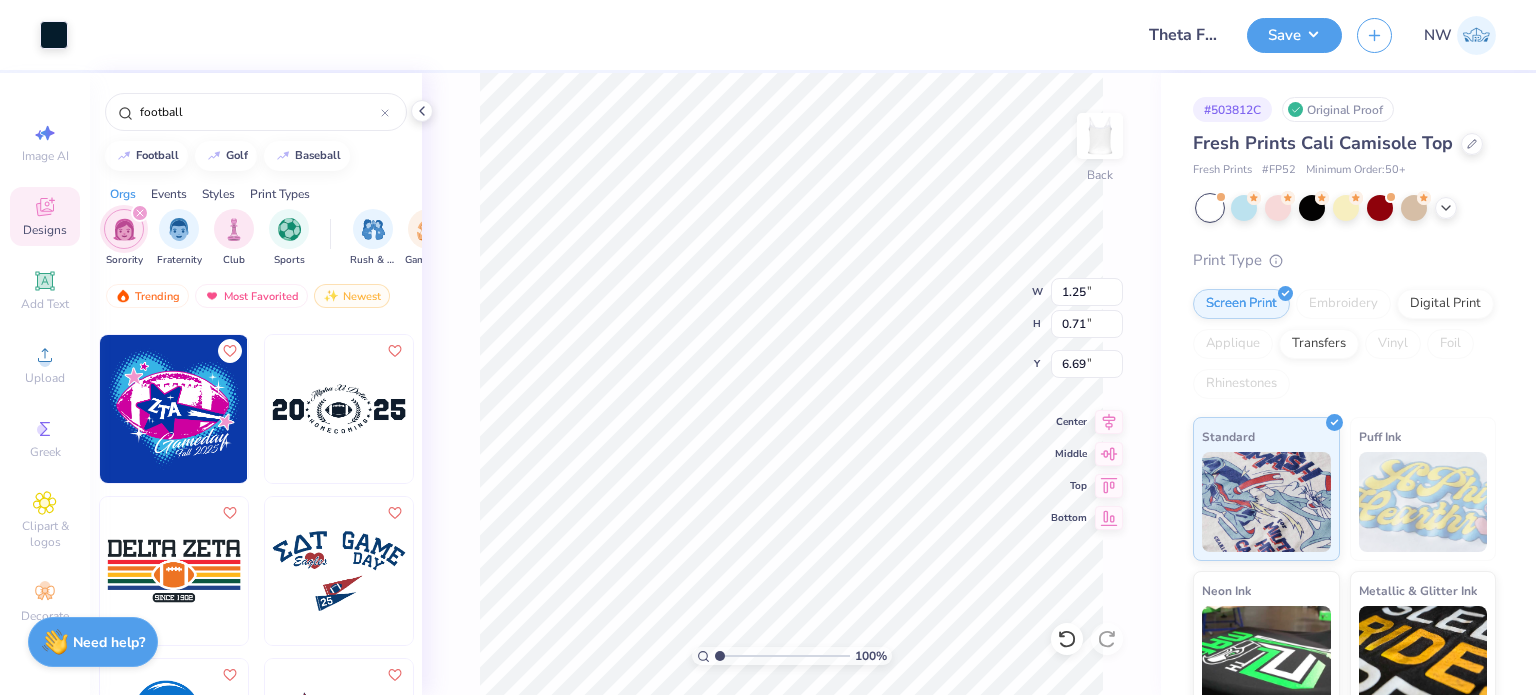 type on "6.69" 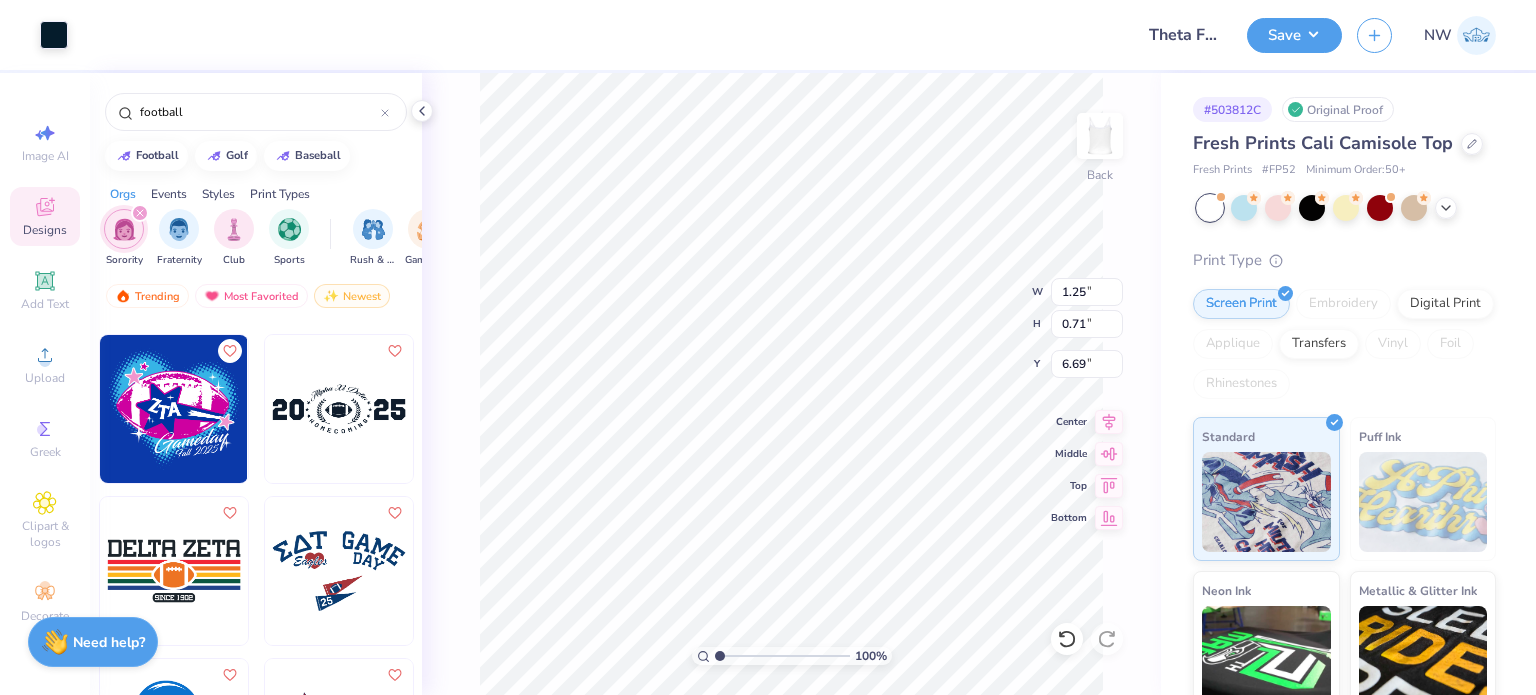 type on "2.63" 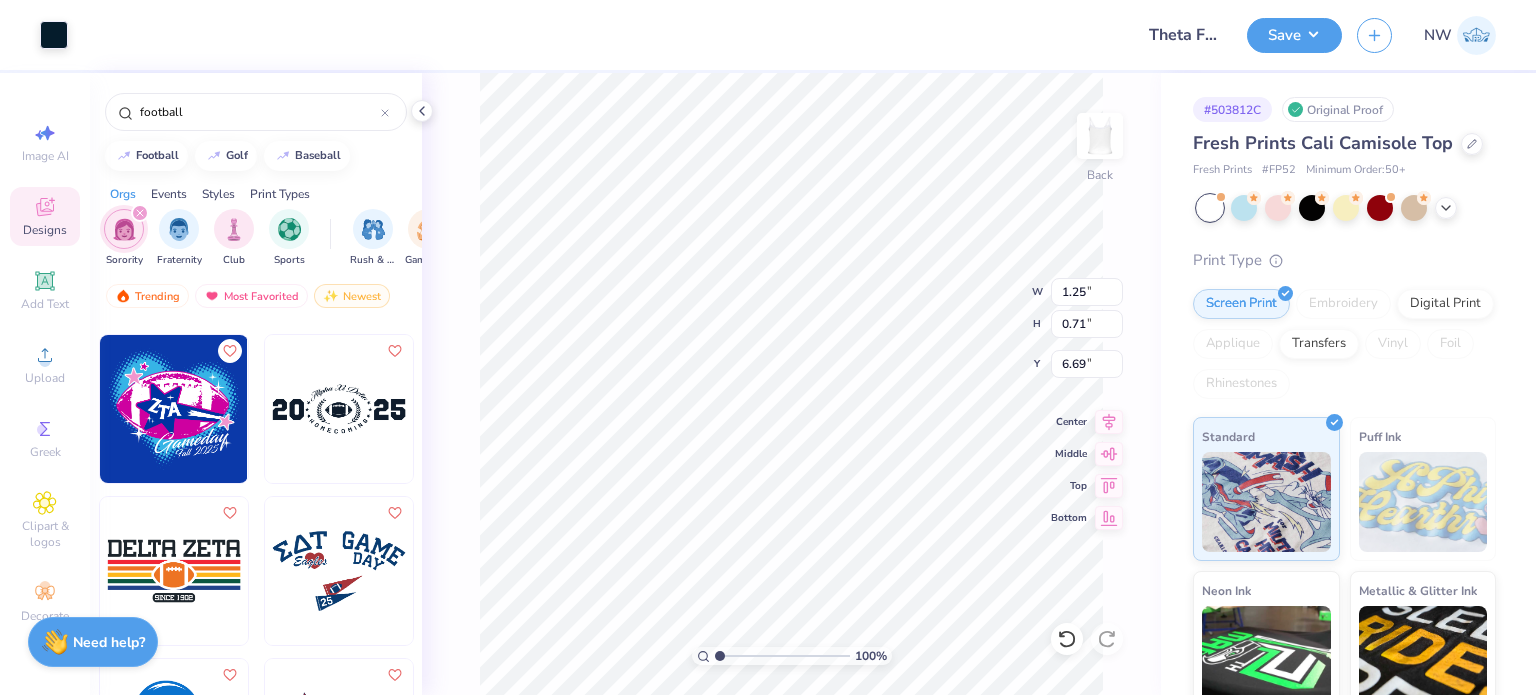 type on "0.77" 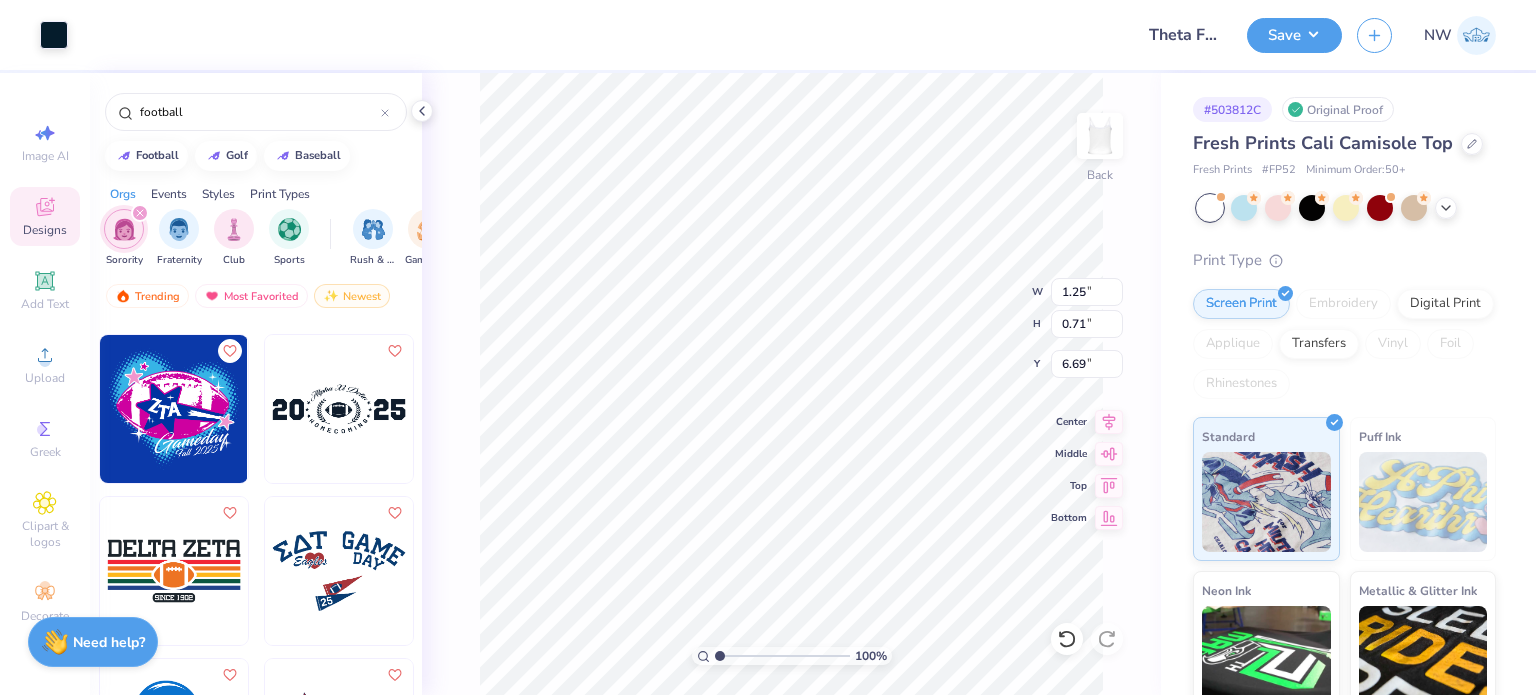type on "5.86" 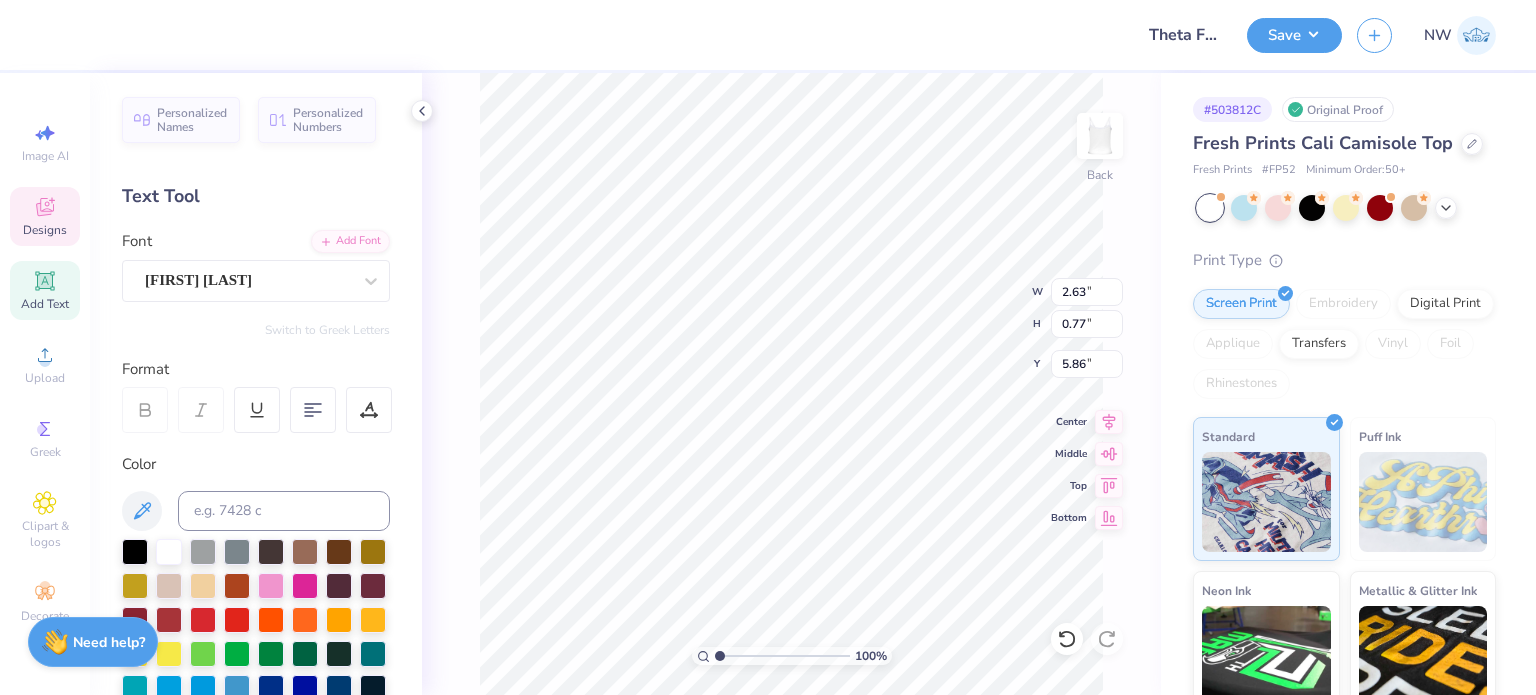 scroll, scrollTop: 16, scrollLeft: 4, axis: both 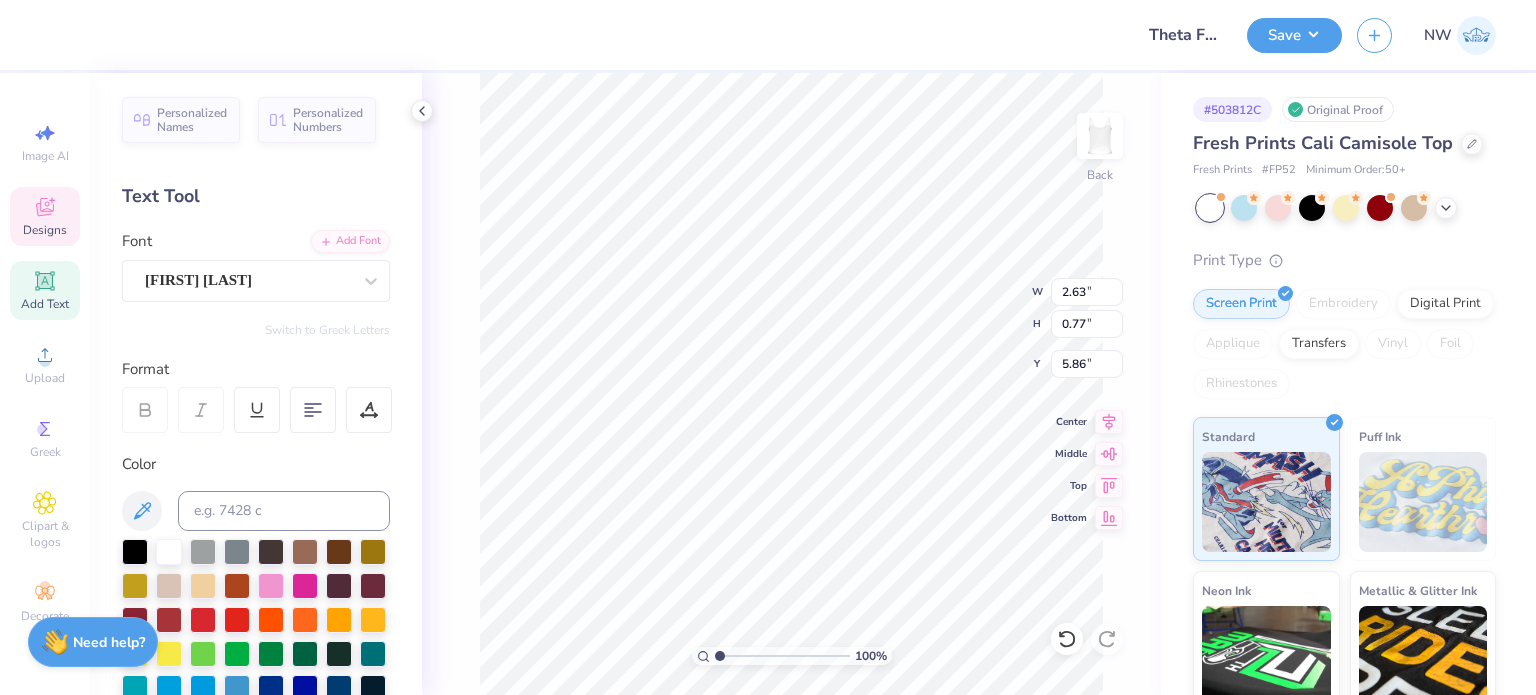 type on "Kappa Alpha Theta" 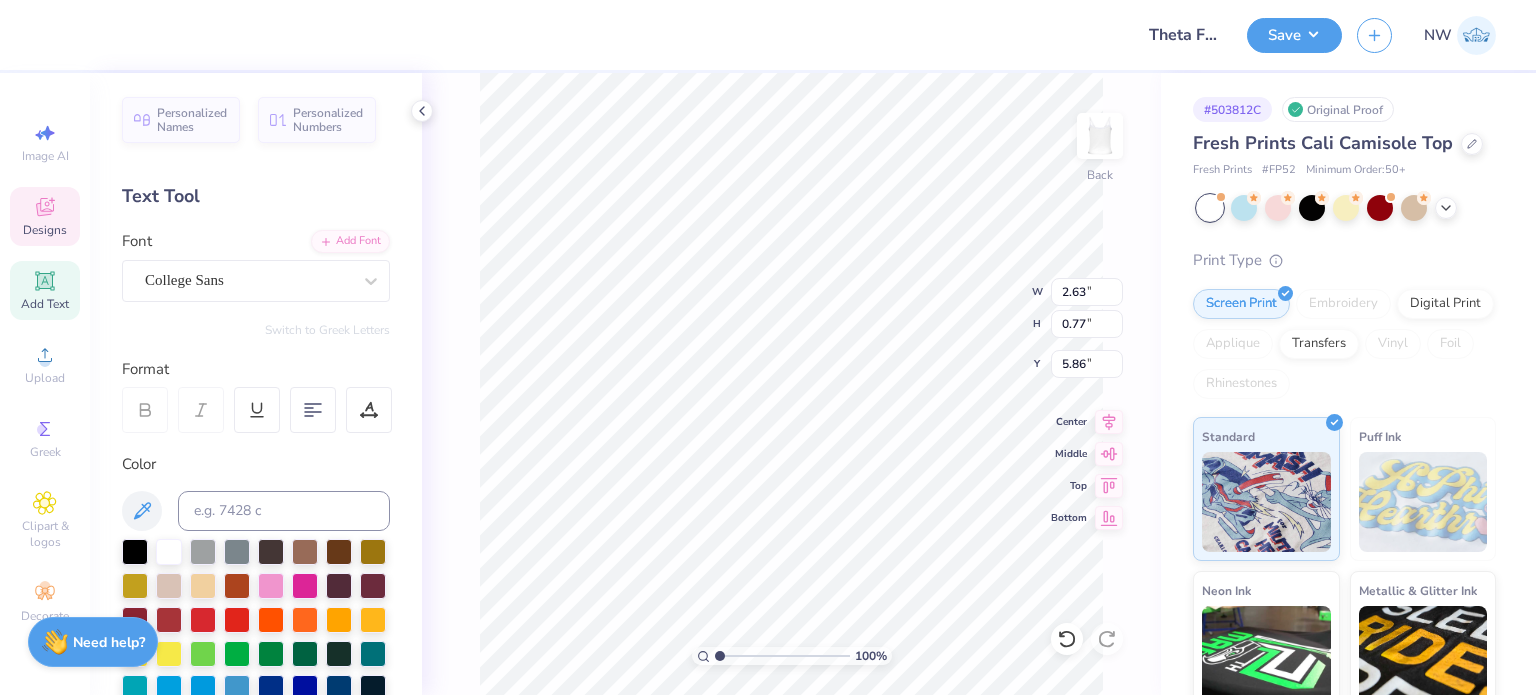 type on "2.70" 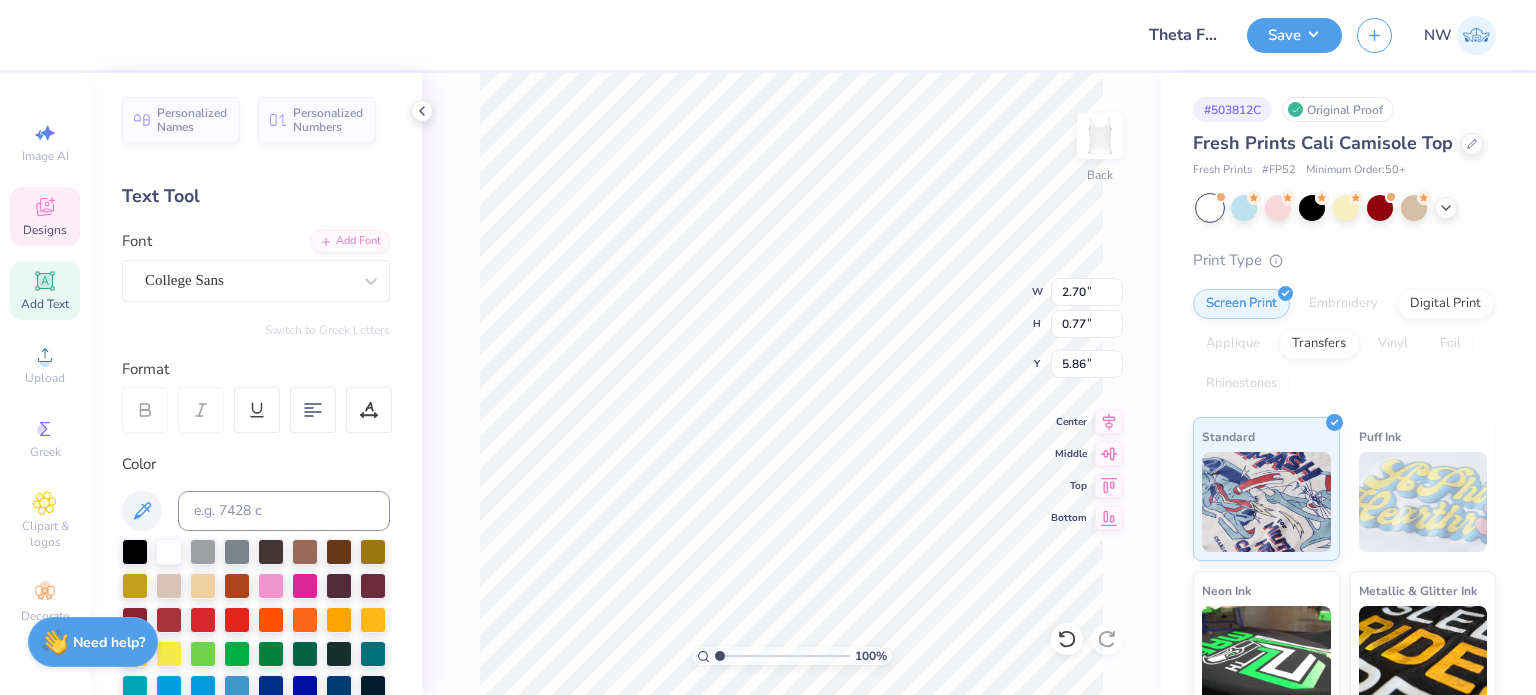 type on "0.69" 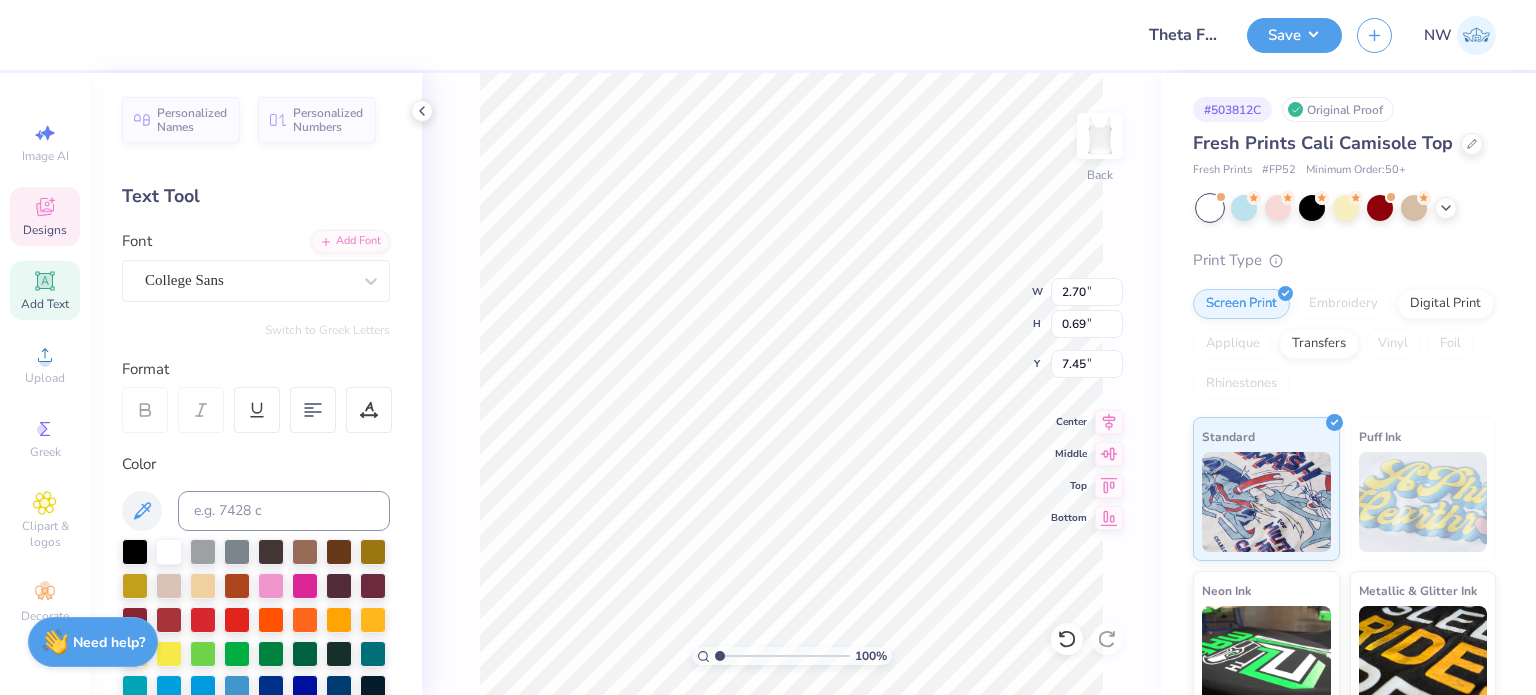 scroll, scrollTop: 16, scrollLeft: 2, axis: both 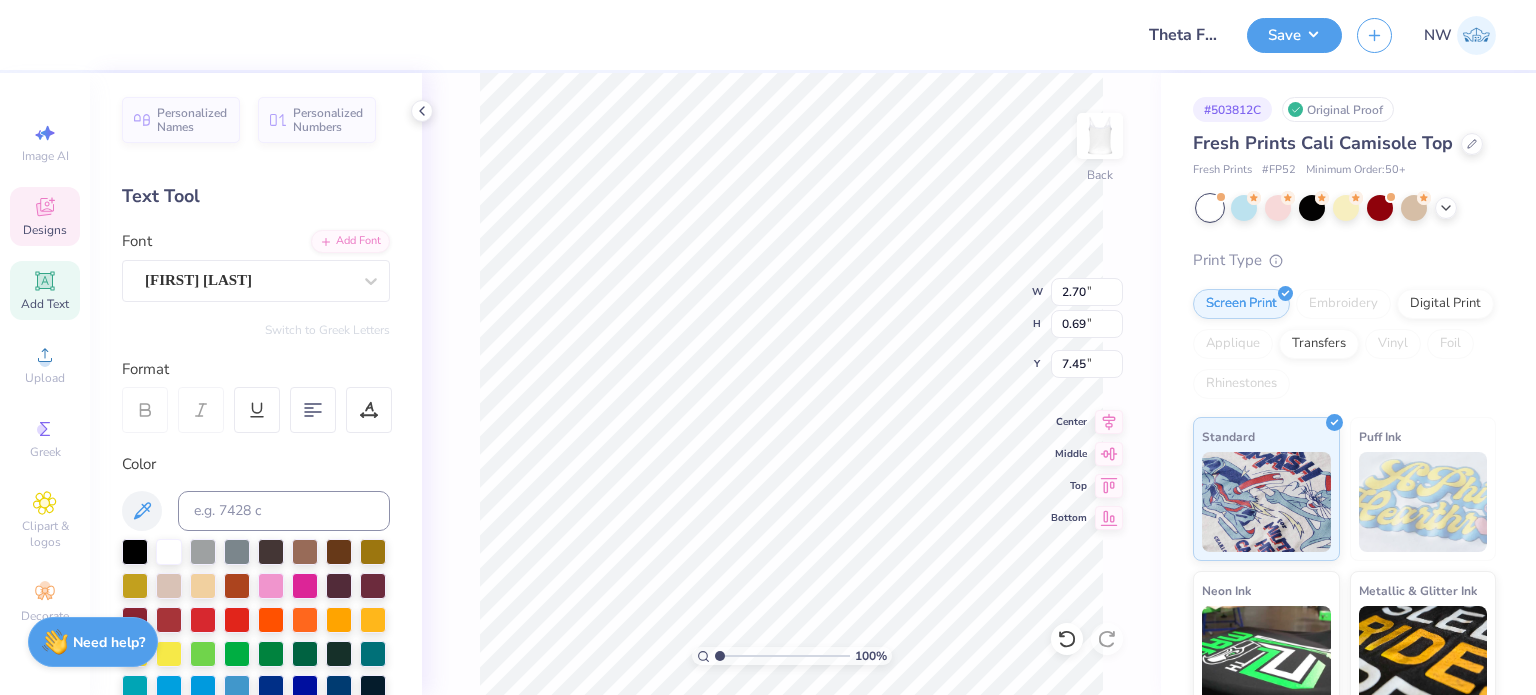 type on "3.23" 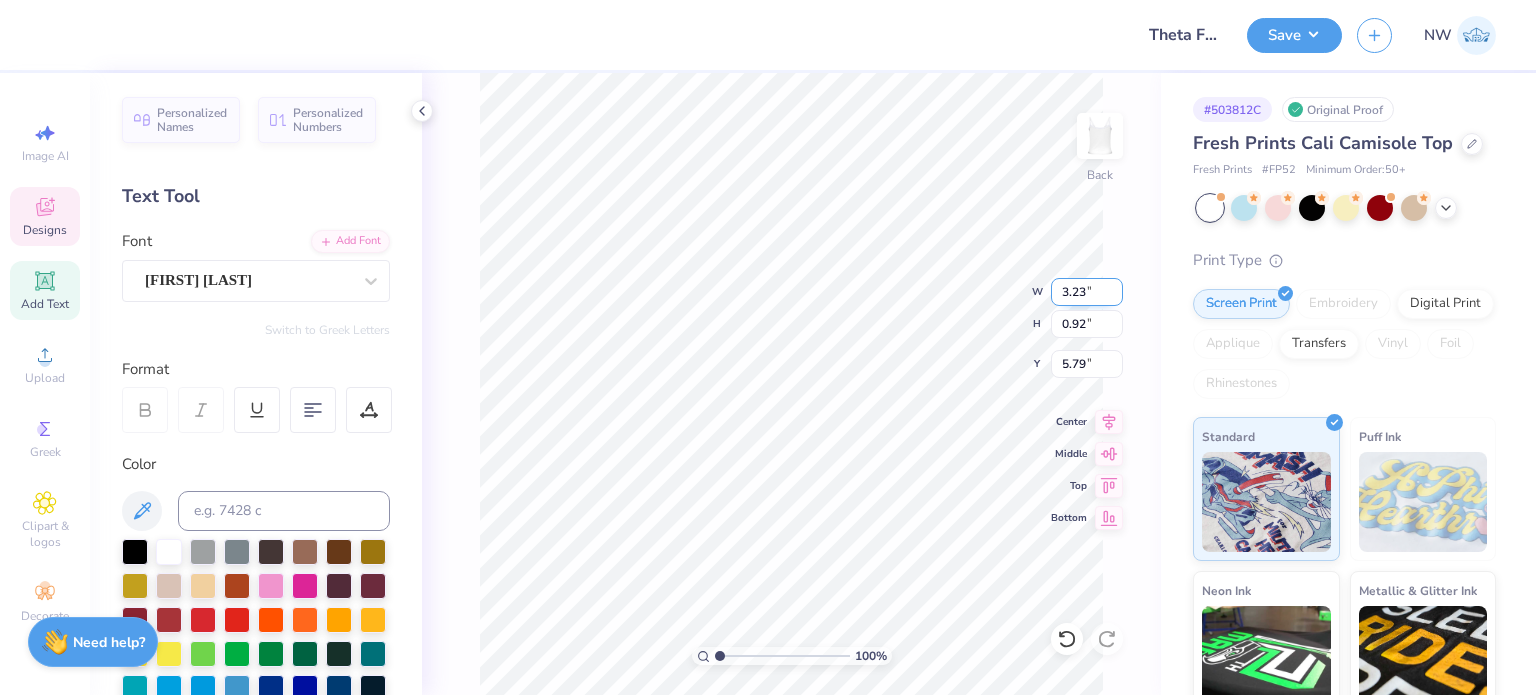 click on "3.23" at bounding box center [1087, 292] 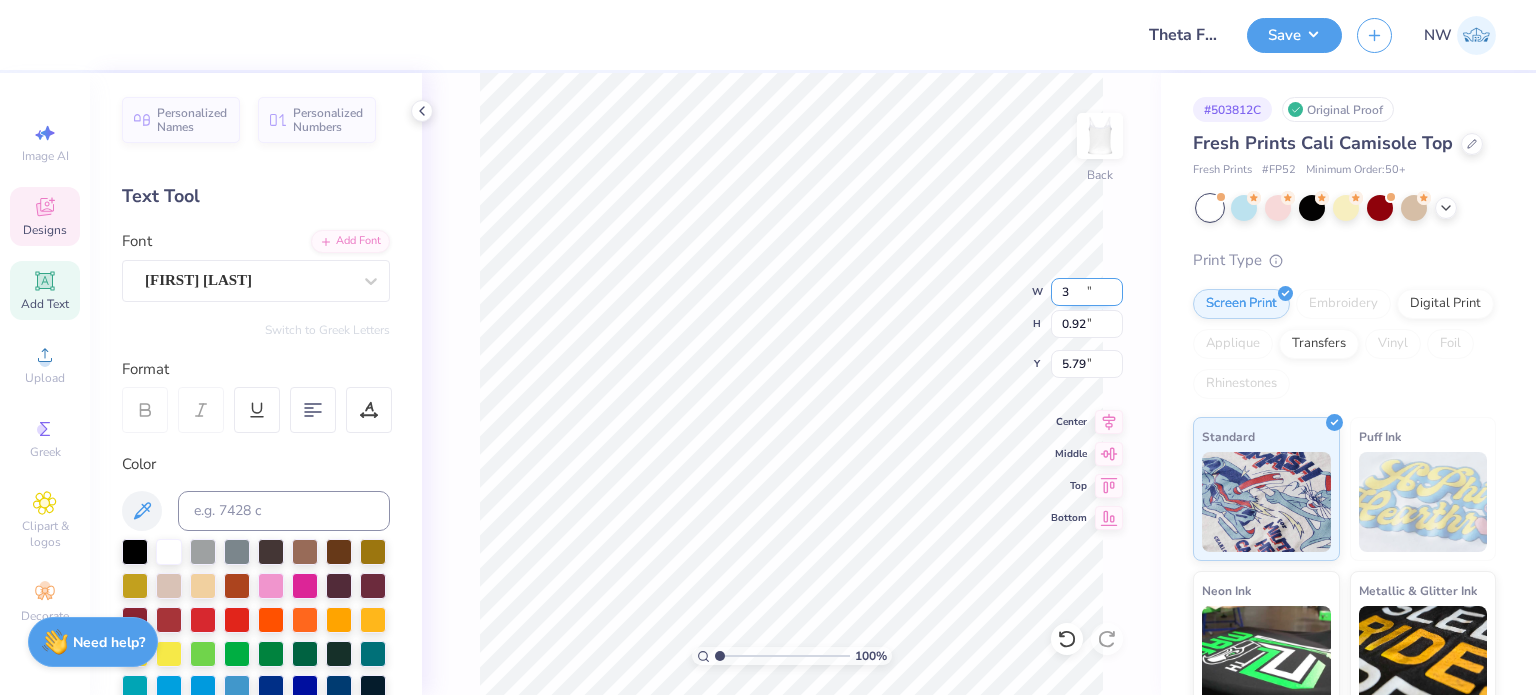 type on "3.00" 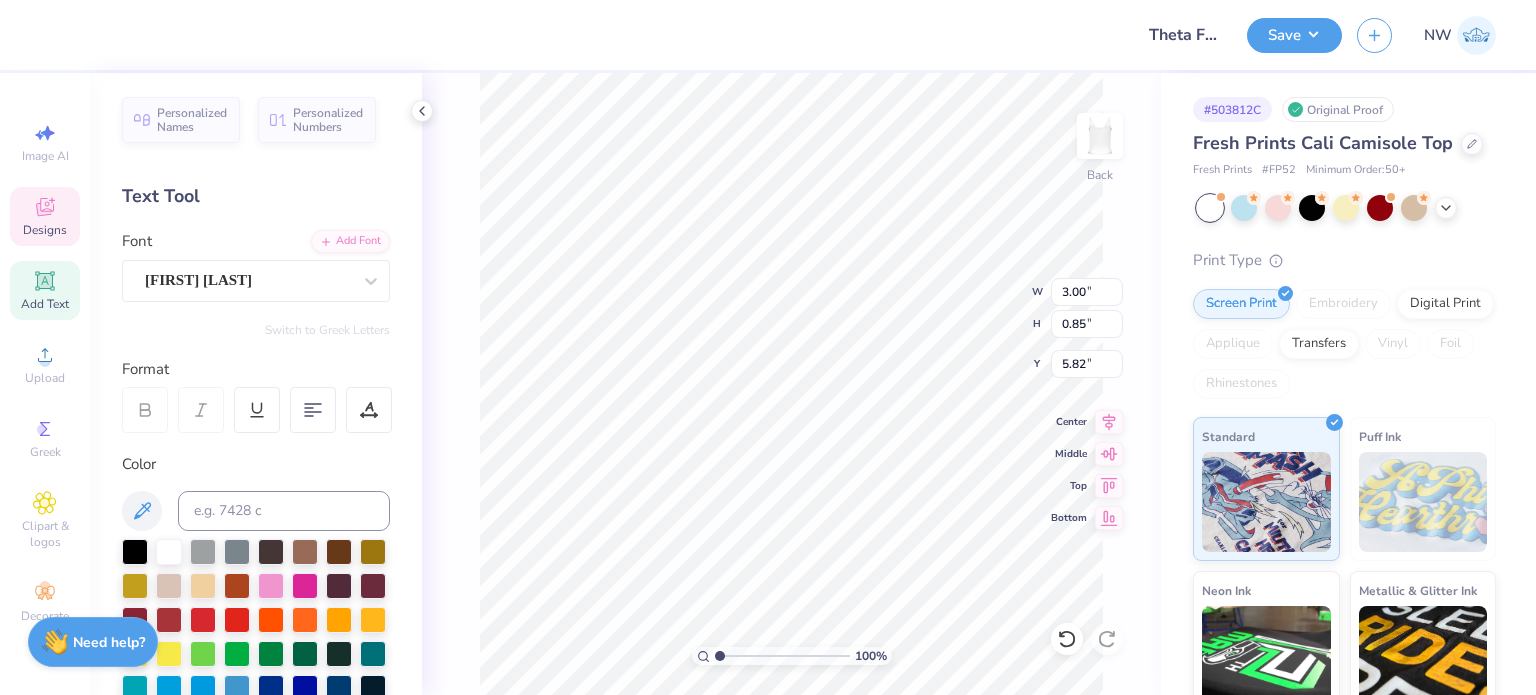 scroll, scrollTop: 16, scrollLeft: 2, axis: both 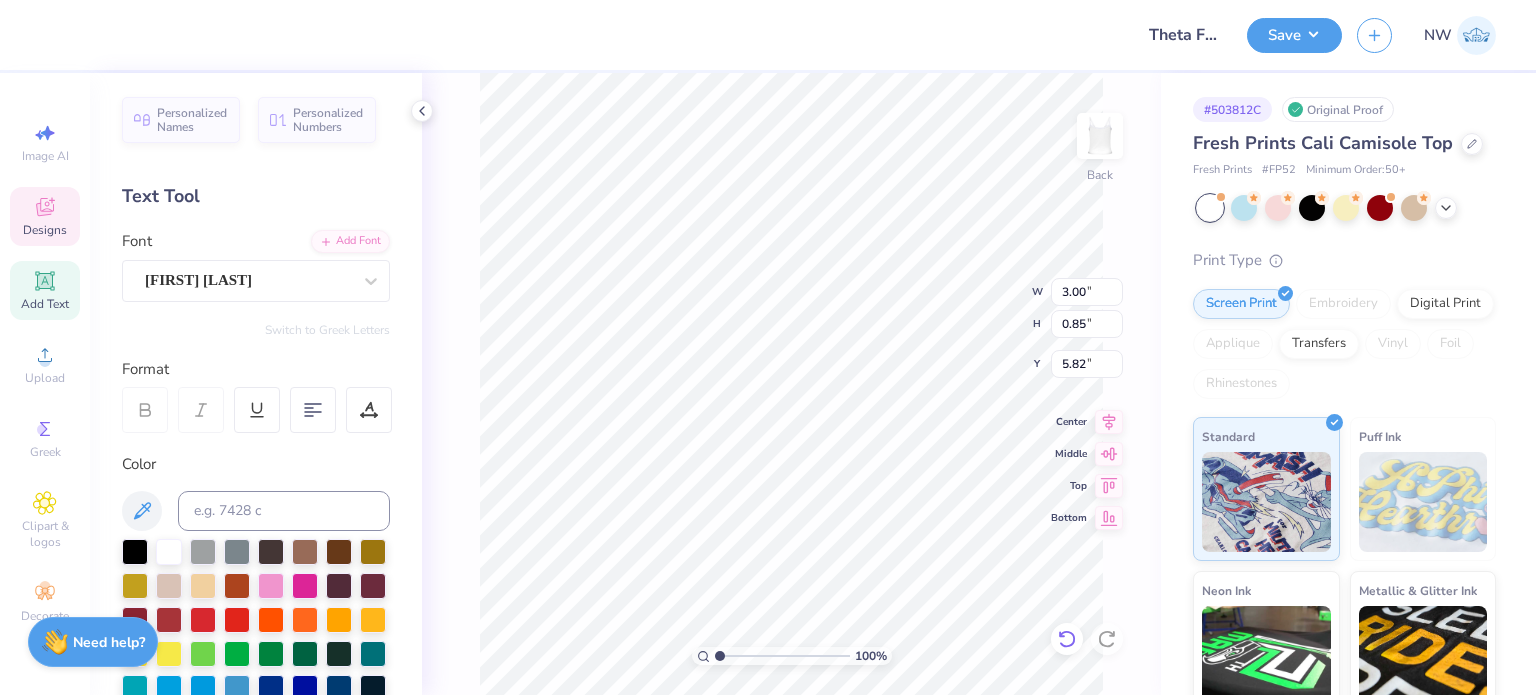 click 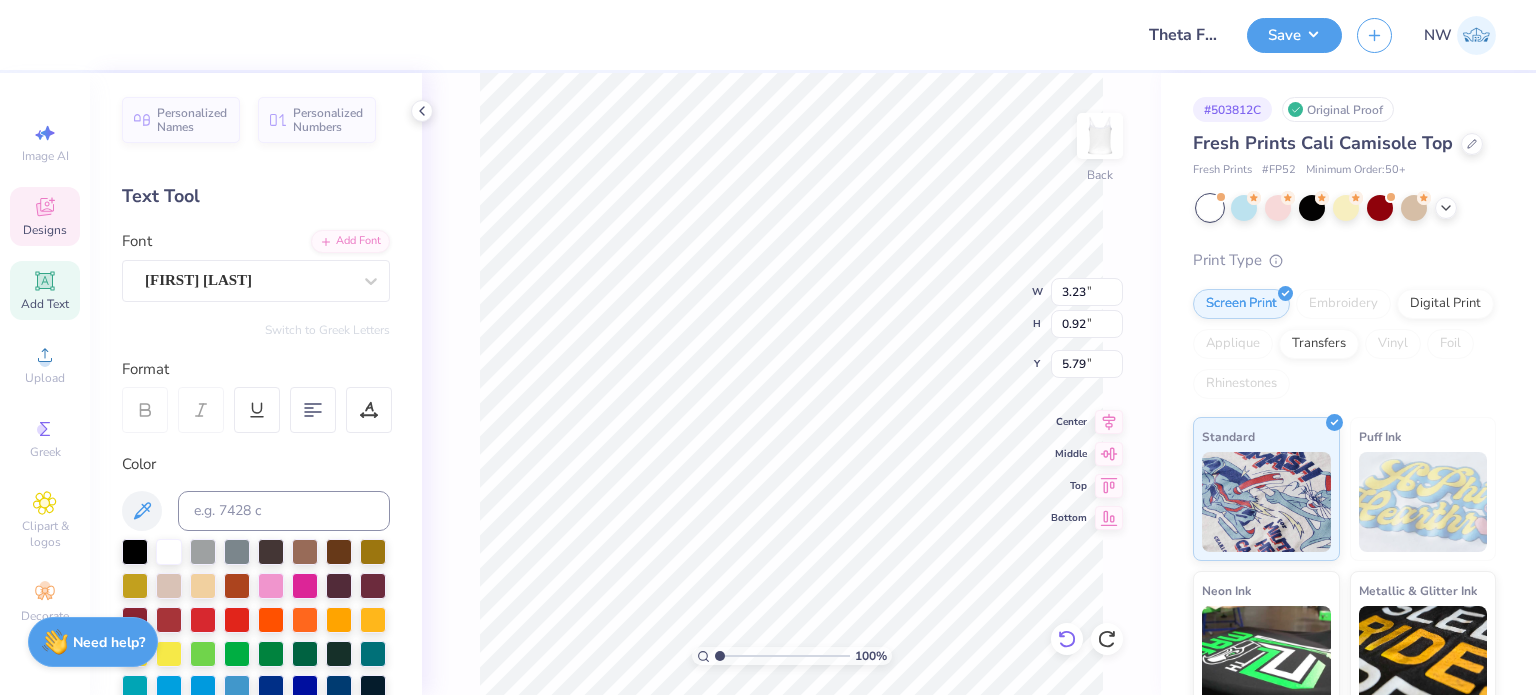 type on "3.23" 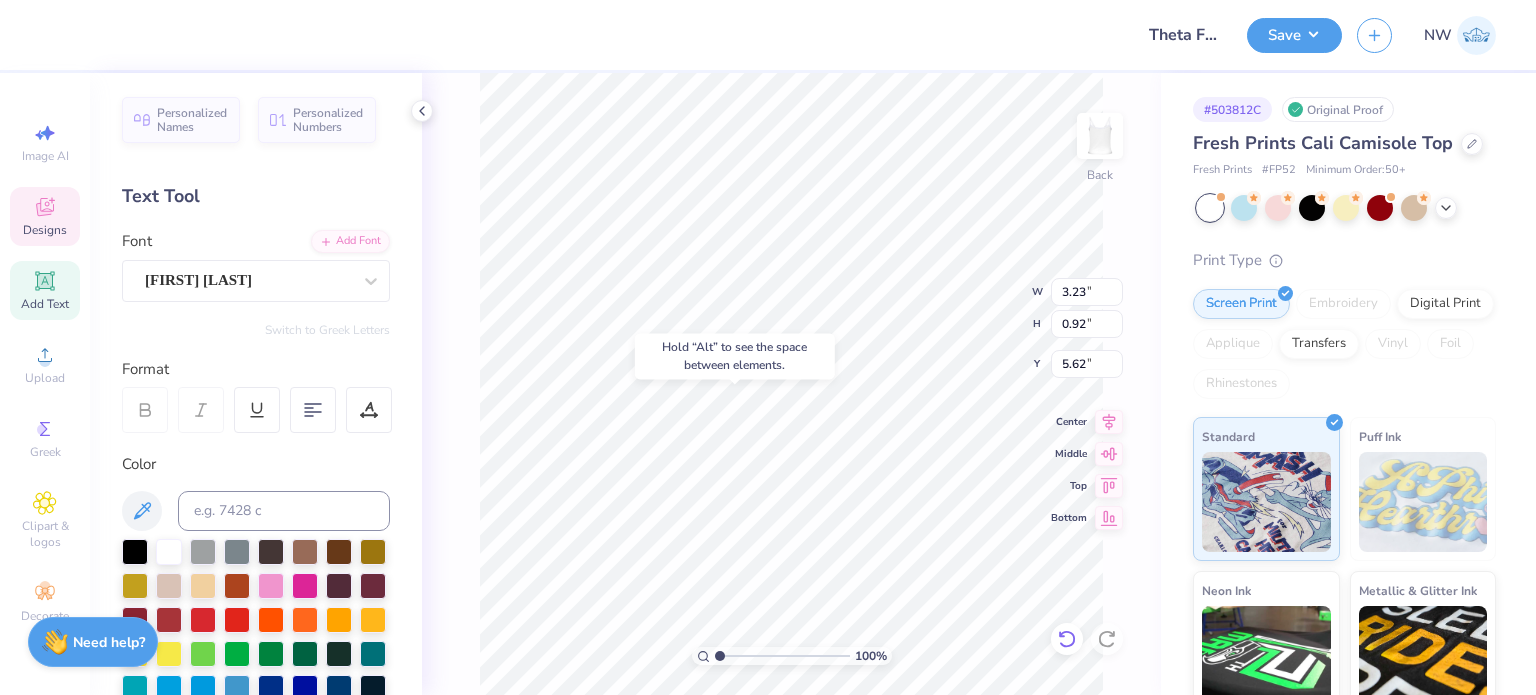type on "5.62" 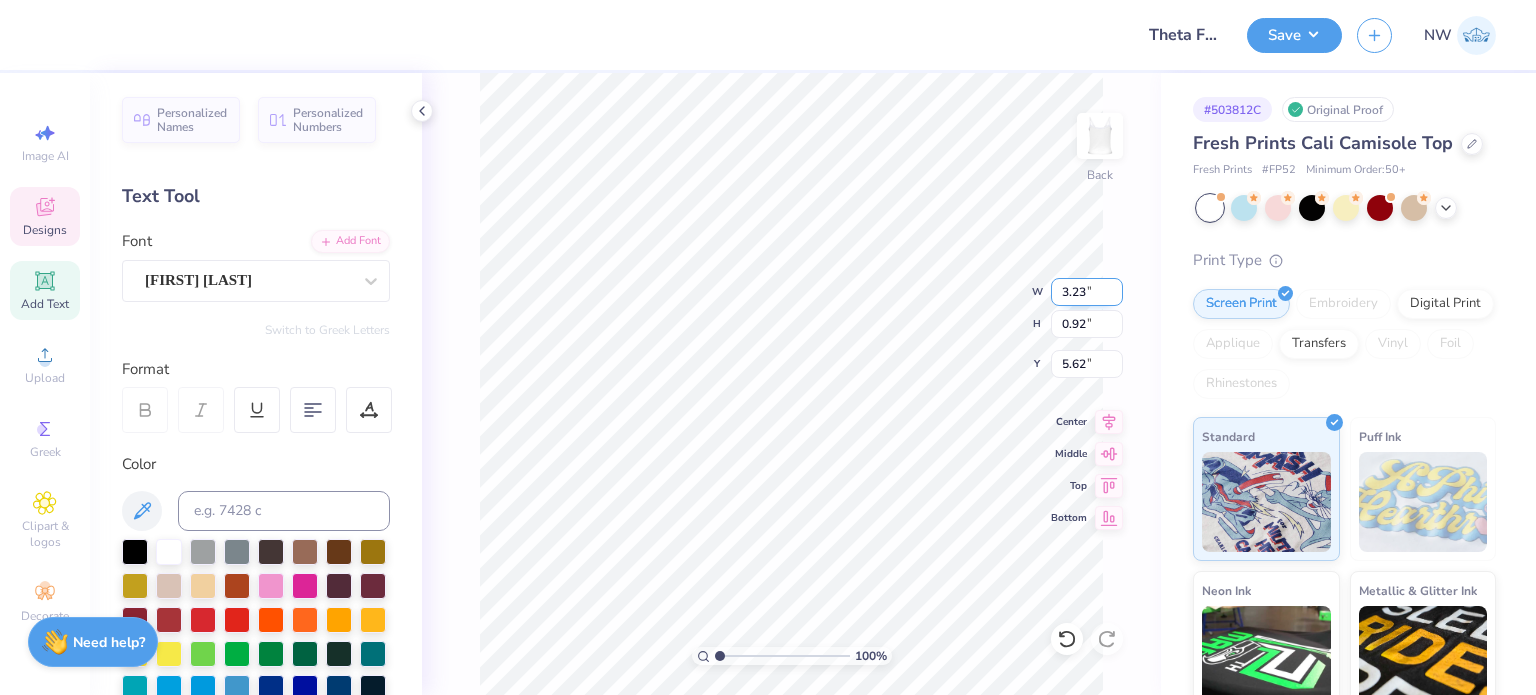 click on "3.23" at bounding box center (1087, 292) 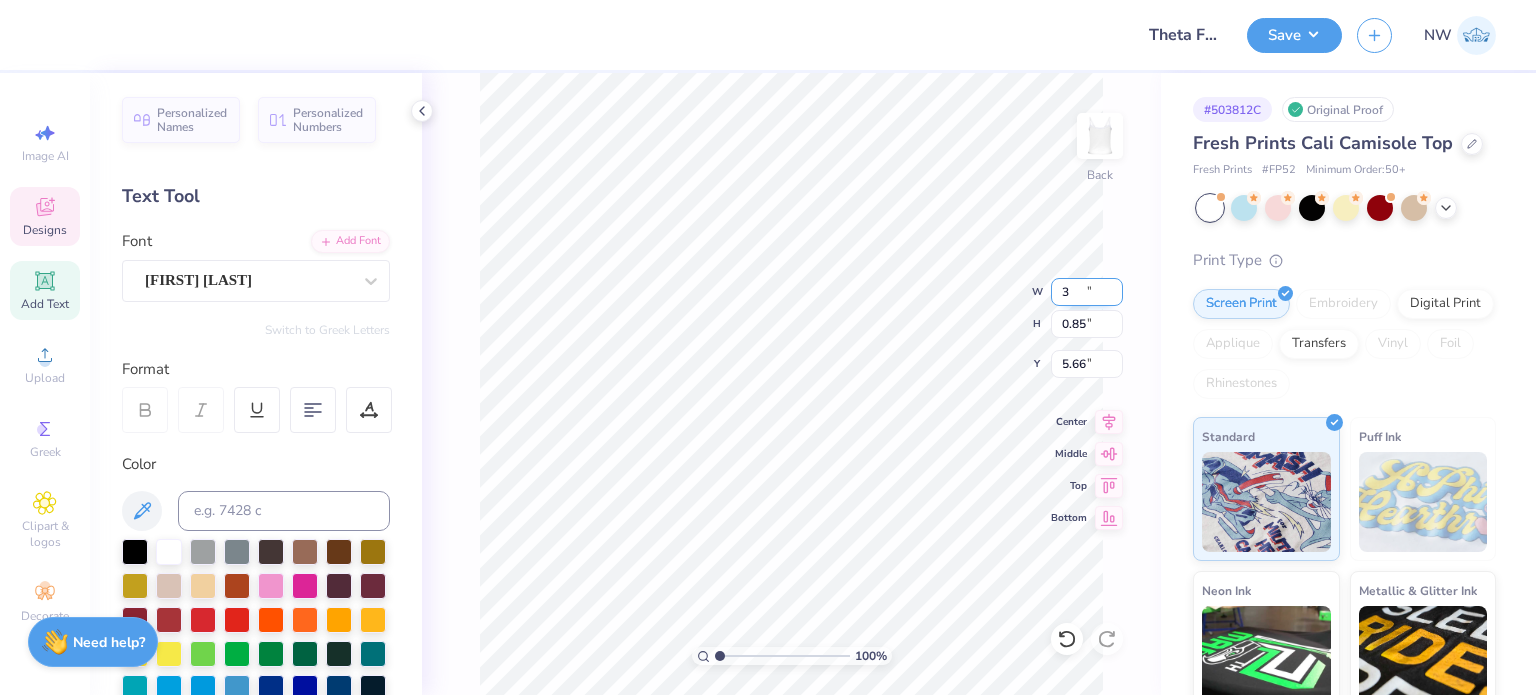 type on "3.00" 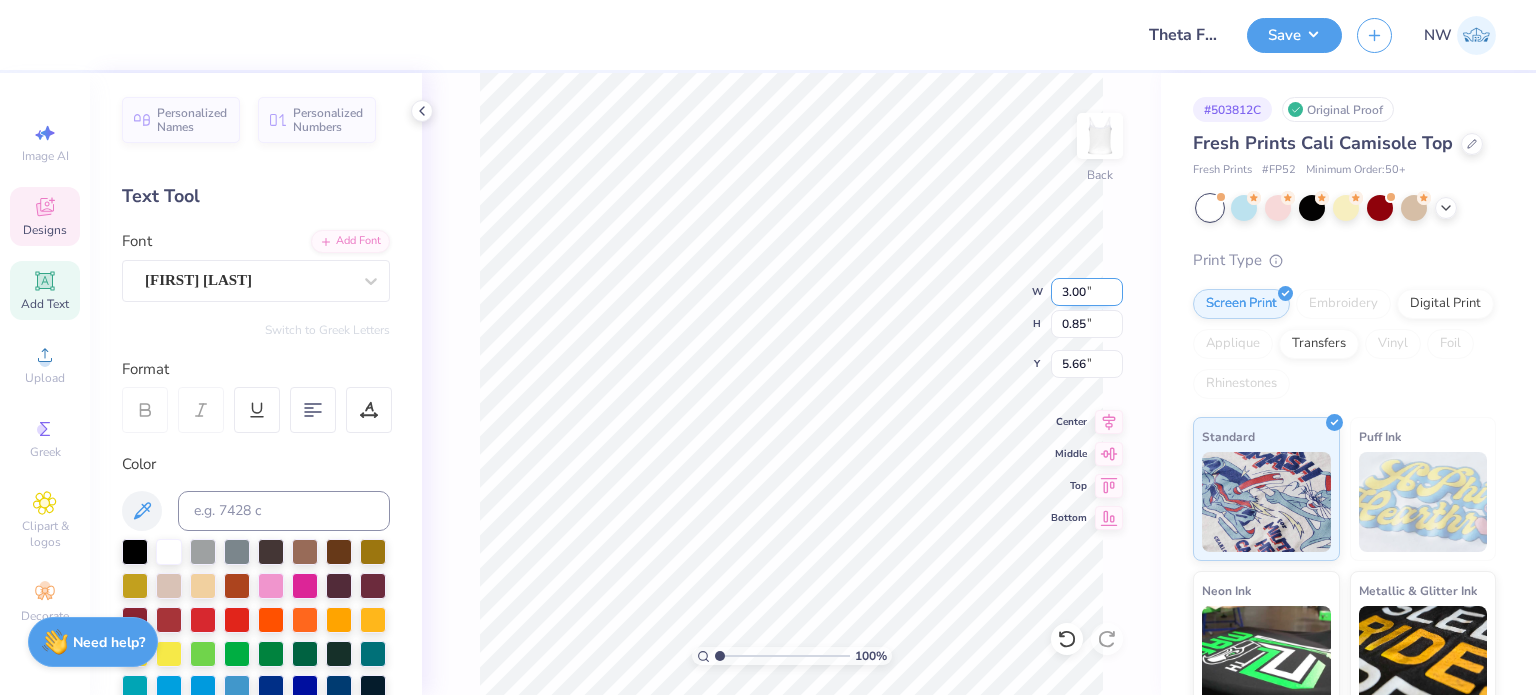 click on "3.00" at bounding box center [1087, 292] 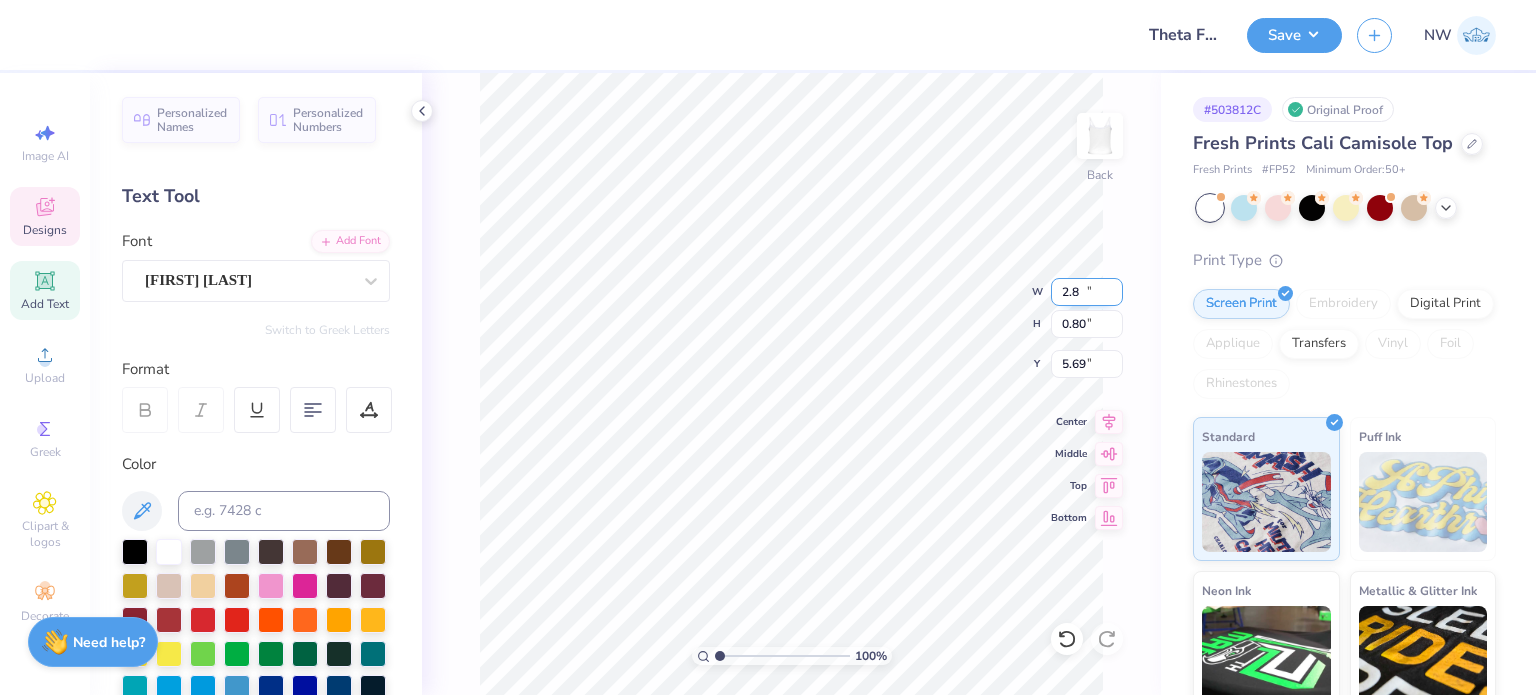 type on "2.80" 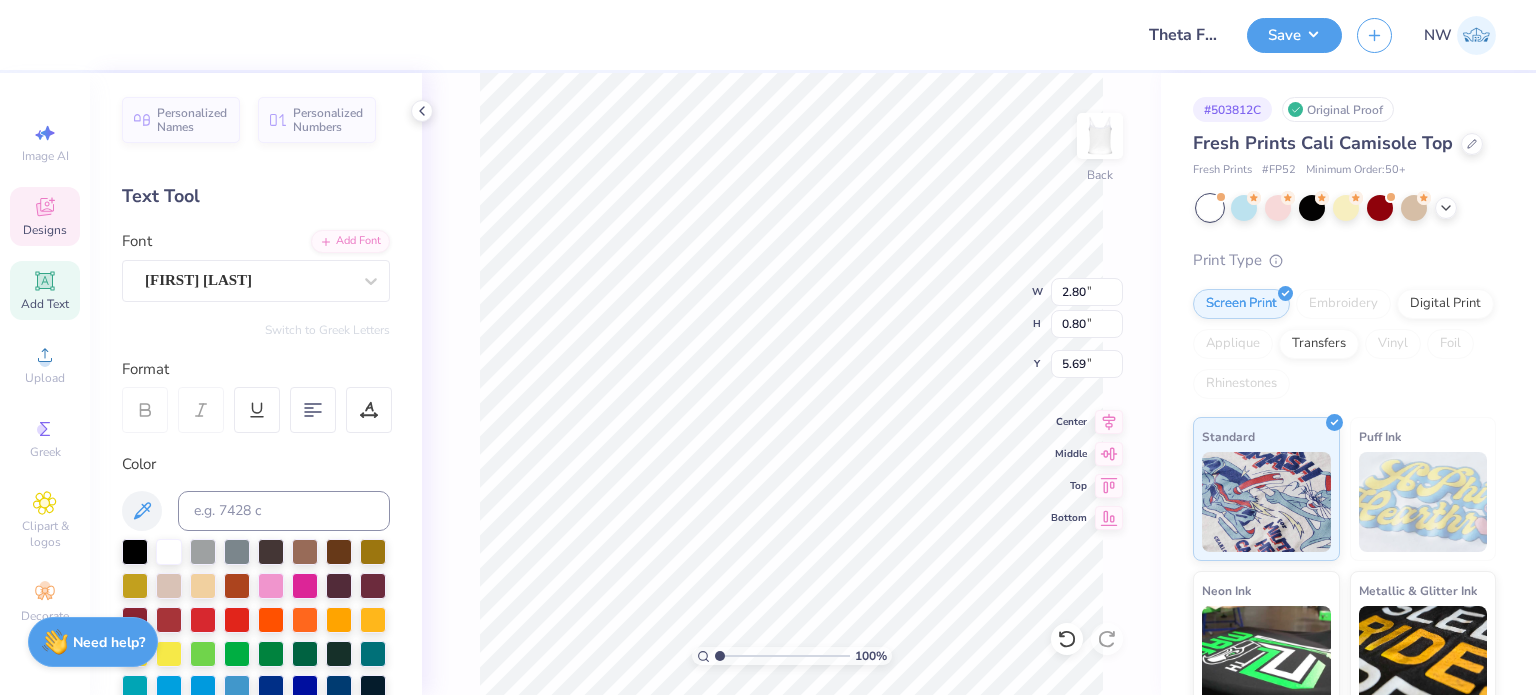 scroll, scrollTop: 16, scrollLeft: 2, axis: both 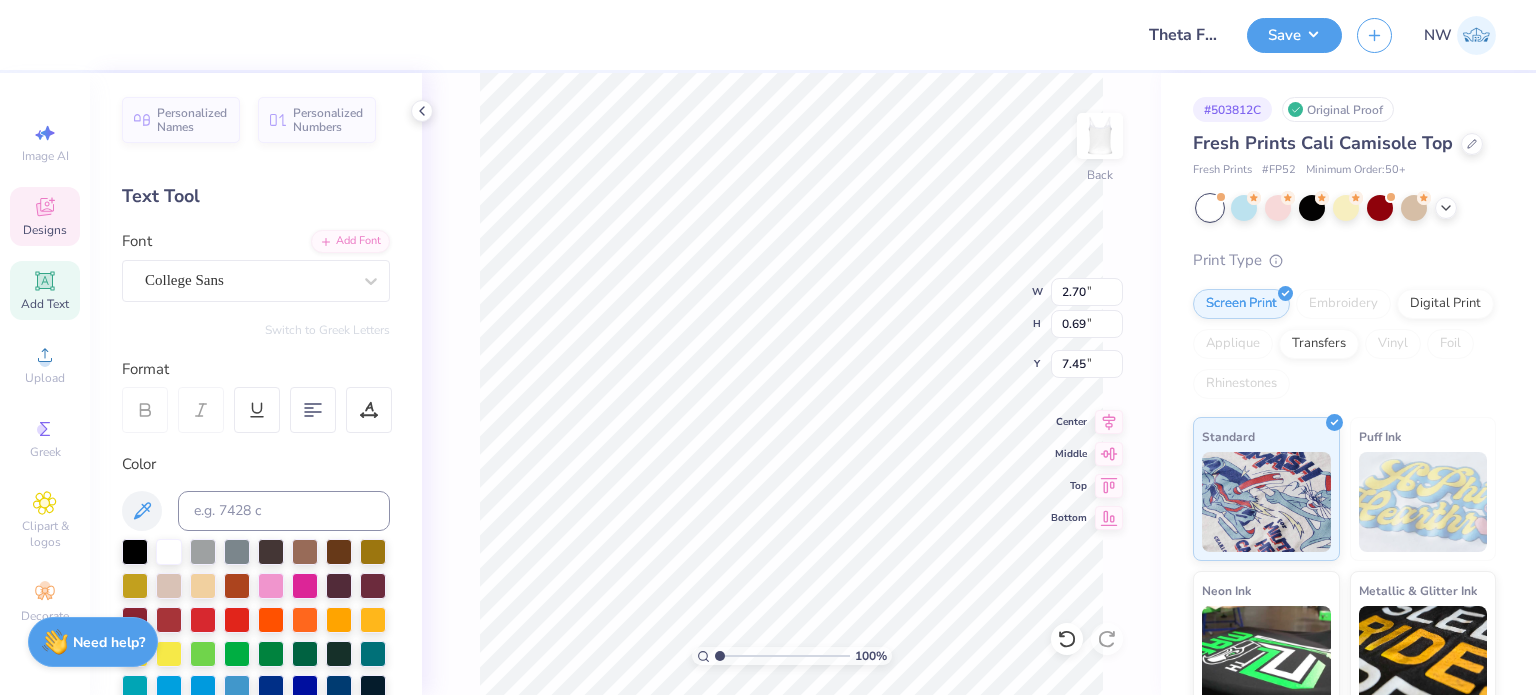 type on "GAMEDAY" 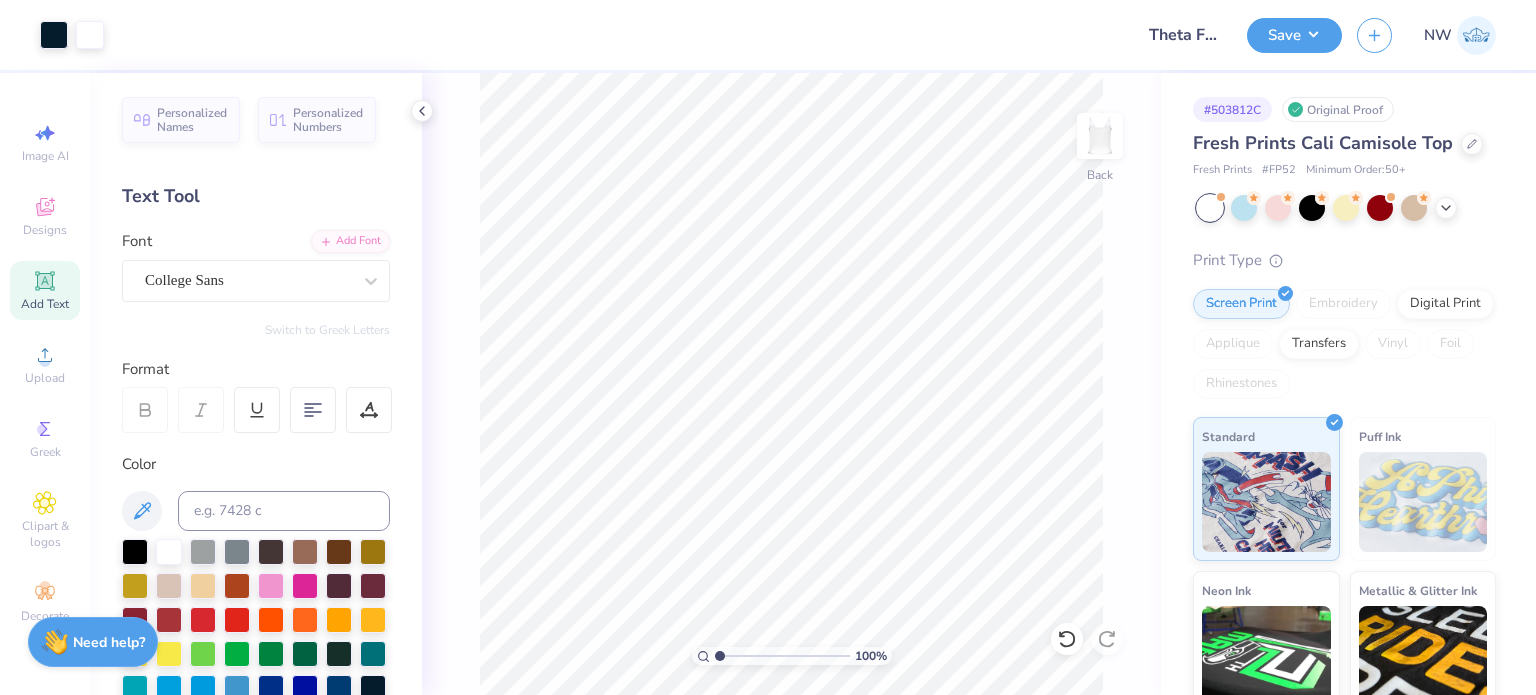 click on "100  % Back" at bounding box center [791, 384] 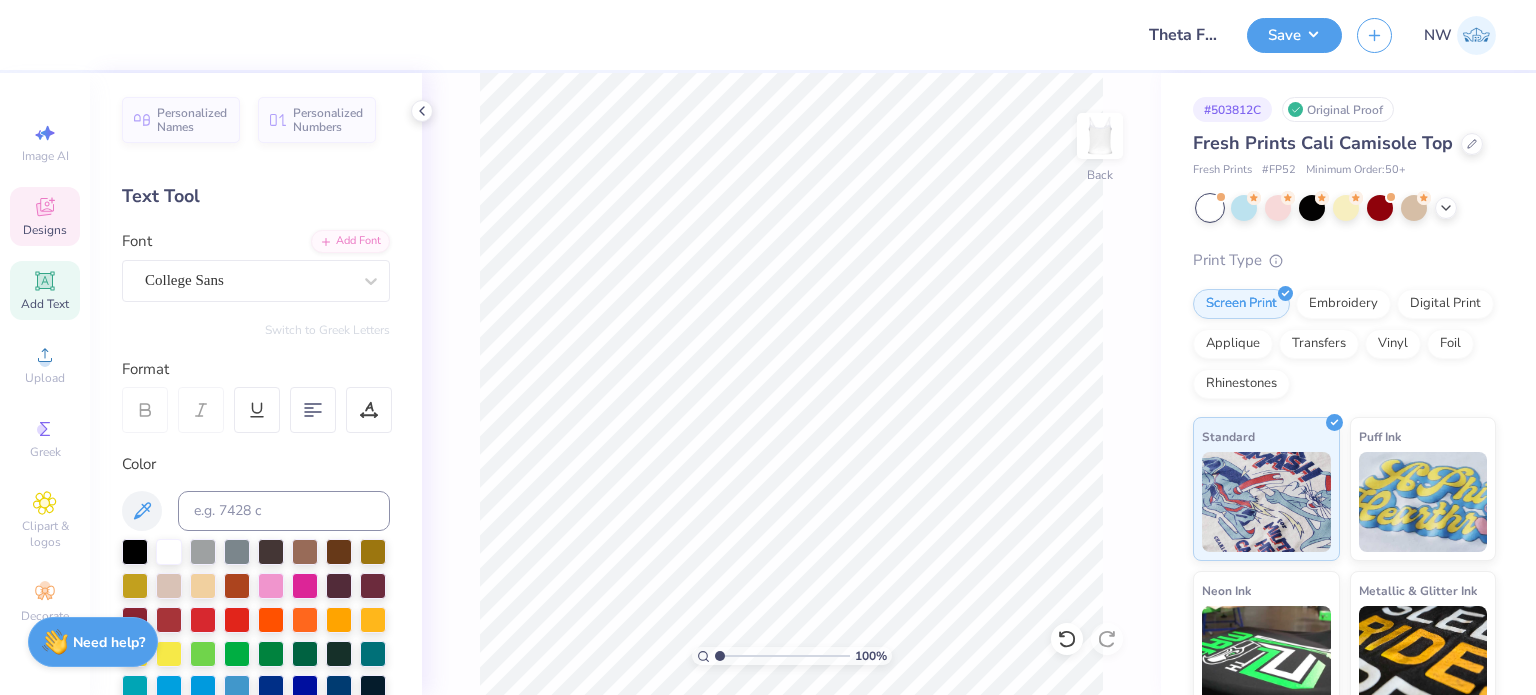 click 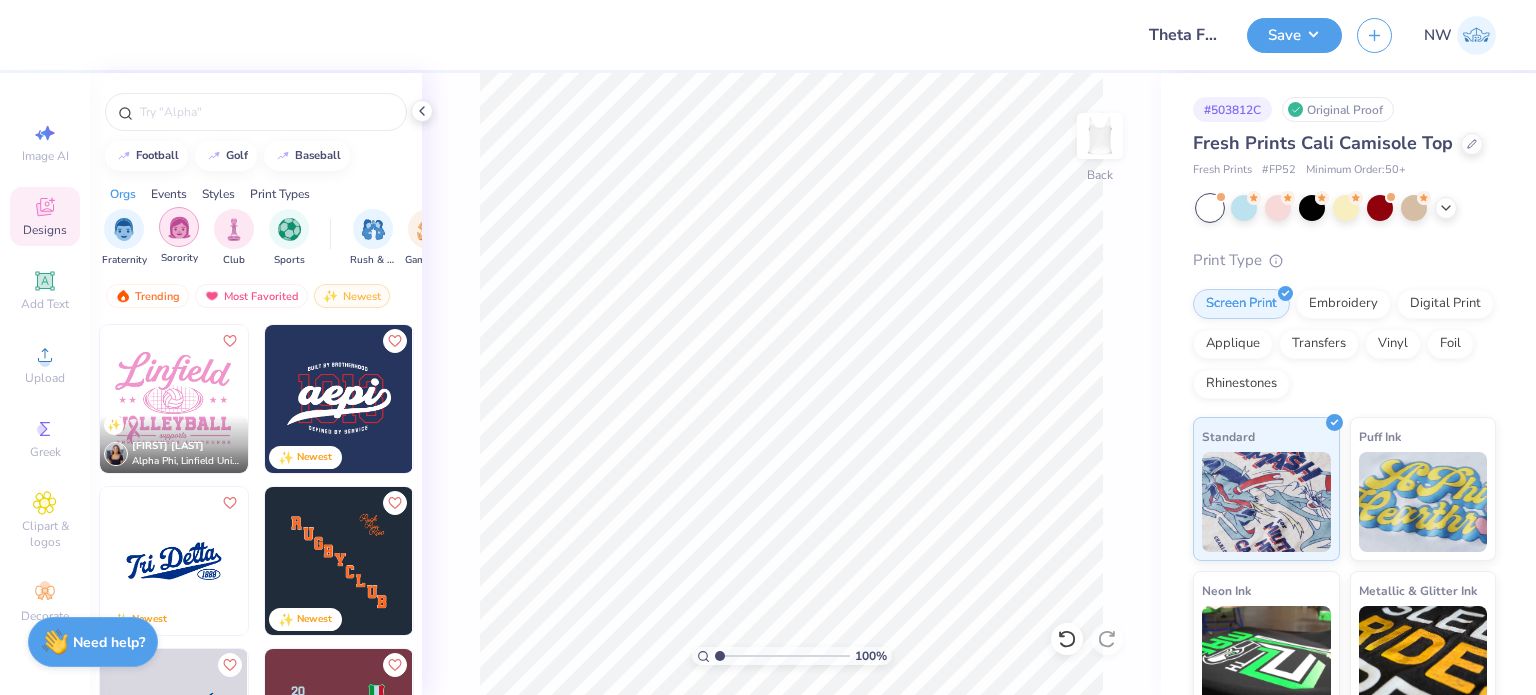 click at bounding box center (179, 227) 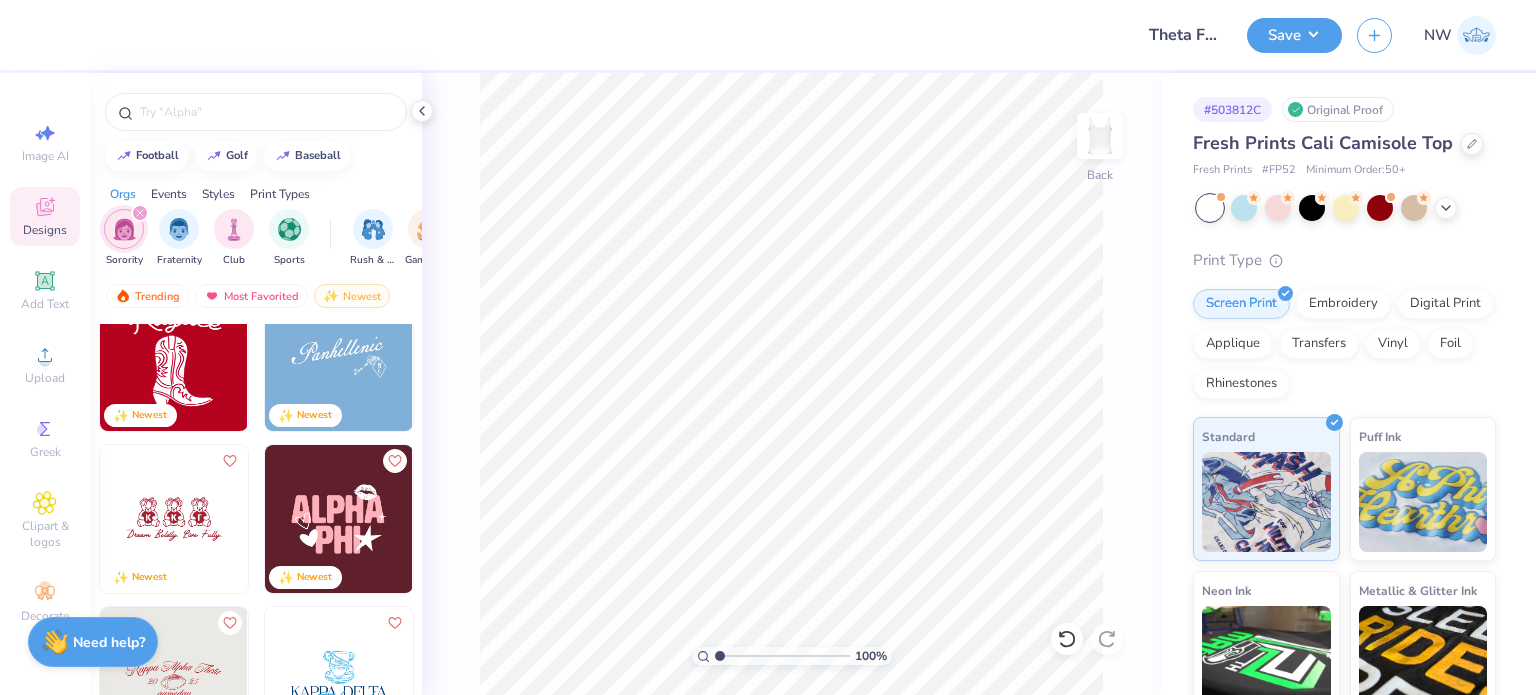 scroll, scrollTop: 911, scrollLeft: 0, axis: vertical 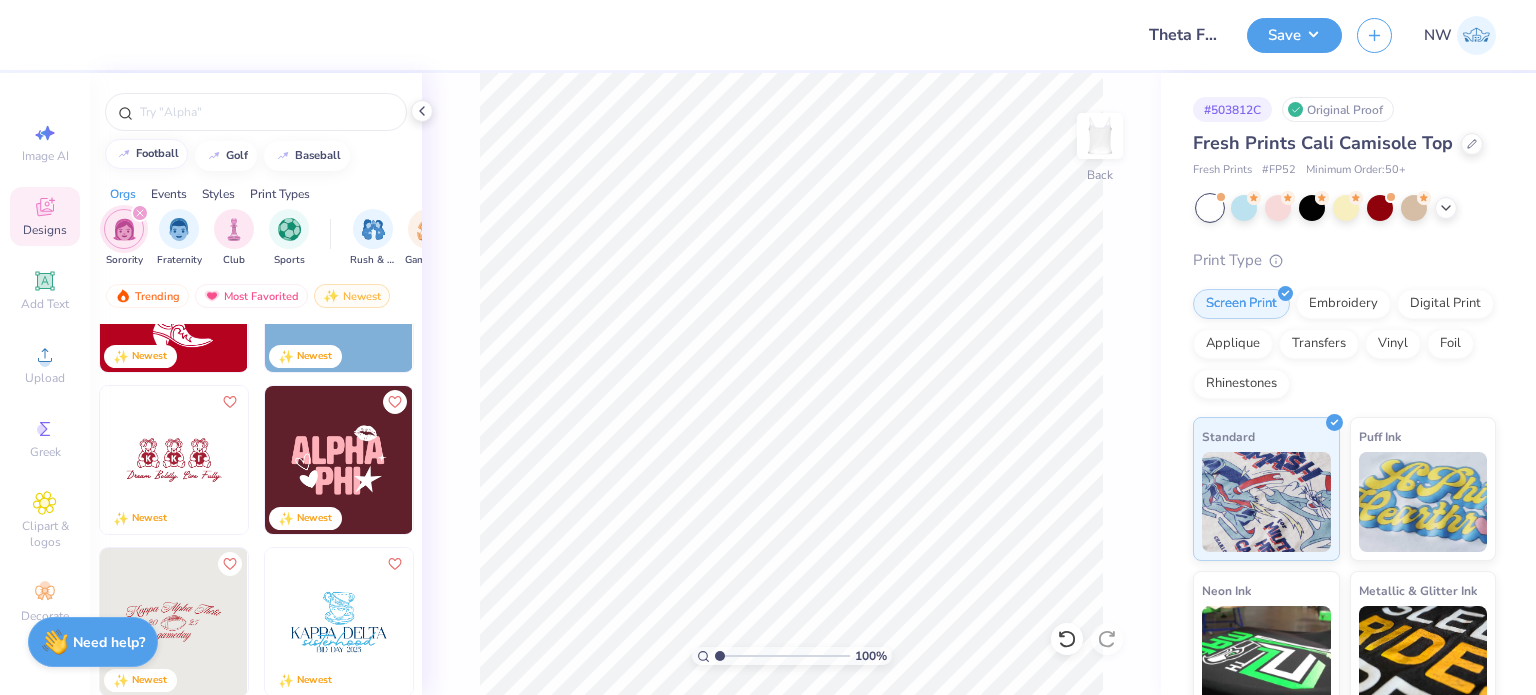 click on "football" at bounding box center (157, 153) 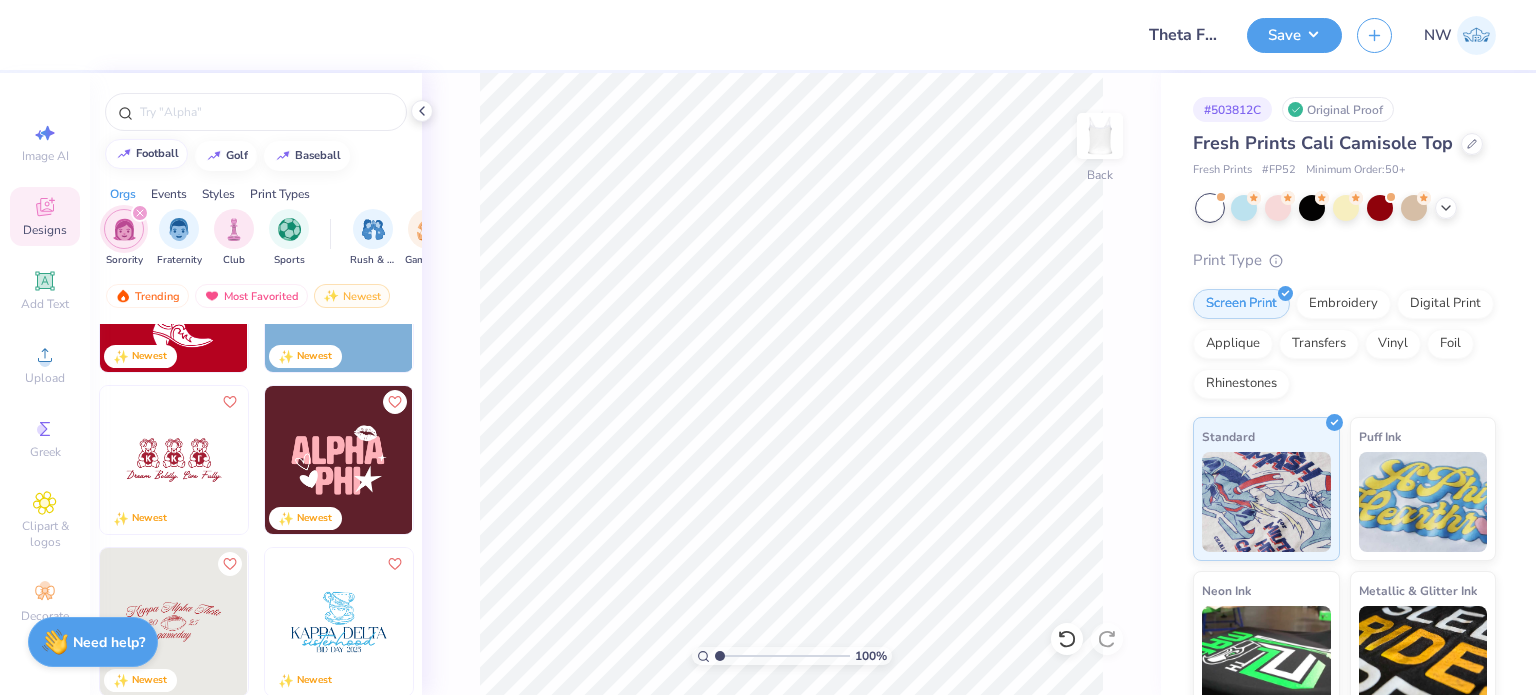 type on "football" 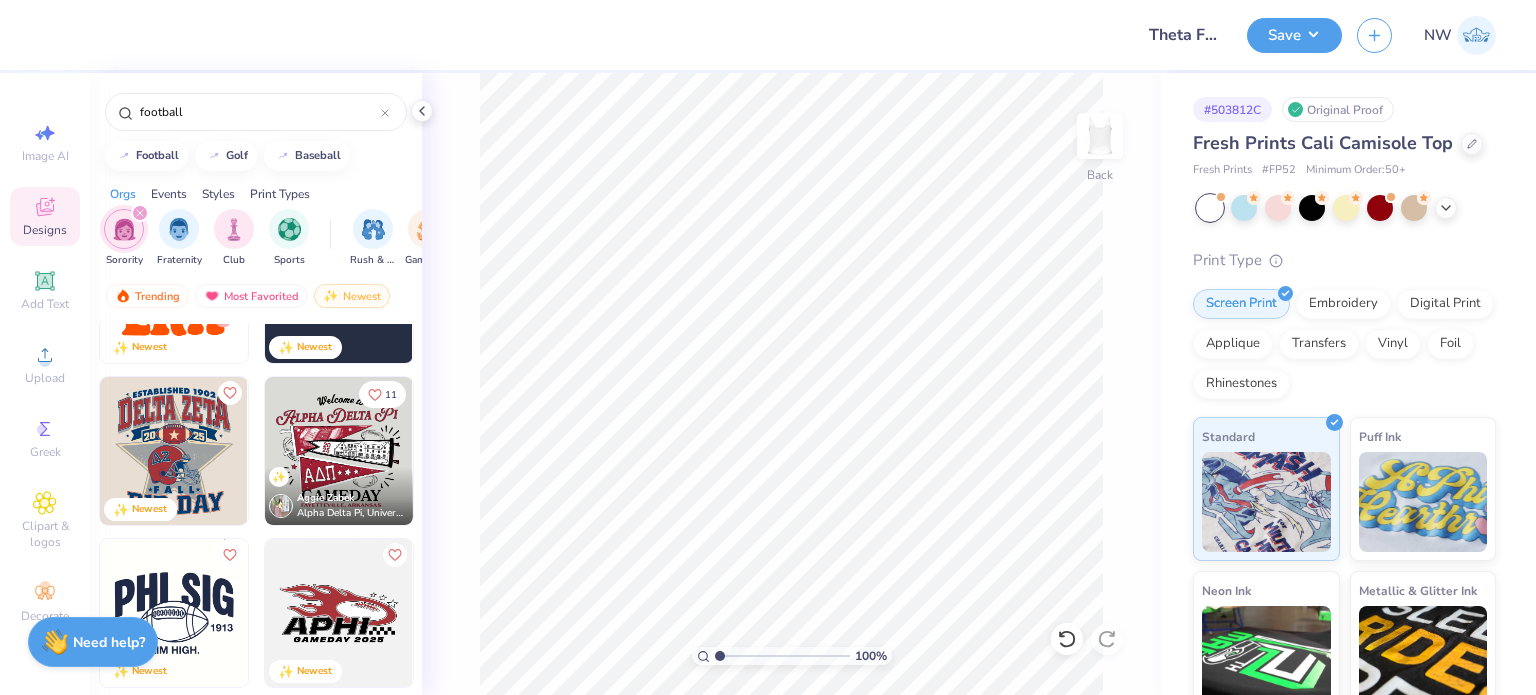 scroll, scrollTop: 0, scrollLeft: 0, axis: both 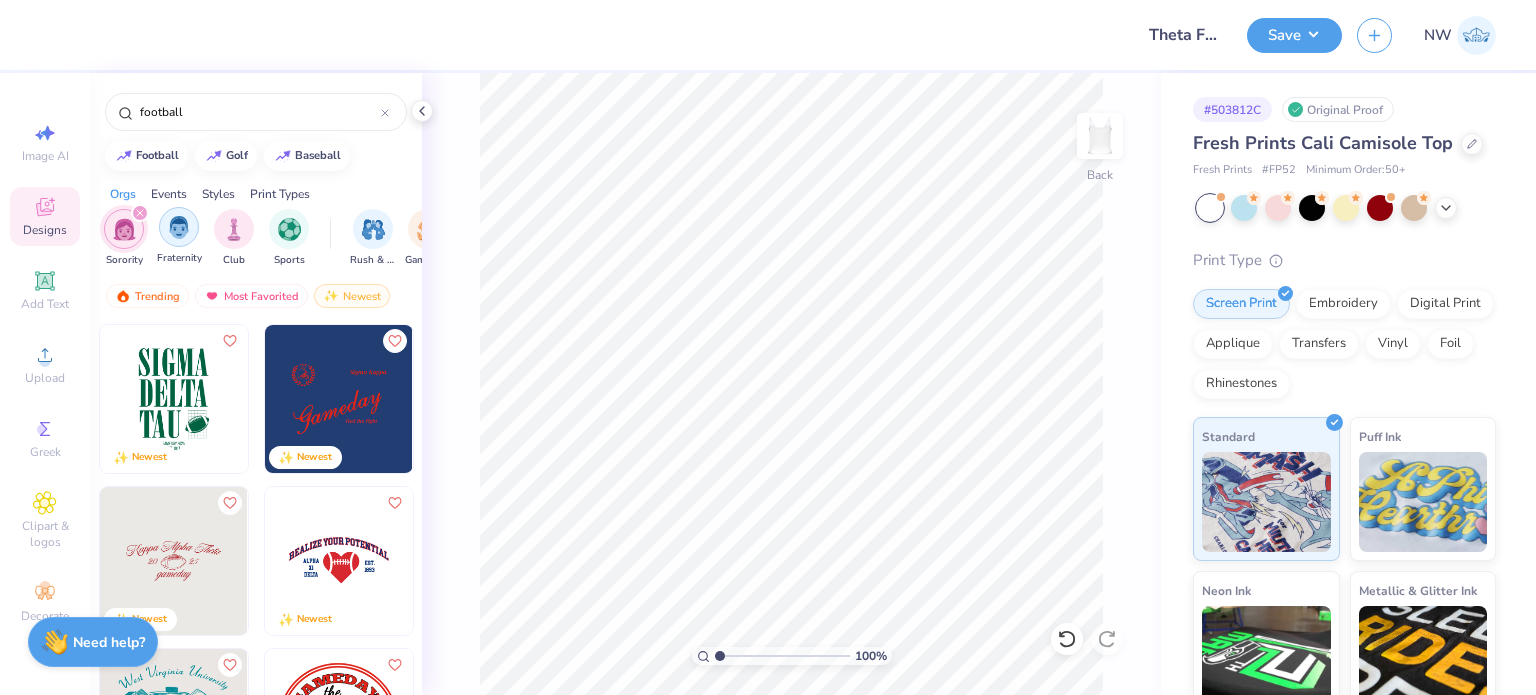click at bounding box center [179, 227] 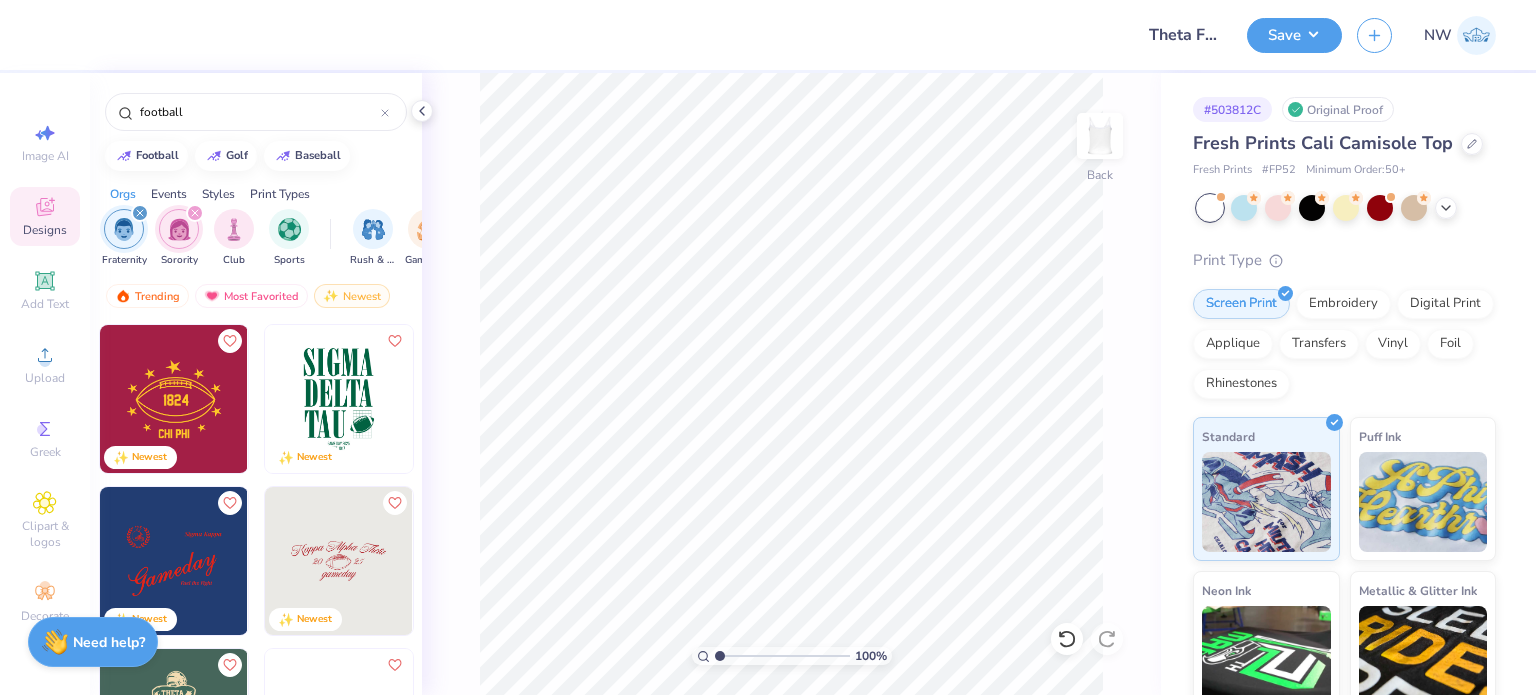click 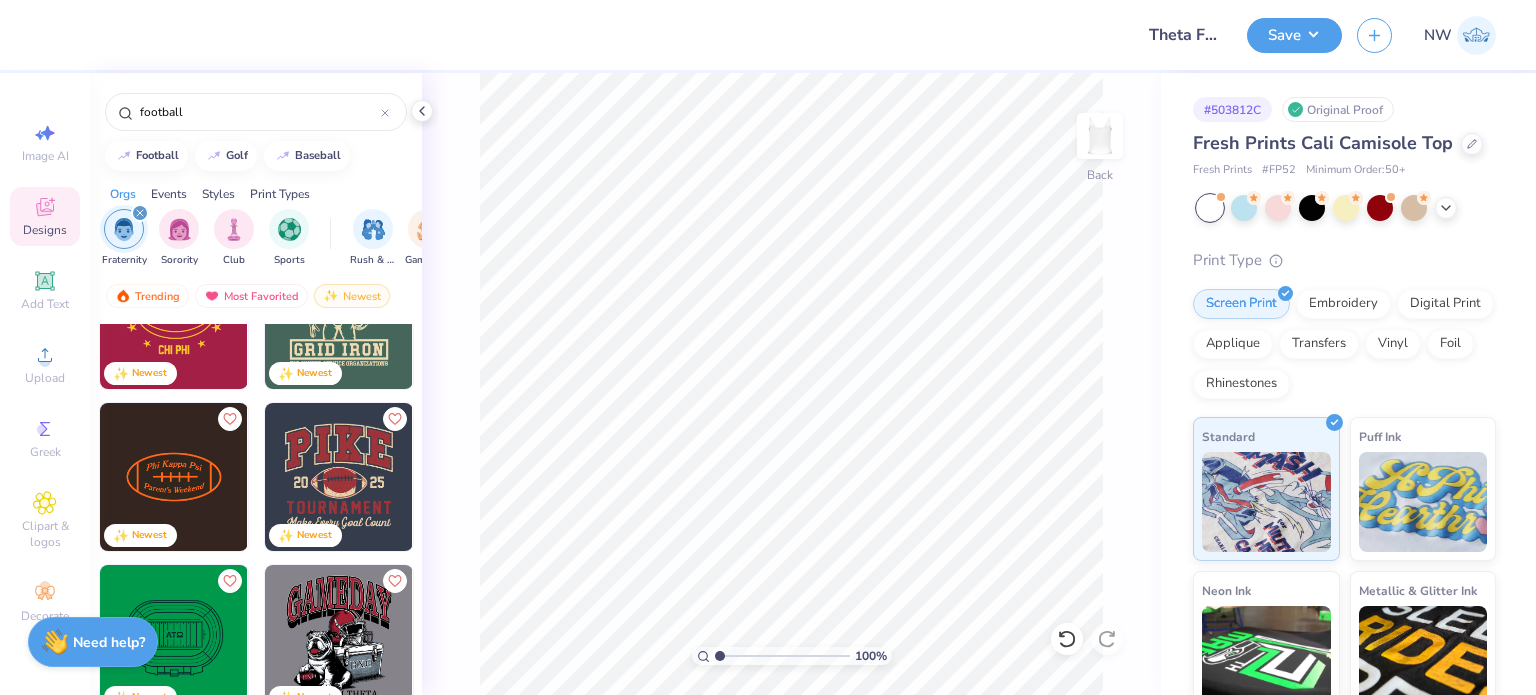 scroll, scrollTop: 0, scrollLeft: 0, axis: both 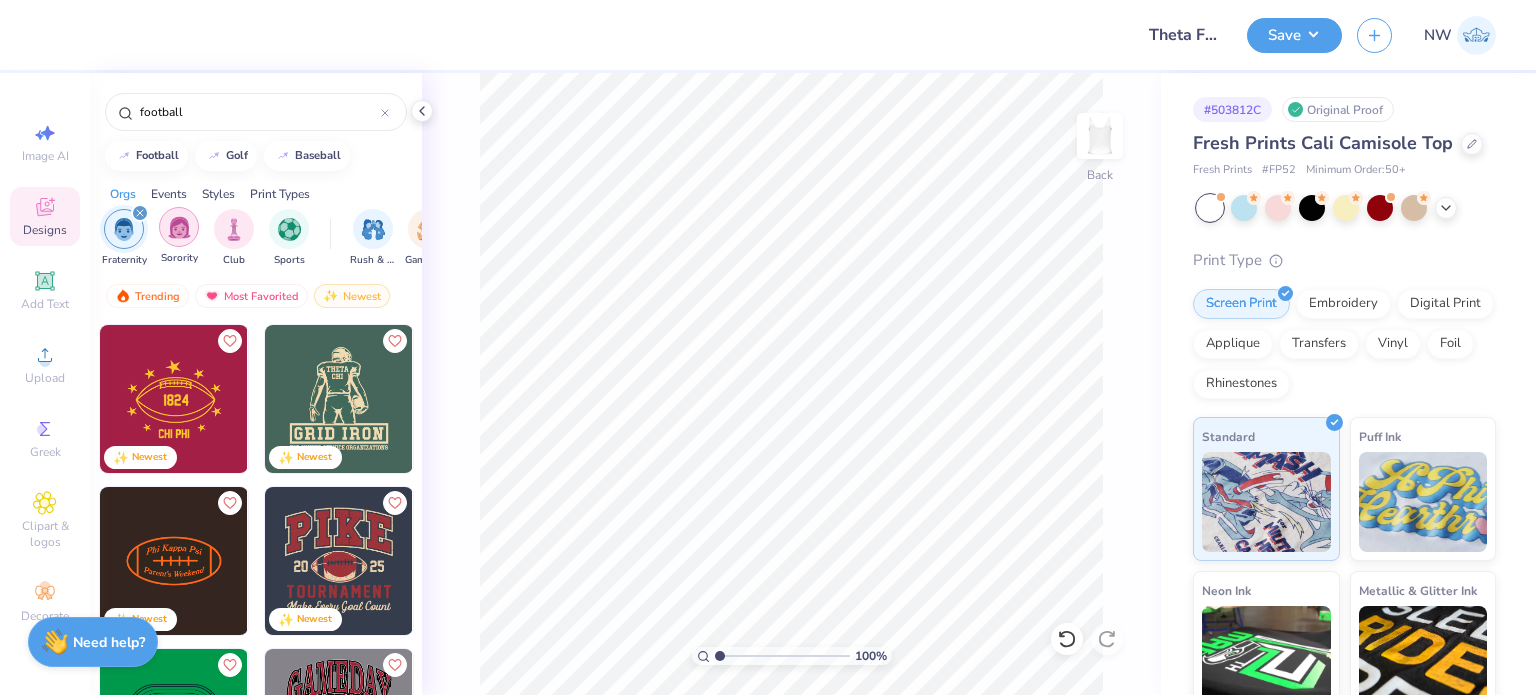 click at bounding box center [179, 227] 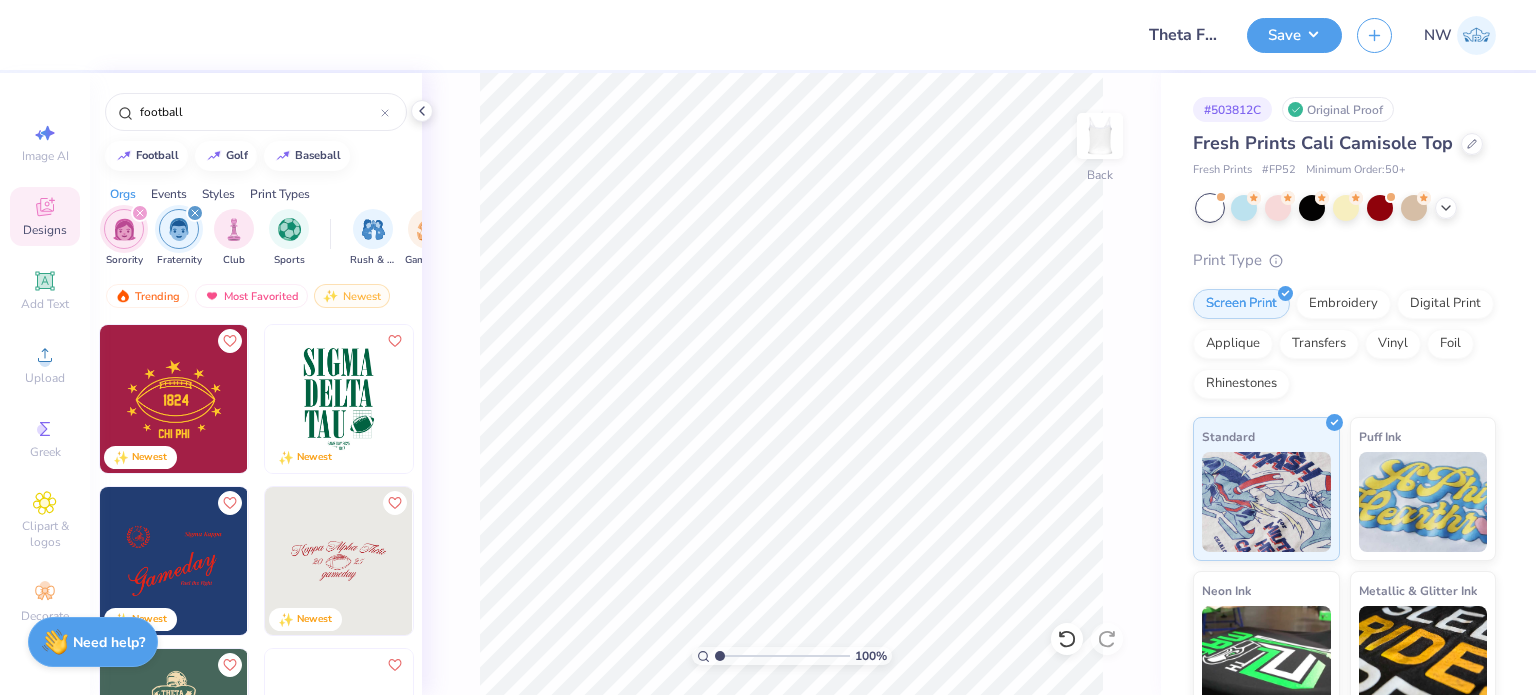 click 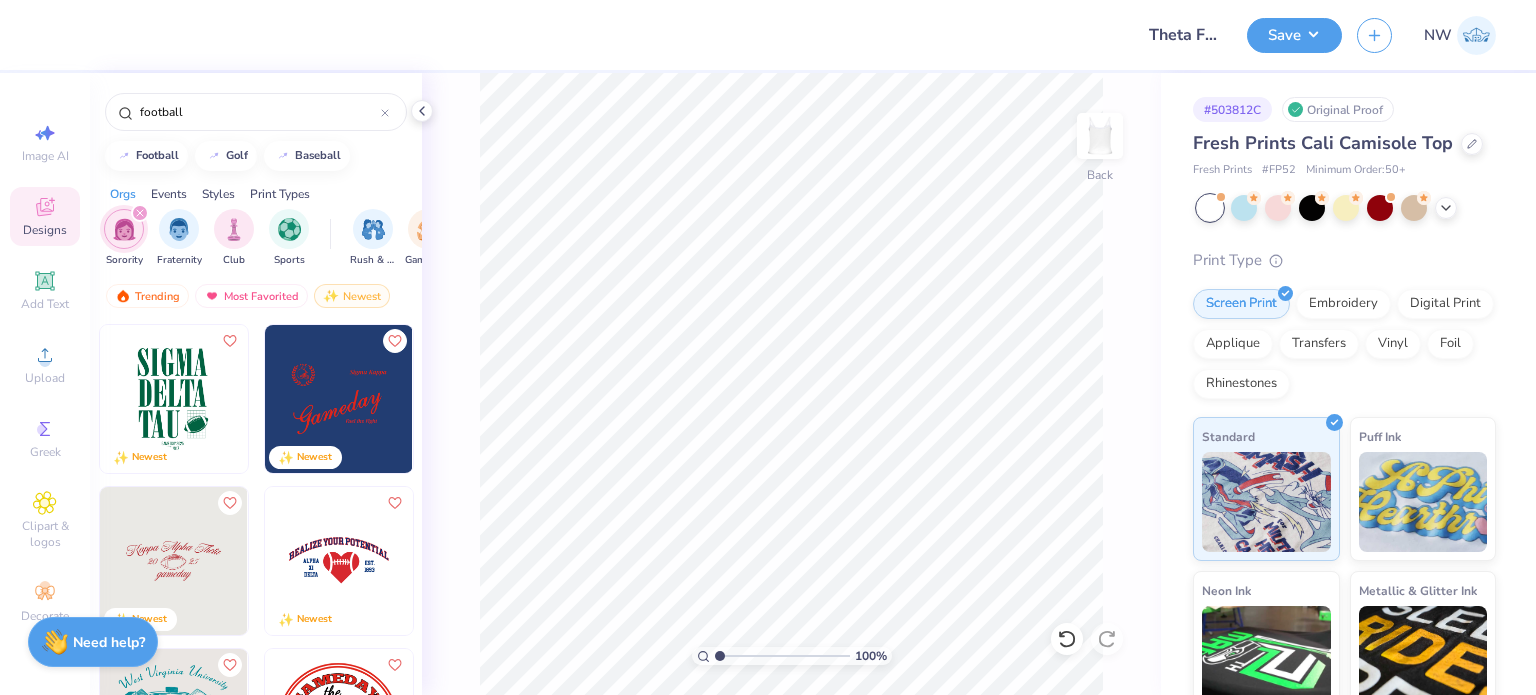scroll, scrollTop: 47, scrollLeft: 0, axis: vertical 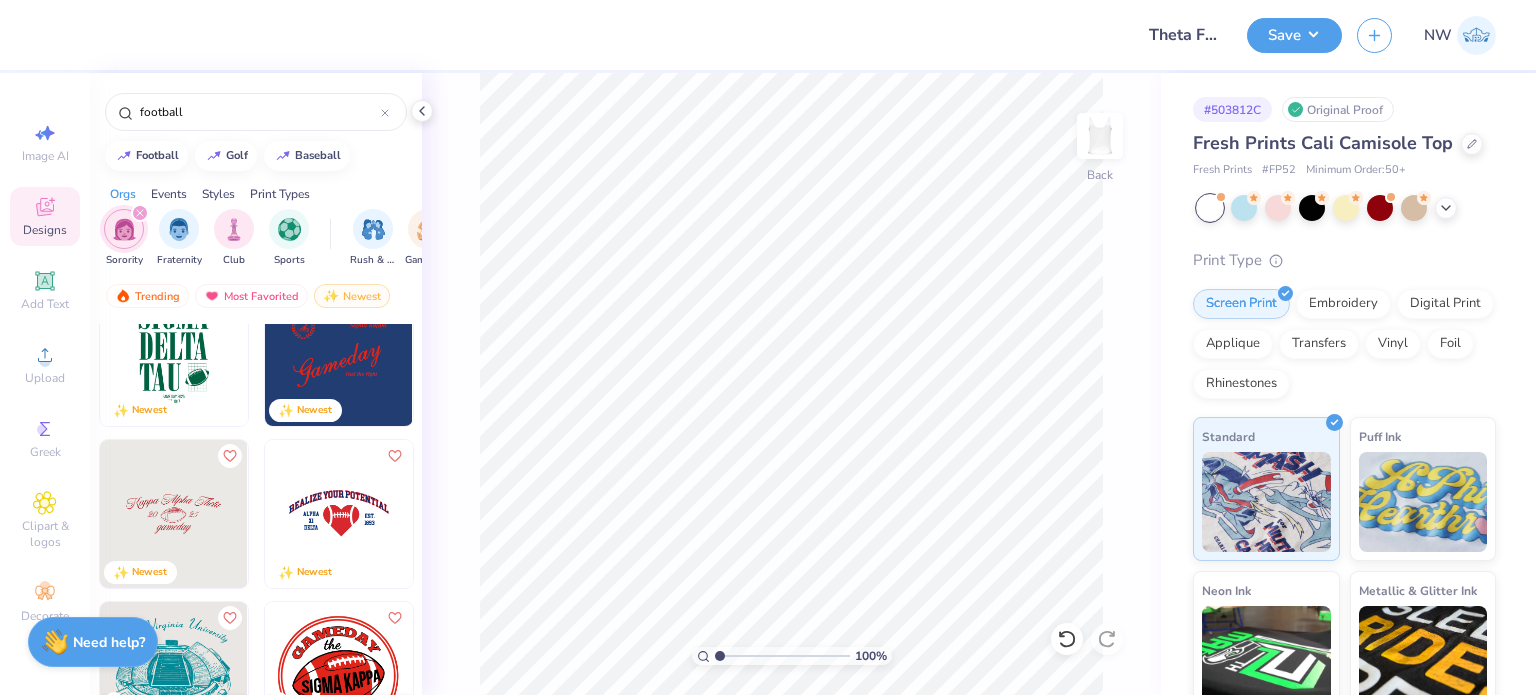 click at bounding box center (174, 514) 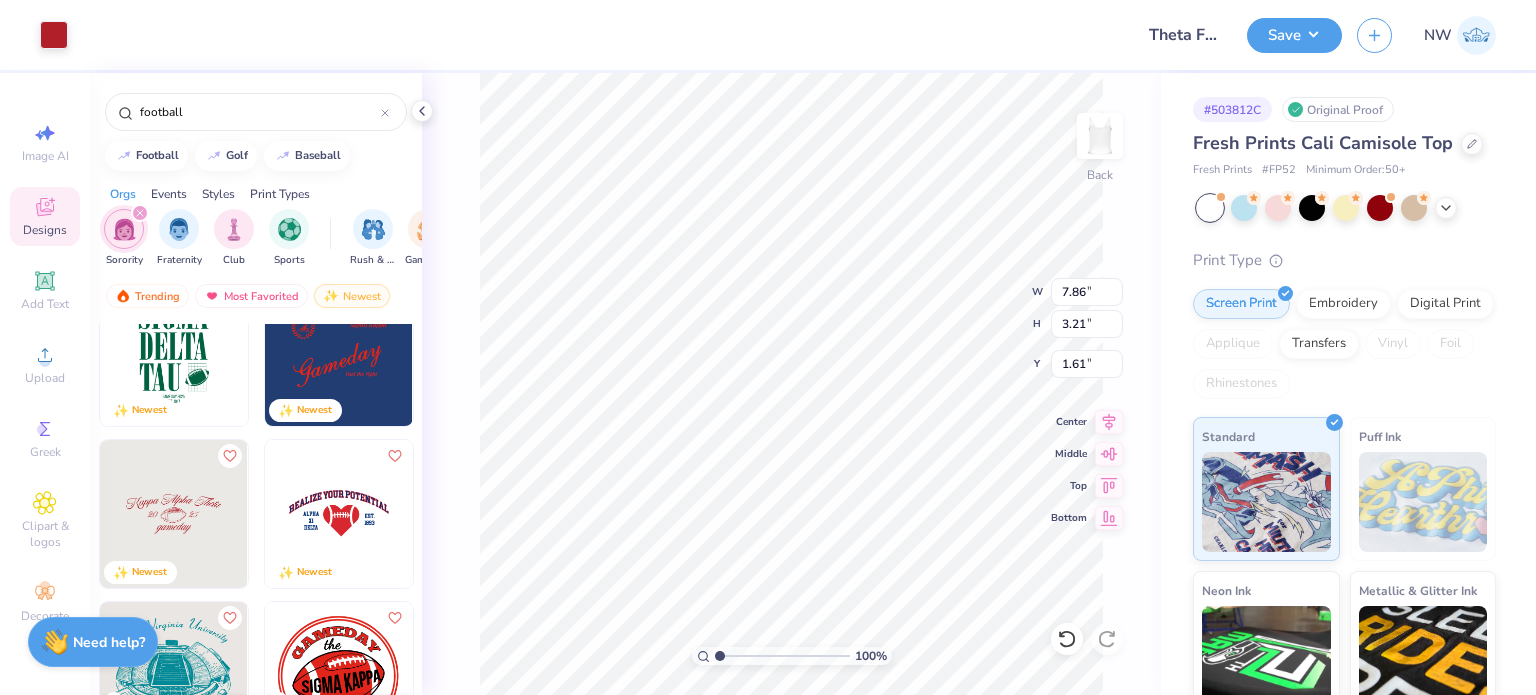 type on "1.61" 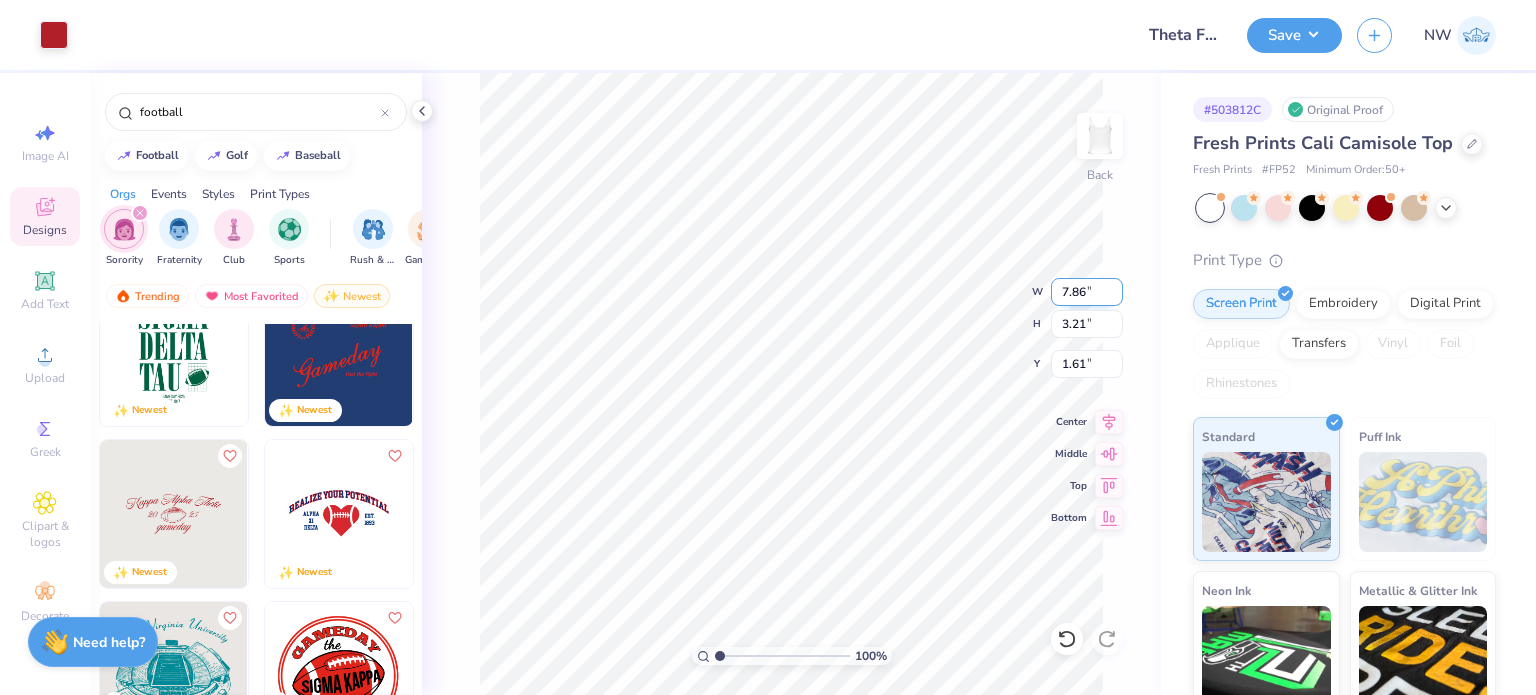 click on "7.86" at bounding box center (1087, 292) 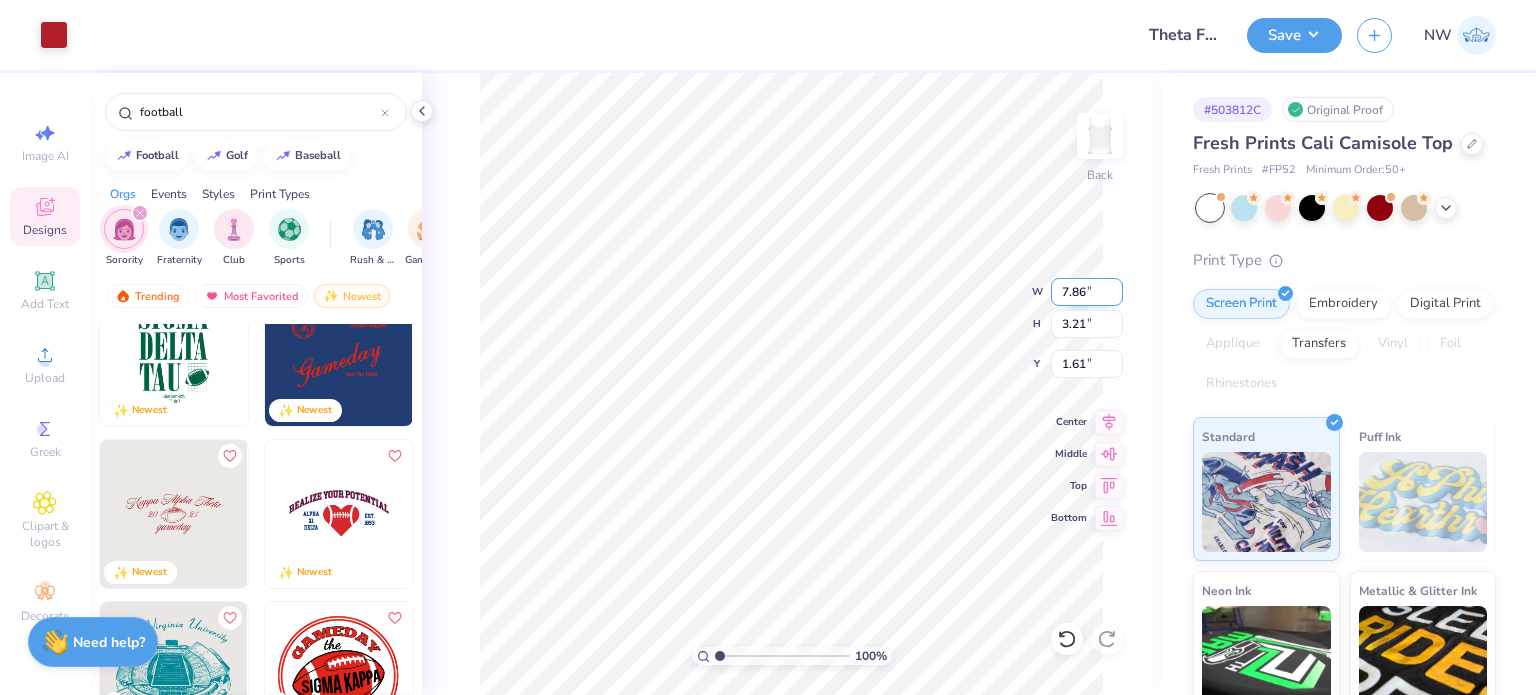click on "7.86" at bounding box center (1087, 292) 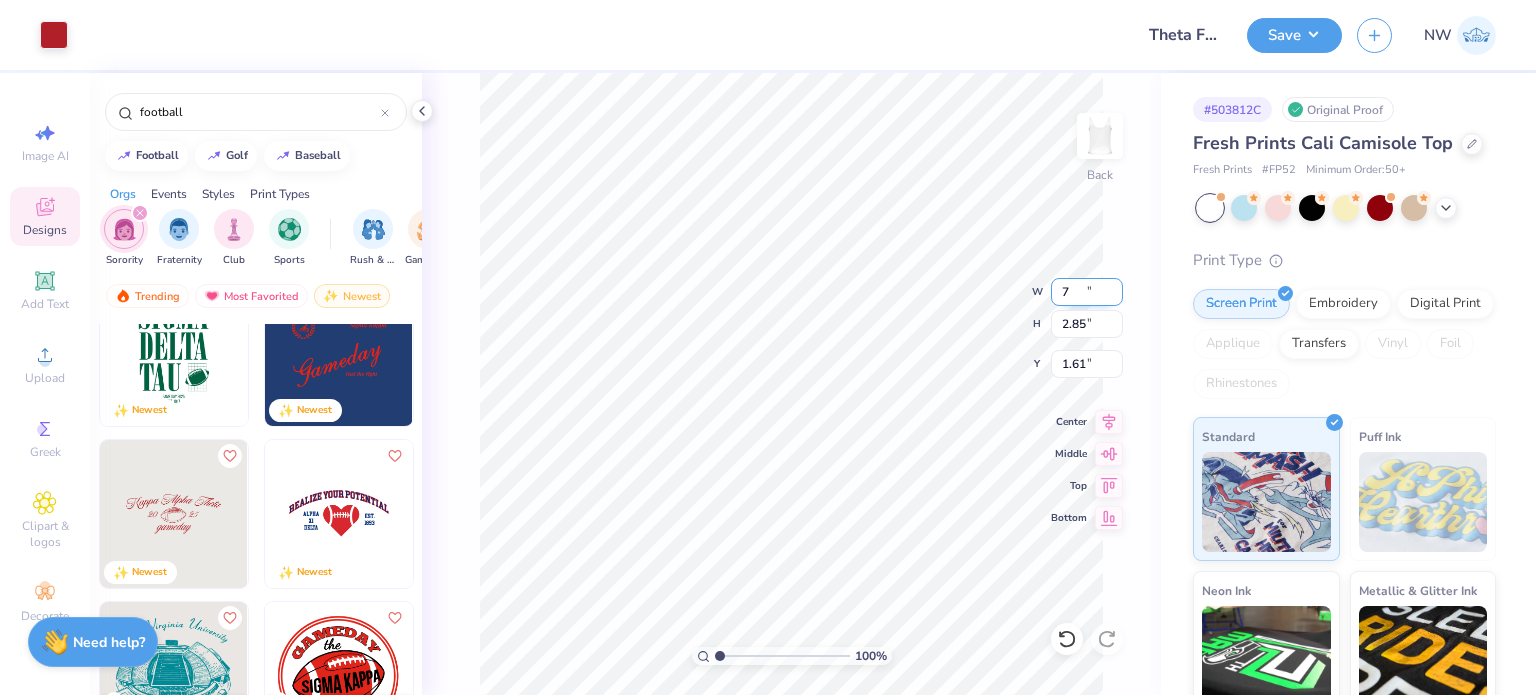 type on "7.00" 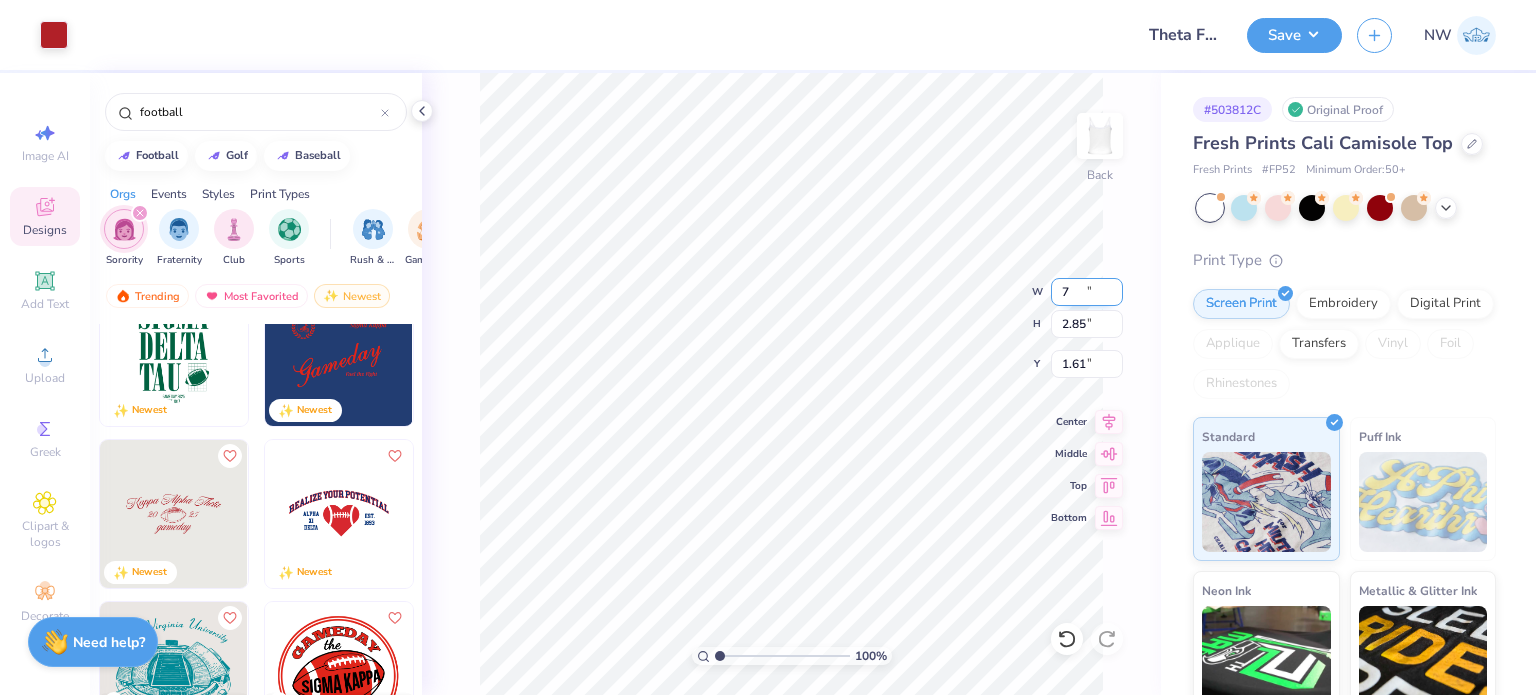 type on "2.85" 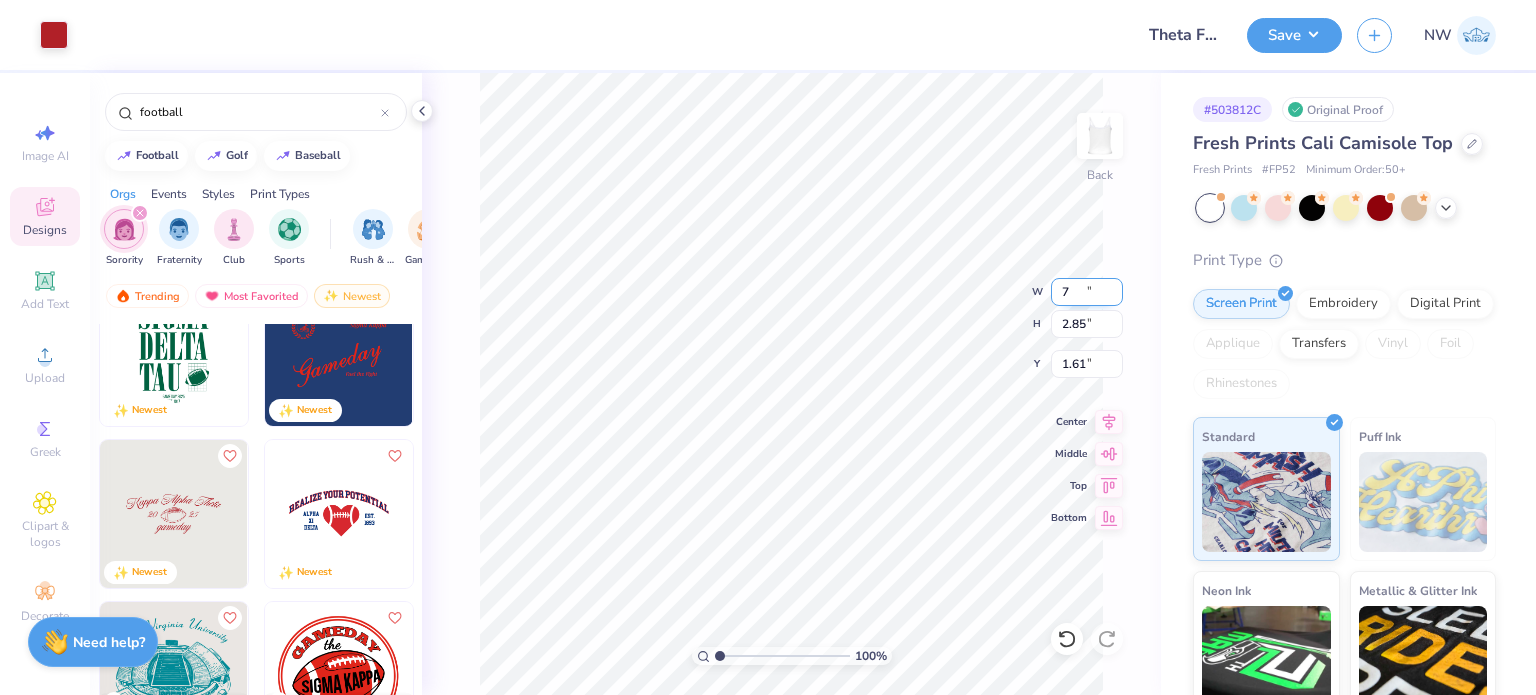 type on "1.79" 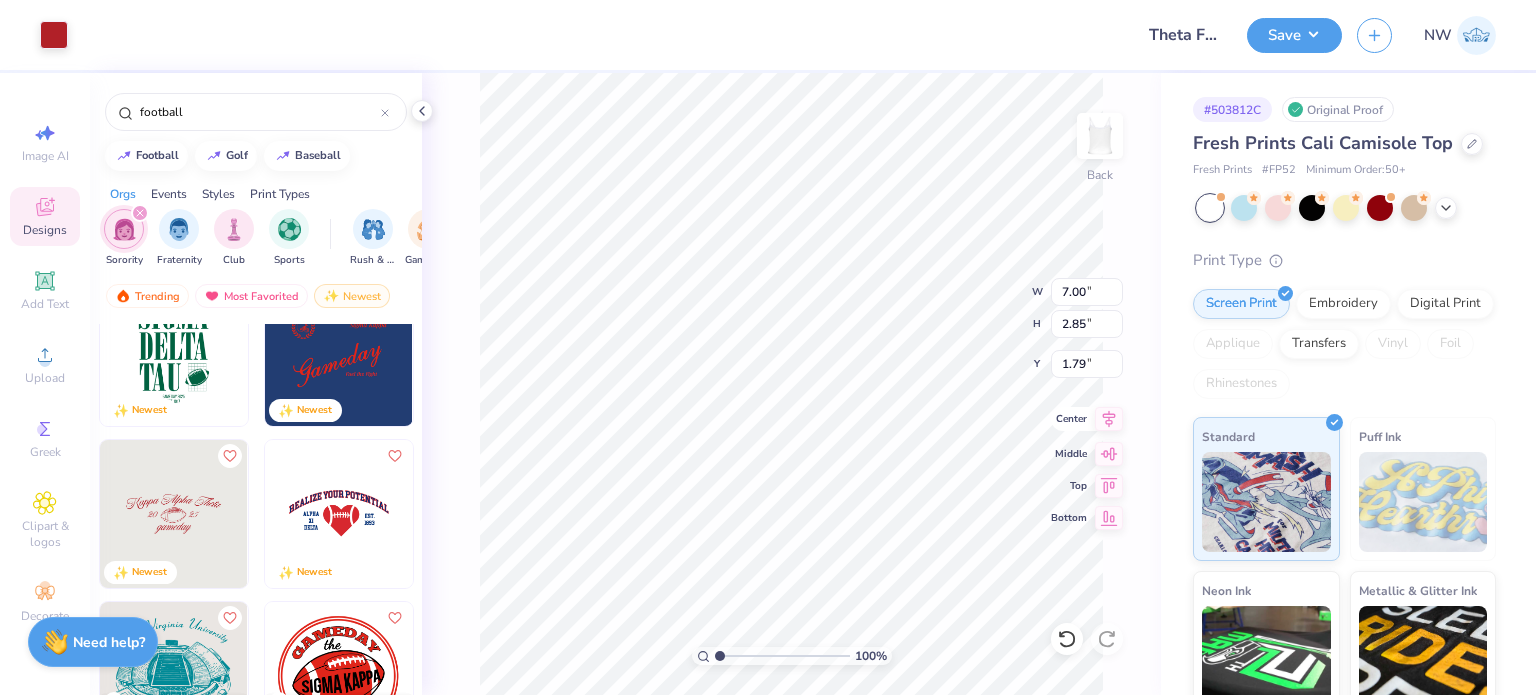 click 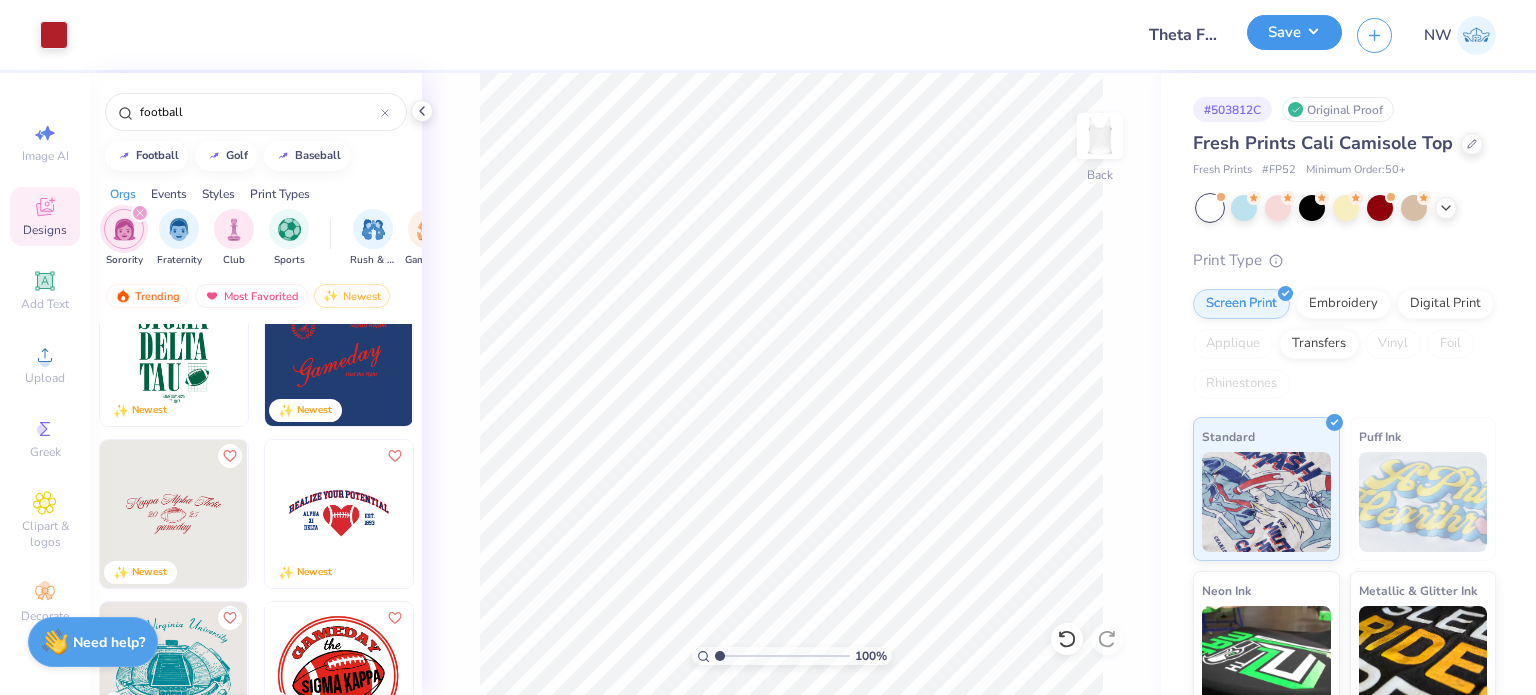 click on "Save" at bounding box center [1294, 32] 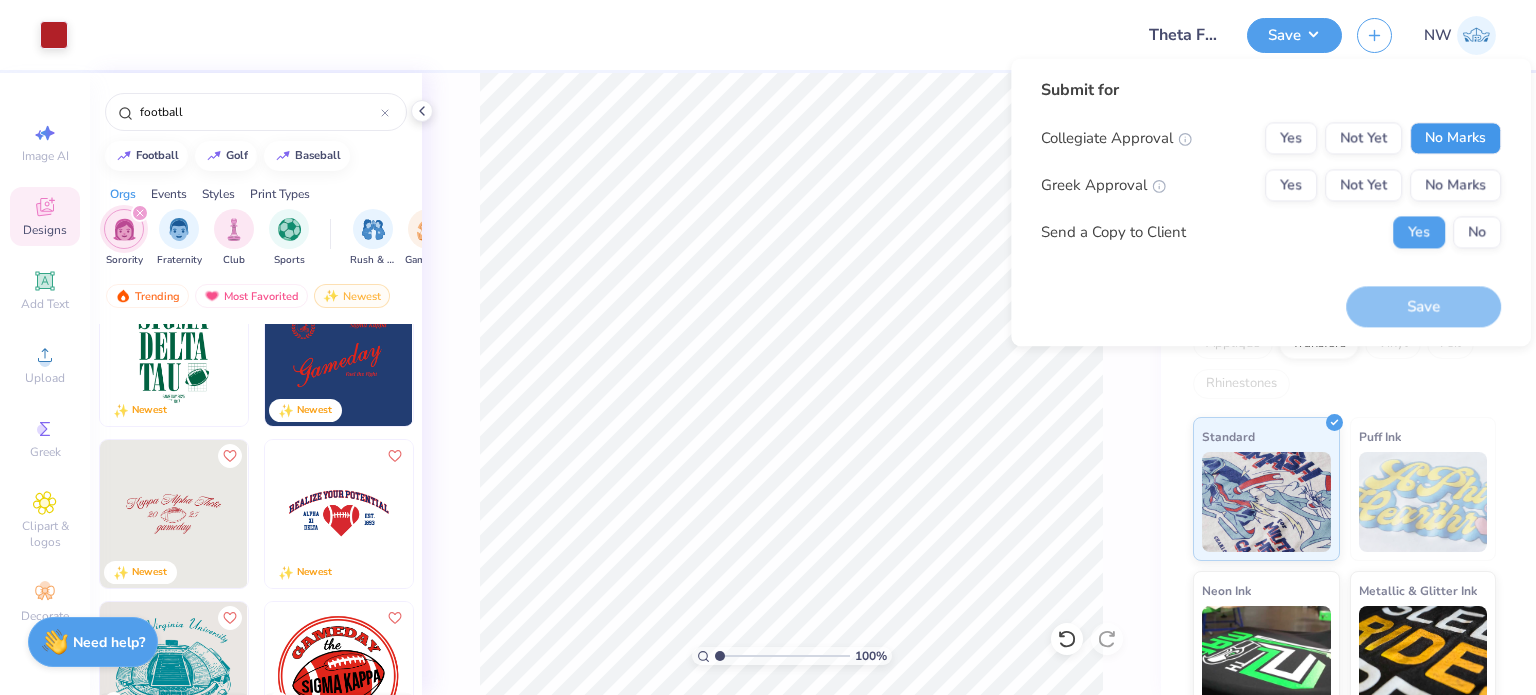 click on "No Marks" at bounding box center [1455, 138] 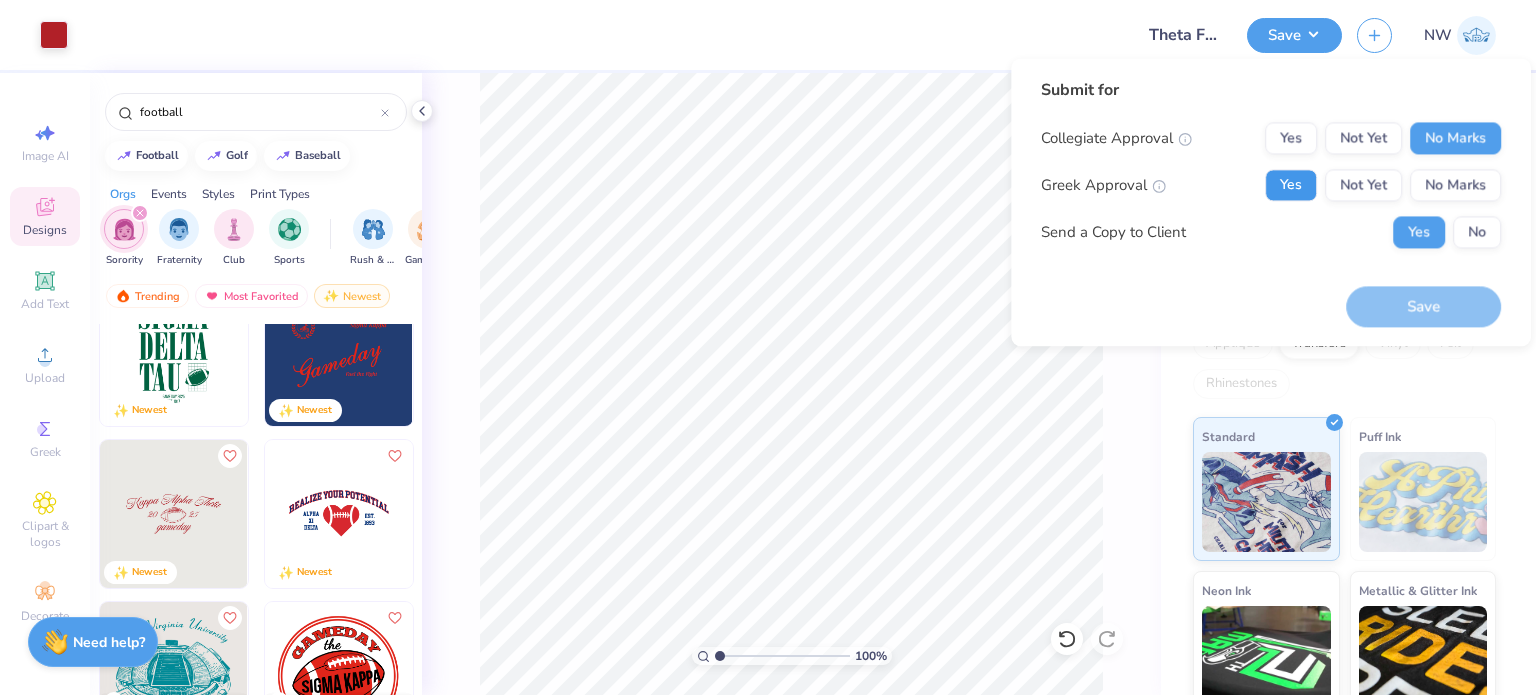 click on "Yes" at bounding box center [1291, 185] 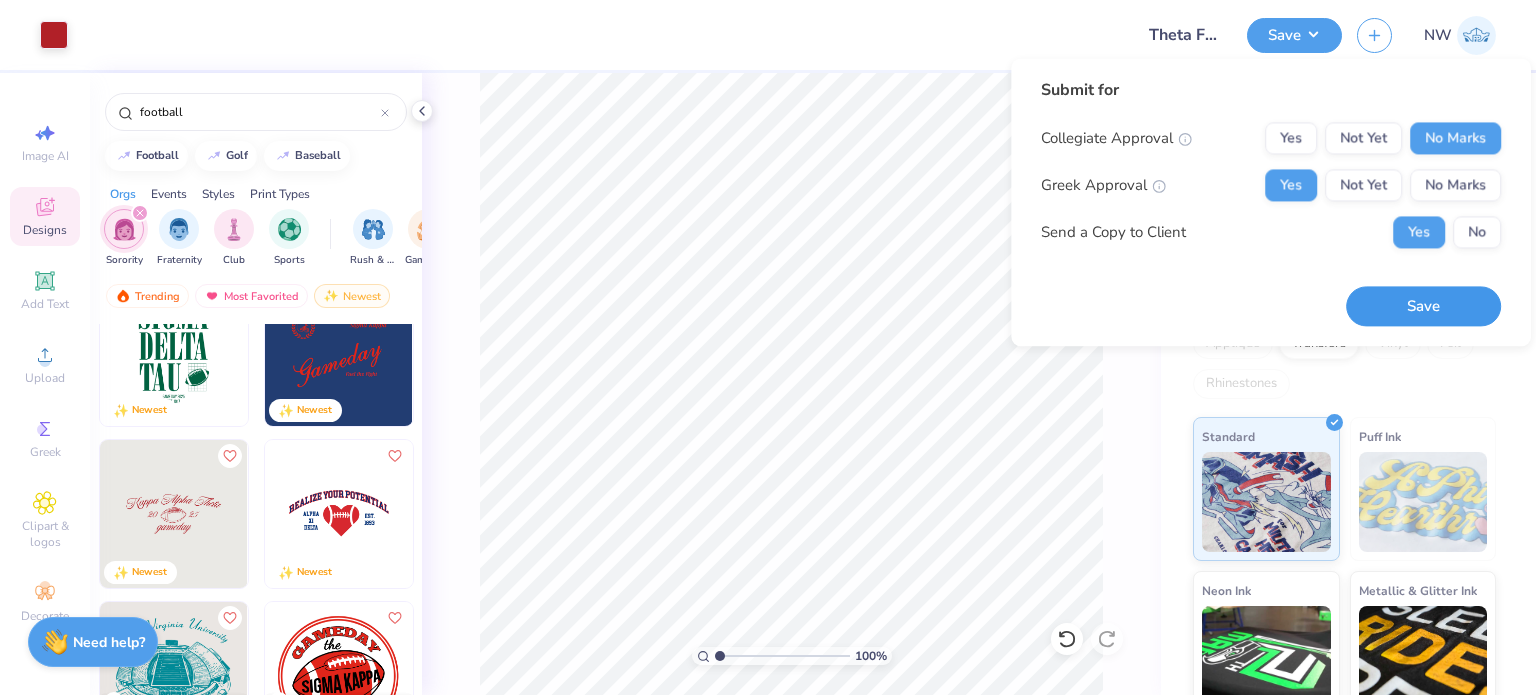 click on "Save" at bounding box center (1423, 306) 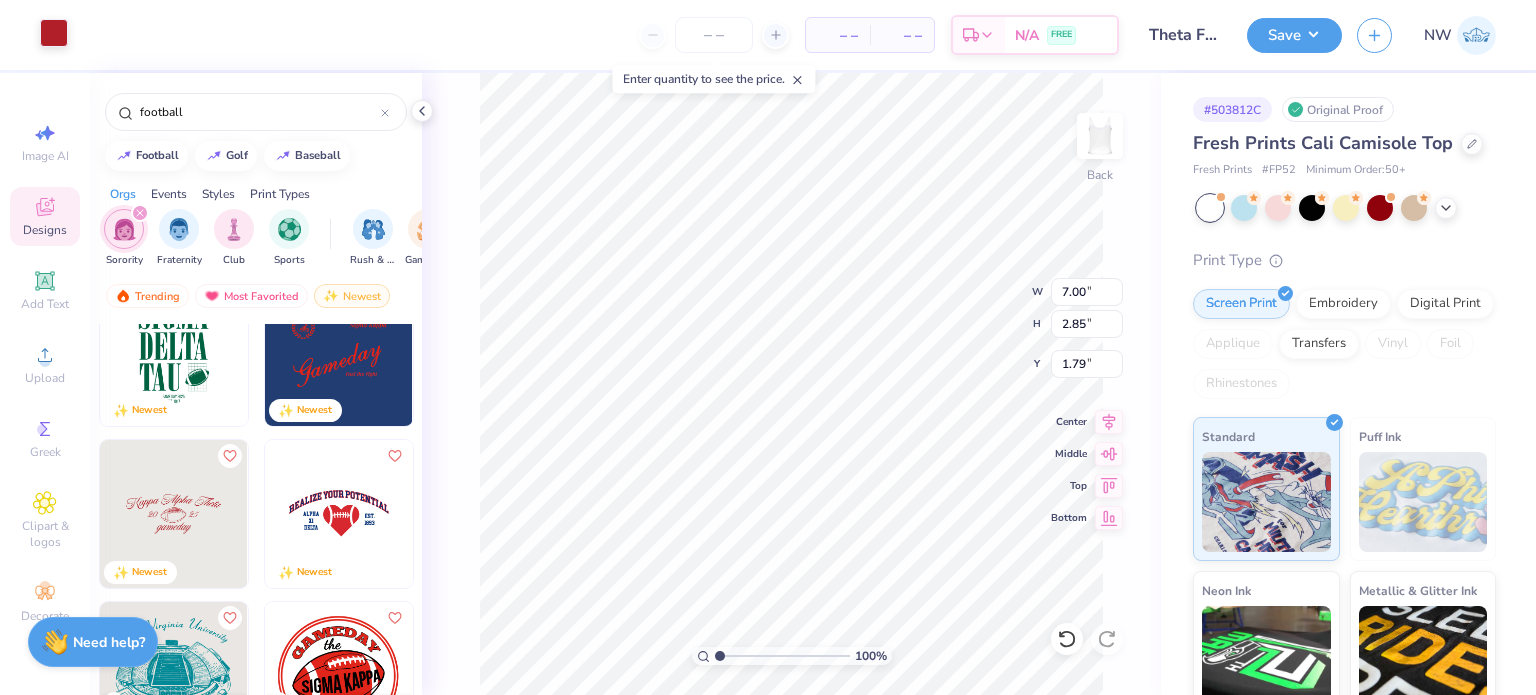 click at bounding box center [54, 33] 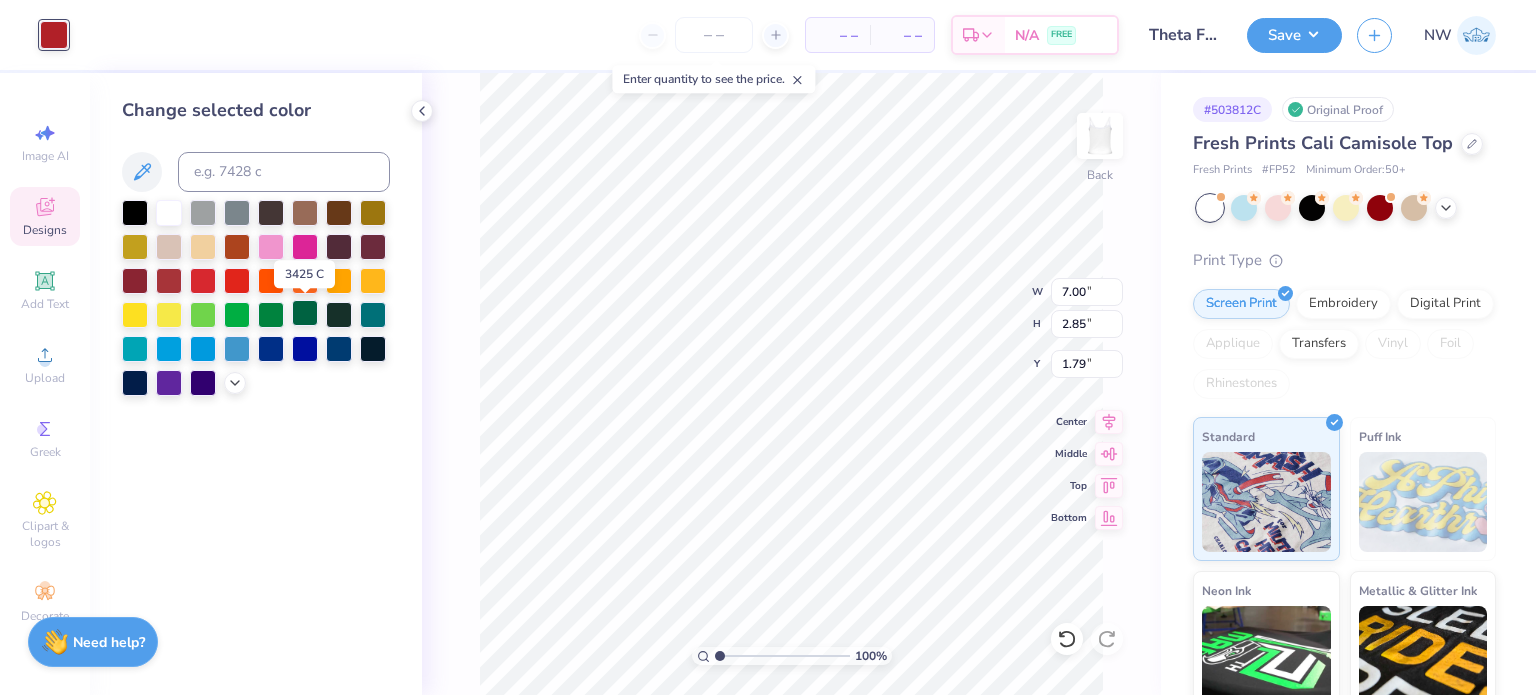 click at bounding box center (305, 313) 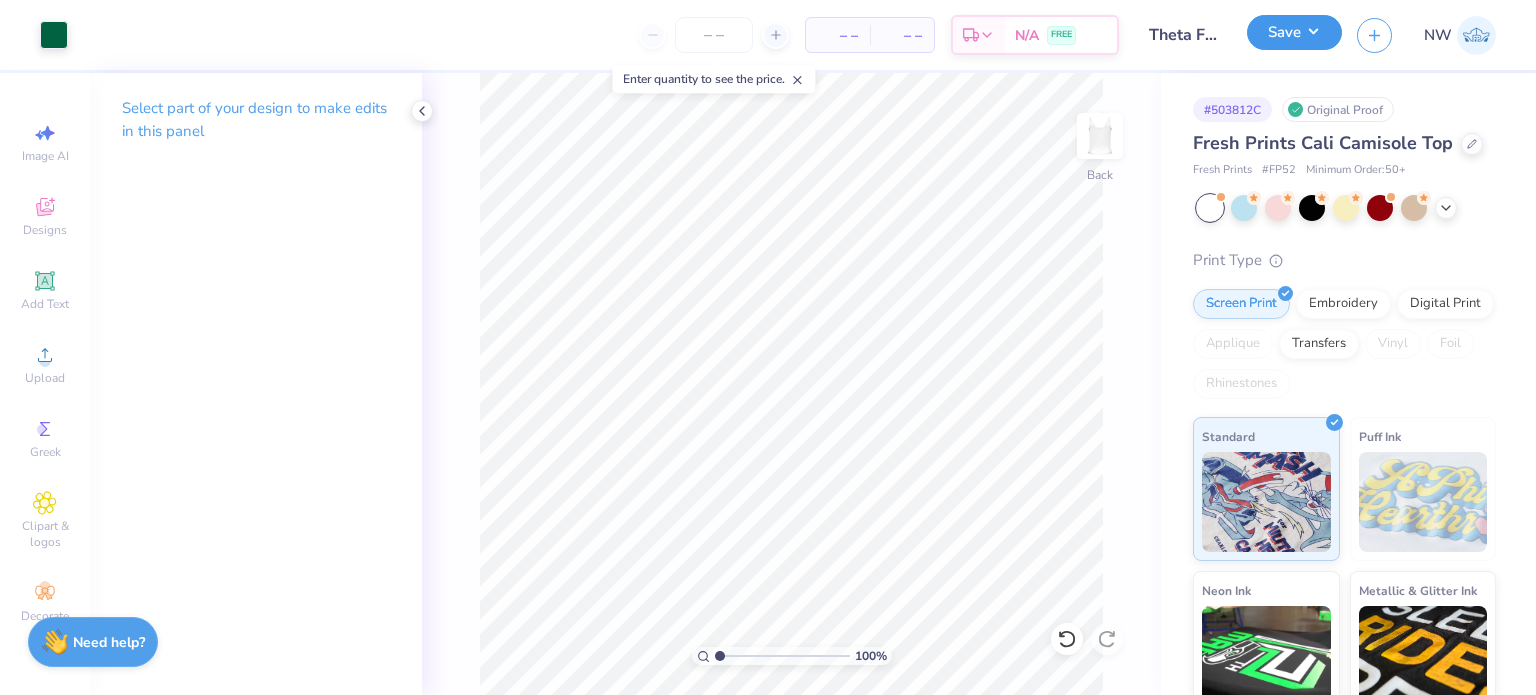 click on "Save" at bounding box center (1294, 32) 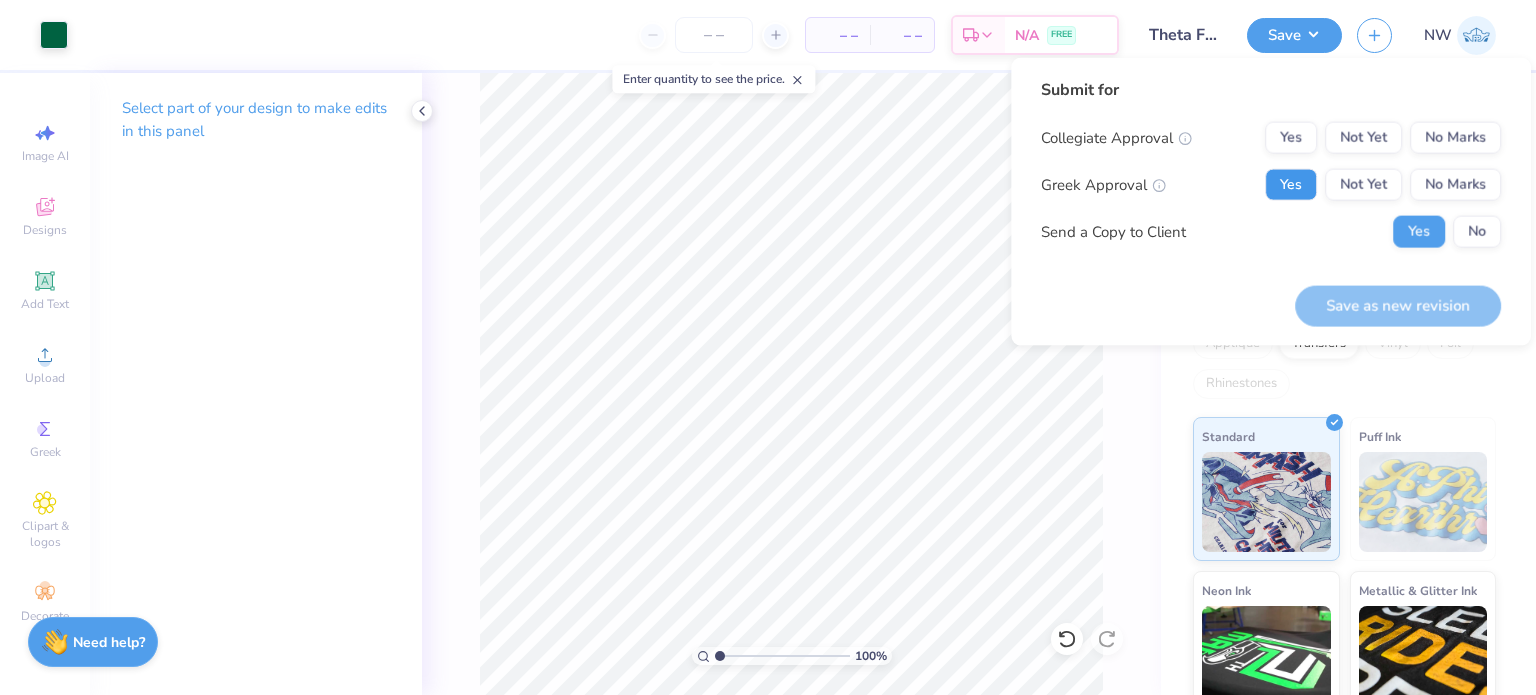 click on "Yes" at bounding box center [1291, 185] 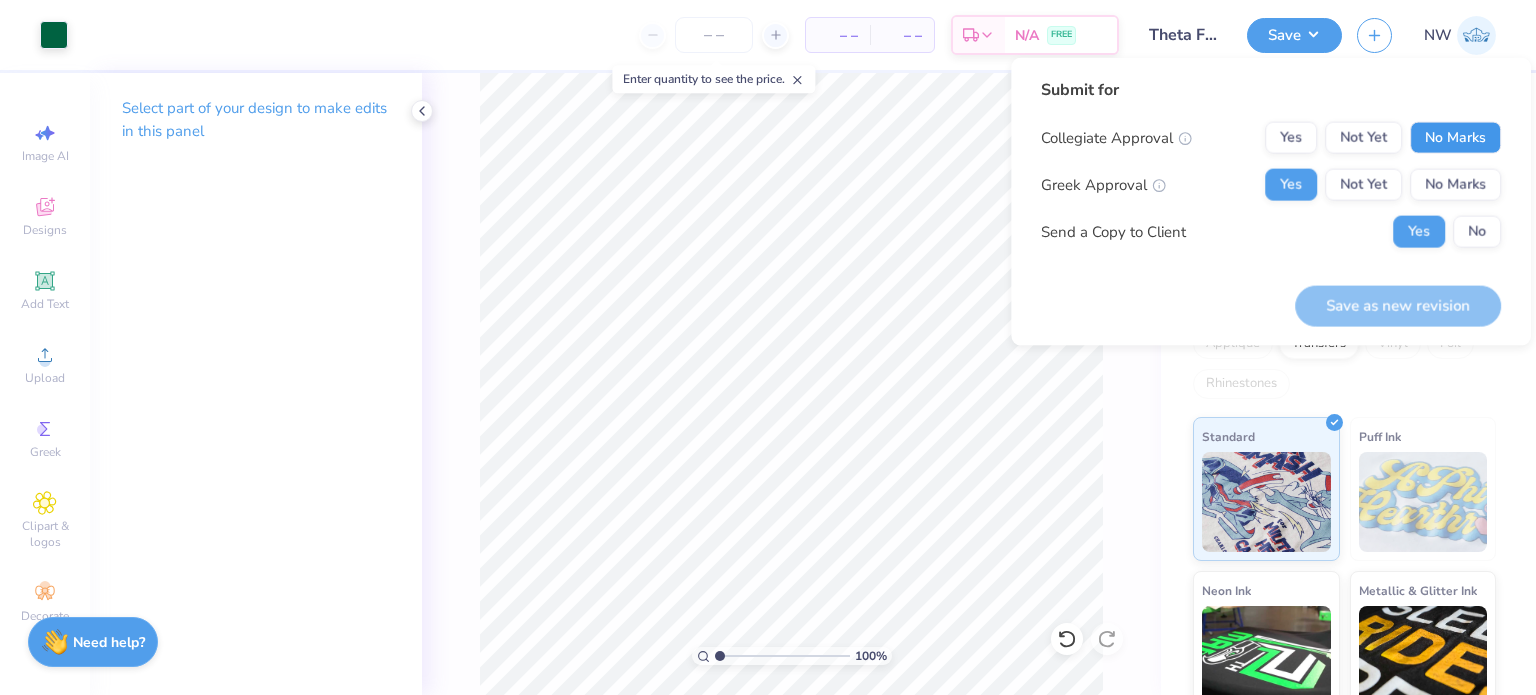 click on "No Marks" at bounding box center (1455, 138) 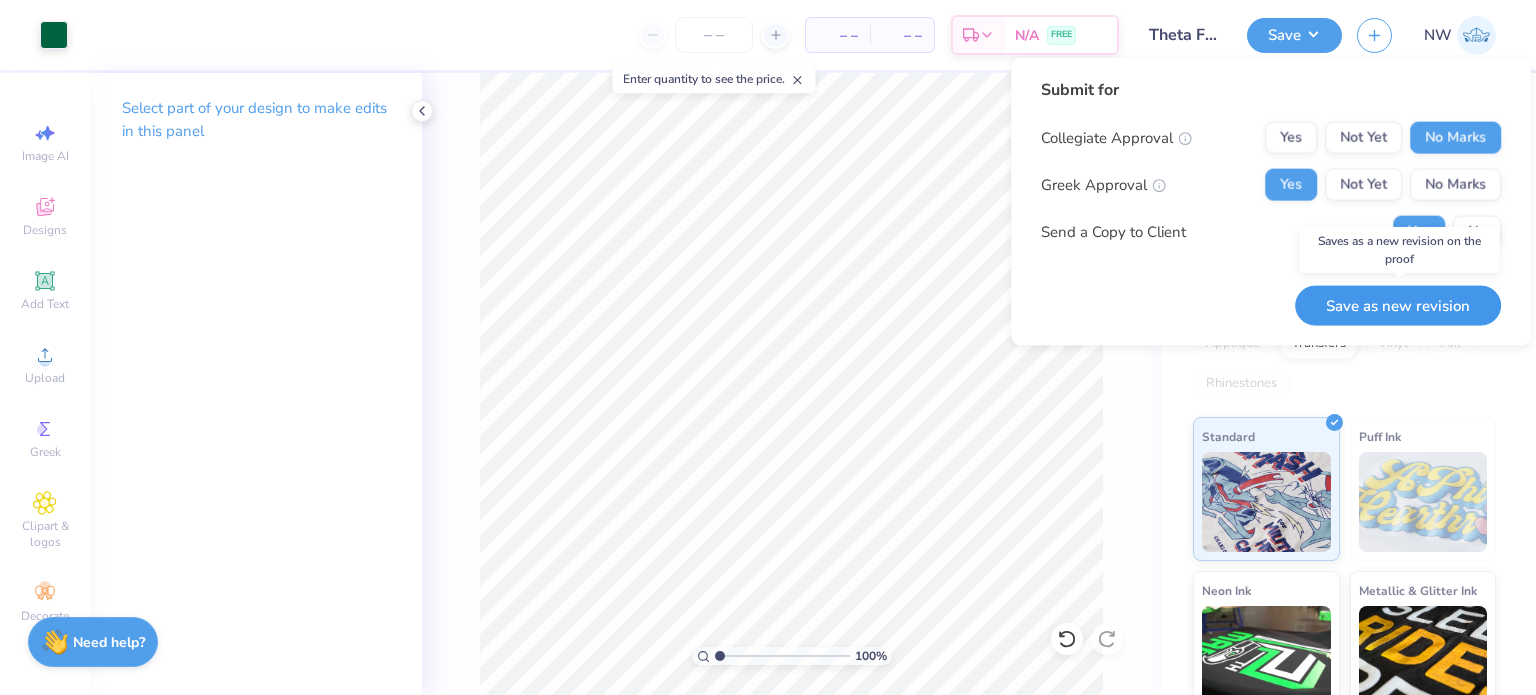 click on "Save as new revision" at bounding box center [1398, 305] 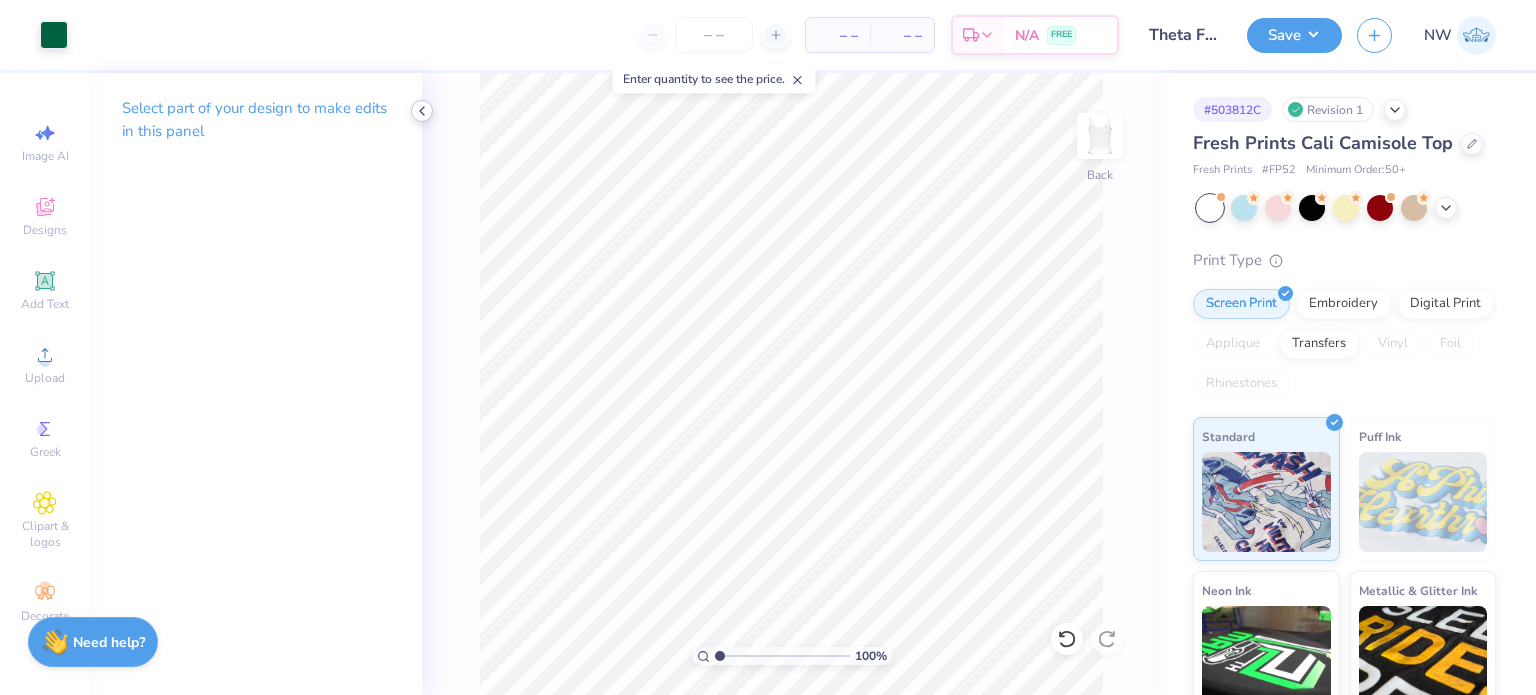 click 